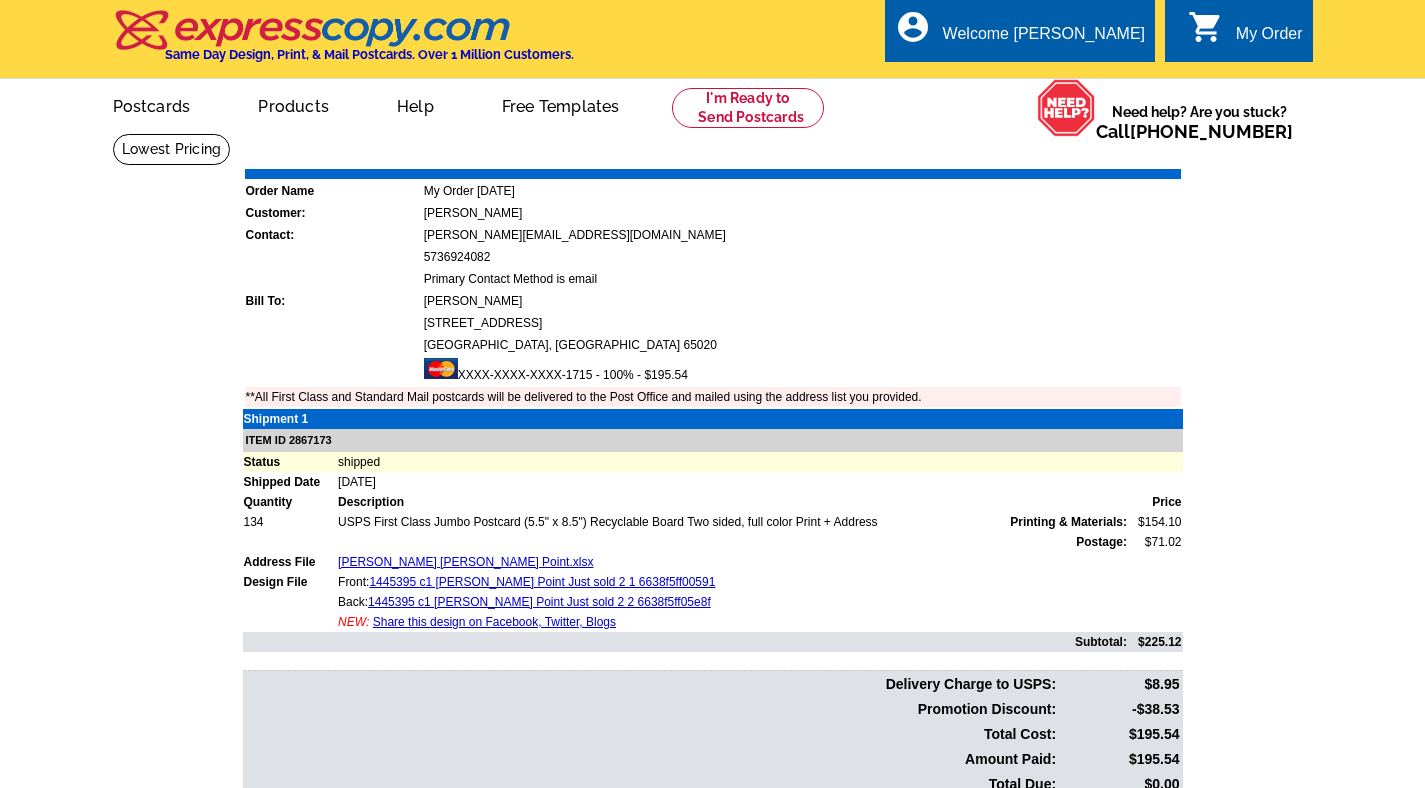 scroll, scrollTop: 0, scrollLeft: 0, axis: both 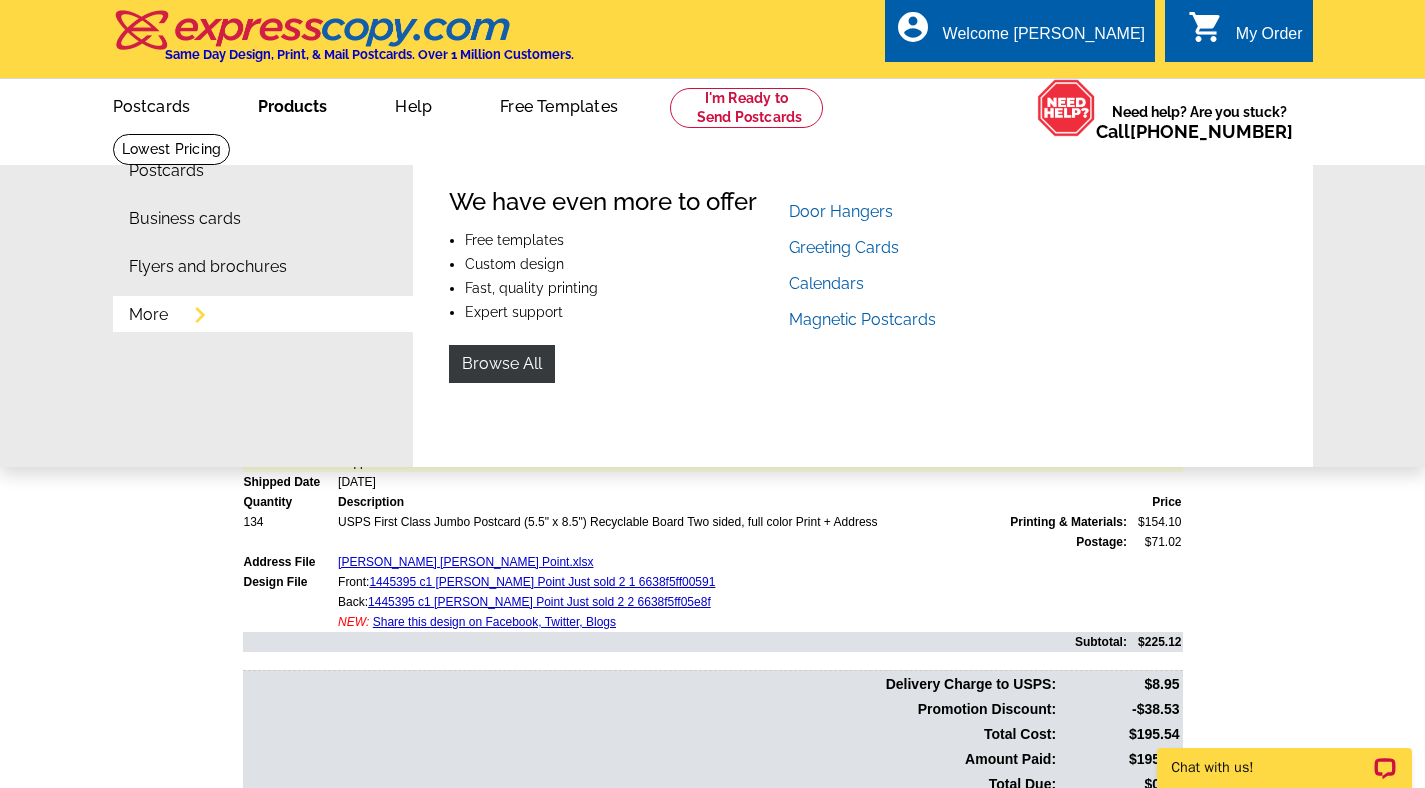 click on "More" at bounding box center (148, 315) 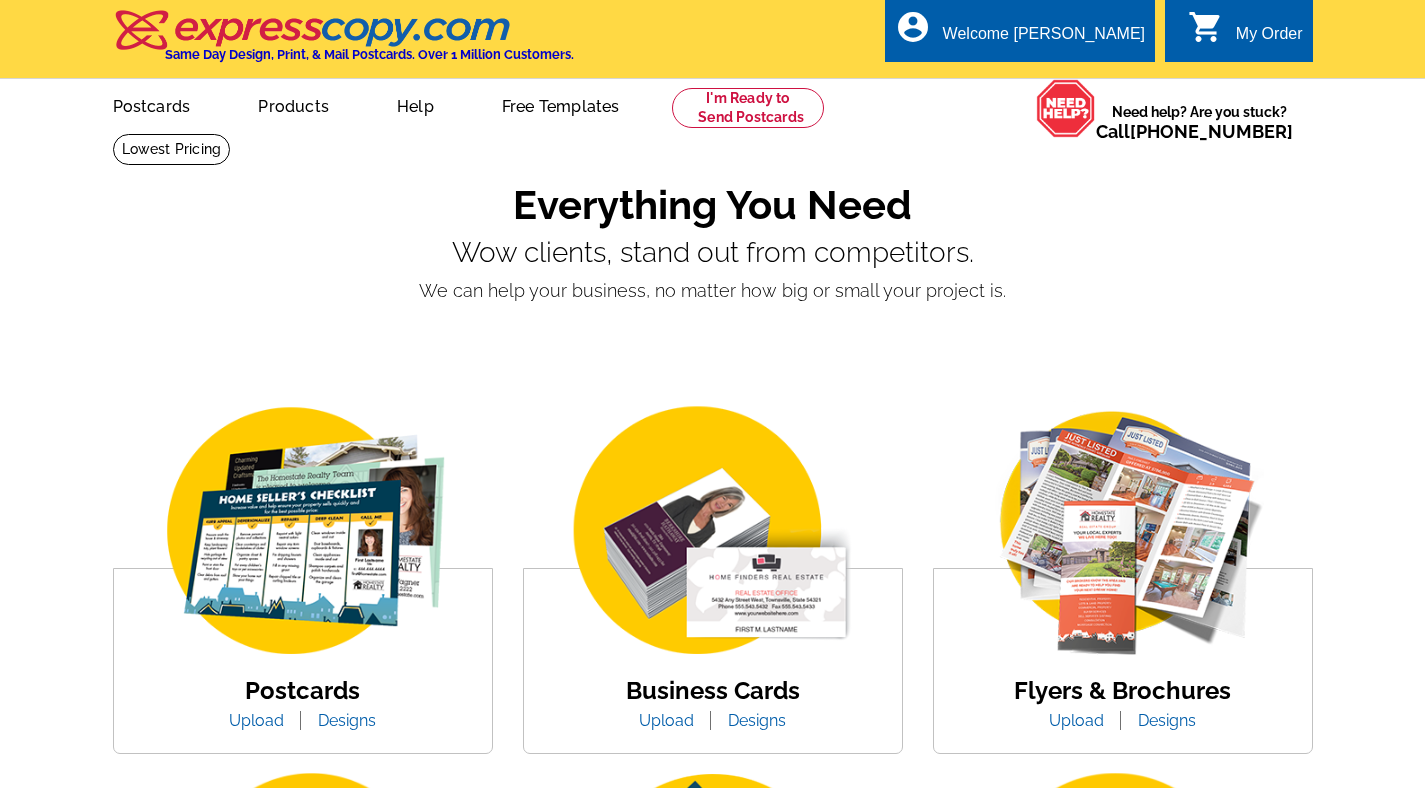 scroll, scrollTop: 0, scrollLeft: 0, axis: both 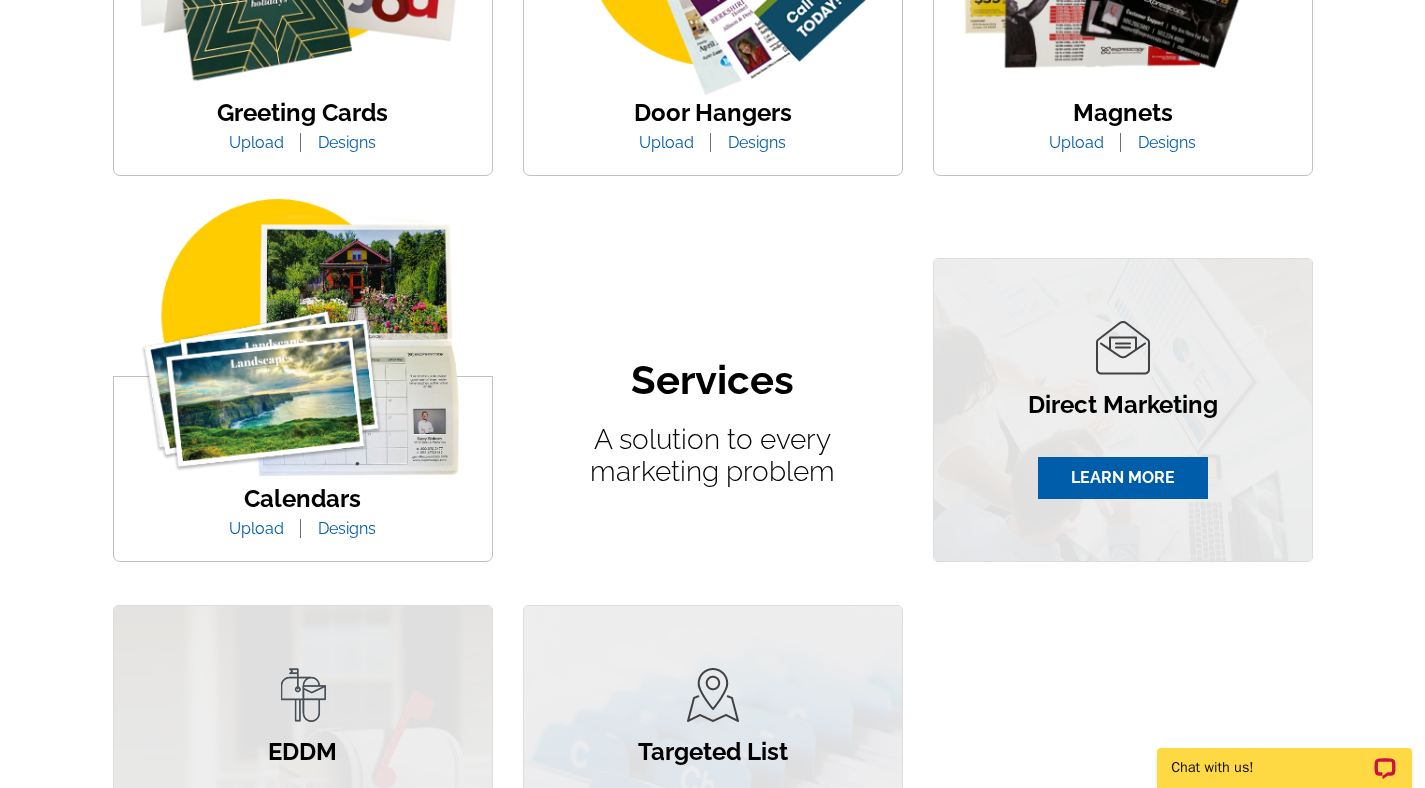 click on "Upload" at bounding box center (1076, 142) 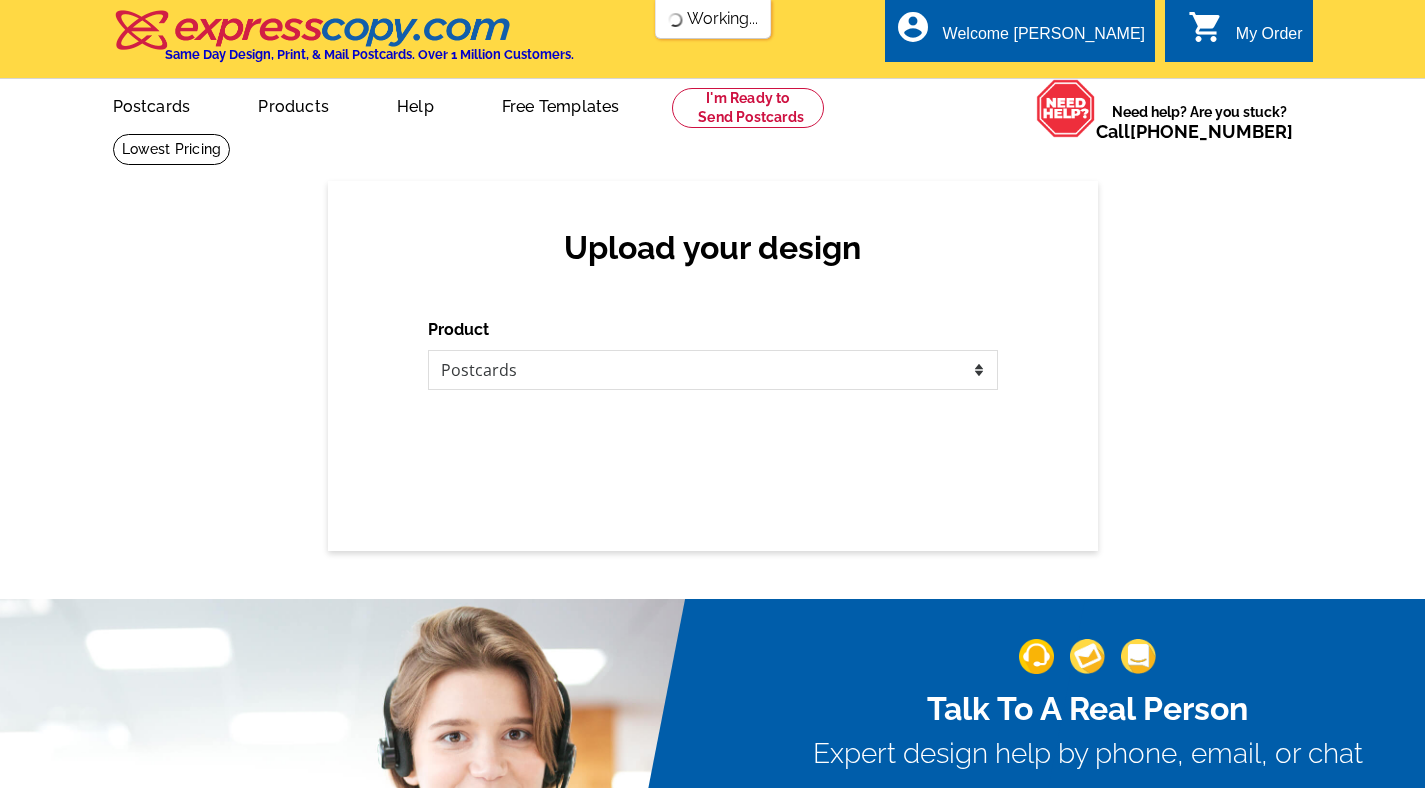 scroll, scrollTop: 0, scrollLeft: 0, axis: both 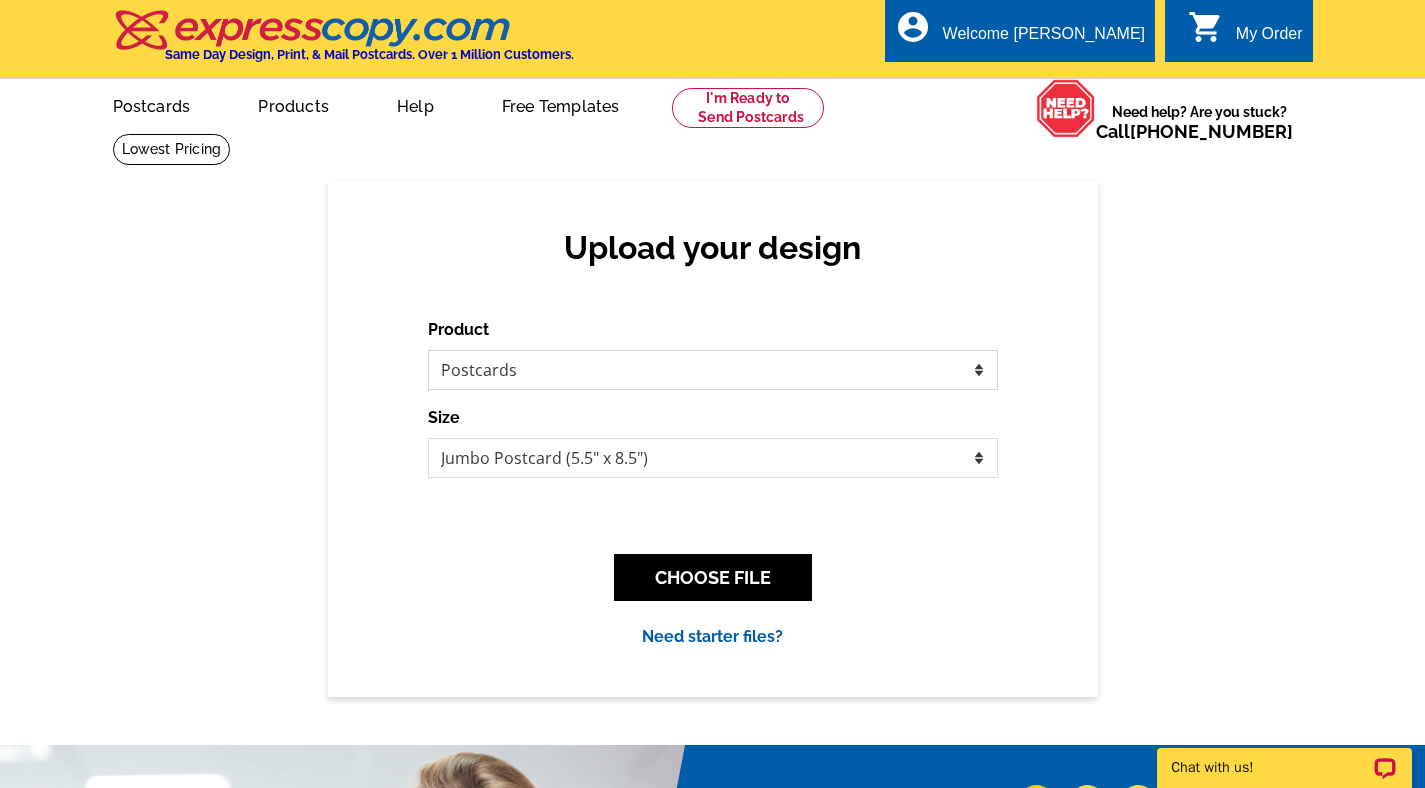 click on "Please select the type of file...
Postcards
Business Cards
Letters and flyers
Greeting Cards
Door Hangers" at bounding box center (713, 370) 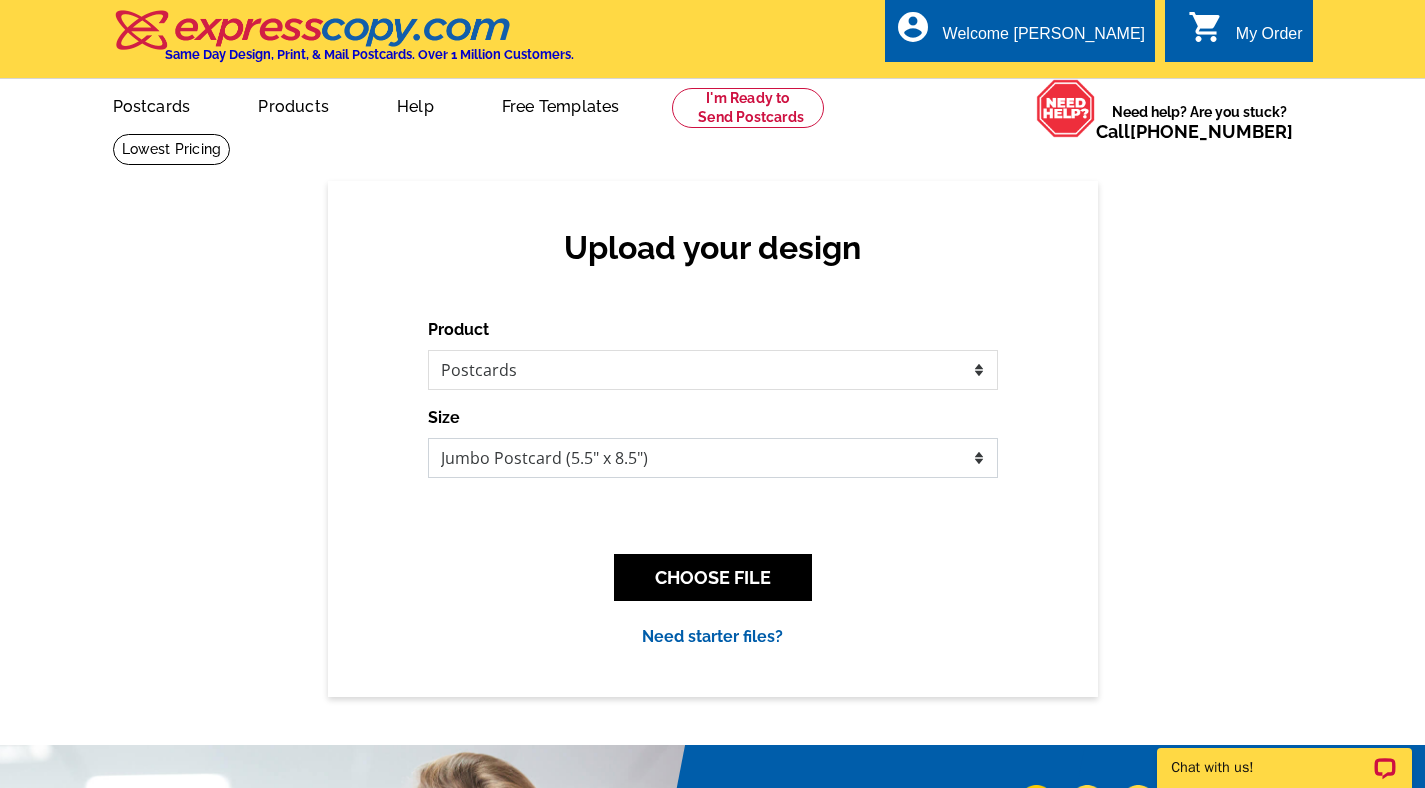 click on "Jumbo Postcard (5.5" x 8.5") Regular Postcard (4.25" x 5.6") Panoramic Postcard (5.75" x 11.25") Giant Postcard (8.5" x 11") EDDM Postcard (6.125" x 8.25")" at bounding box center [713, 458] 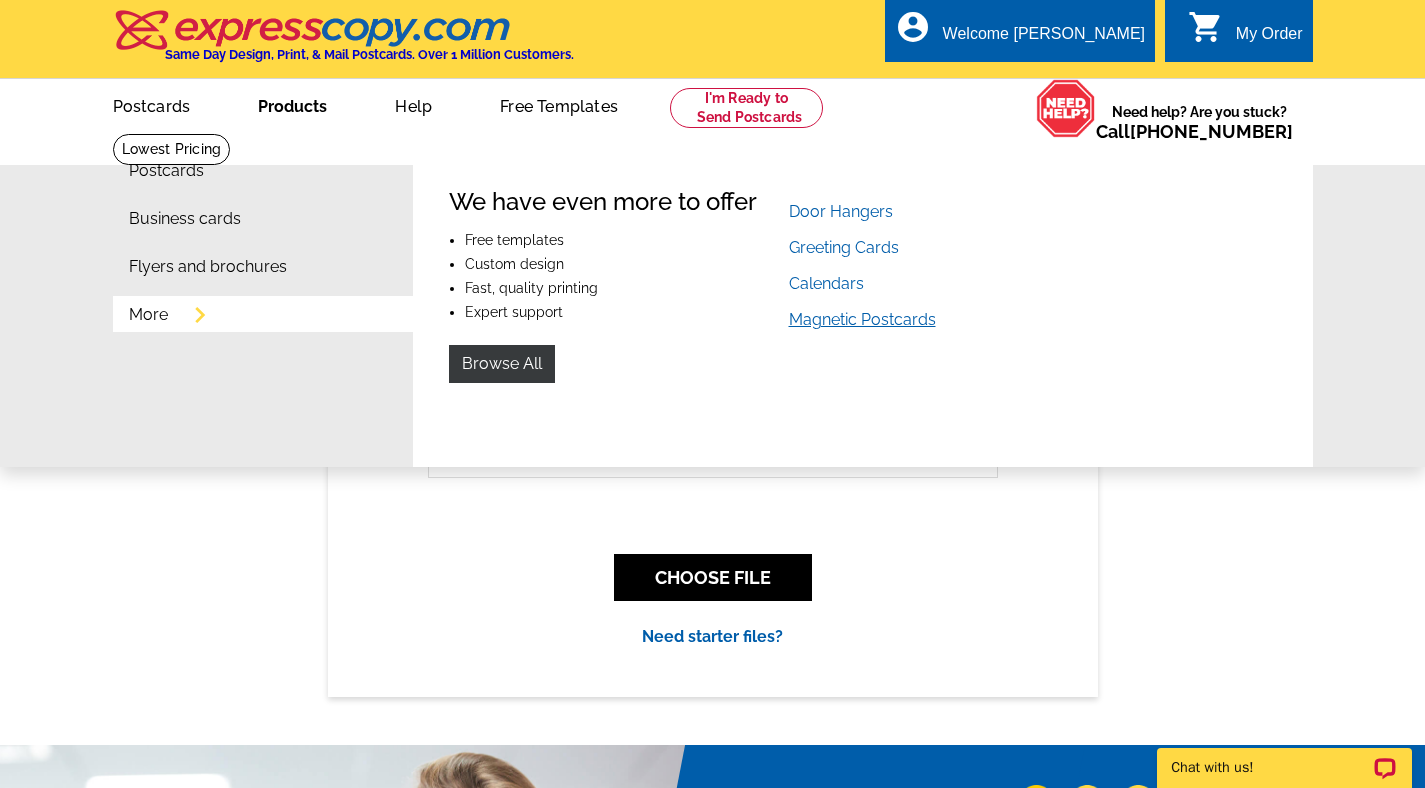 click on "Magnetic Postcards" at bounding box center [862, 319] 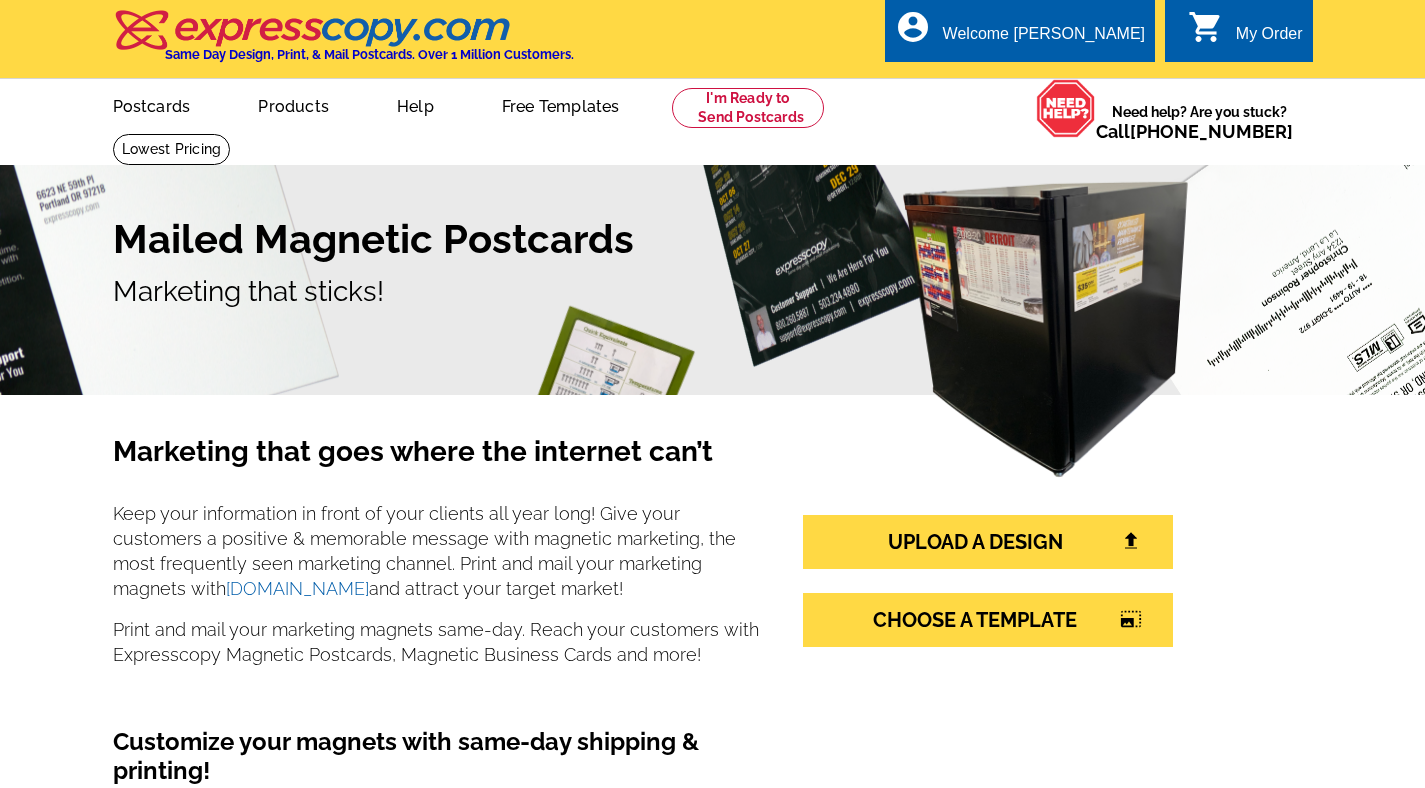 scroll, scrollTop: 0, scrollLeft: 0, axis: both 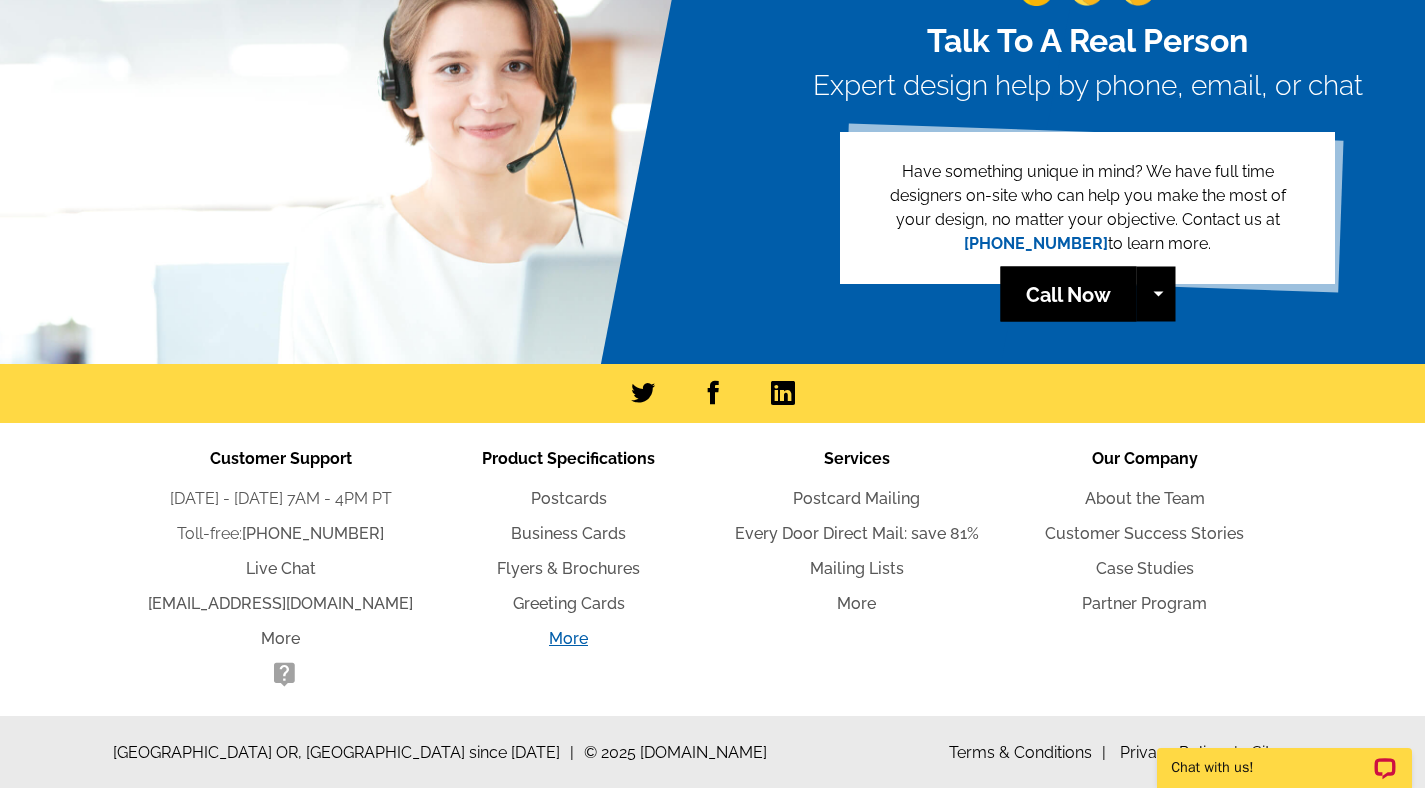 click on "More" at bounding box center [568, 638] 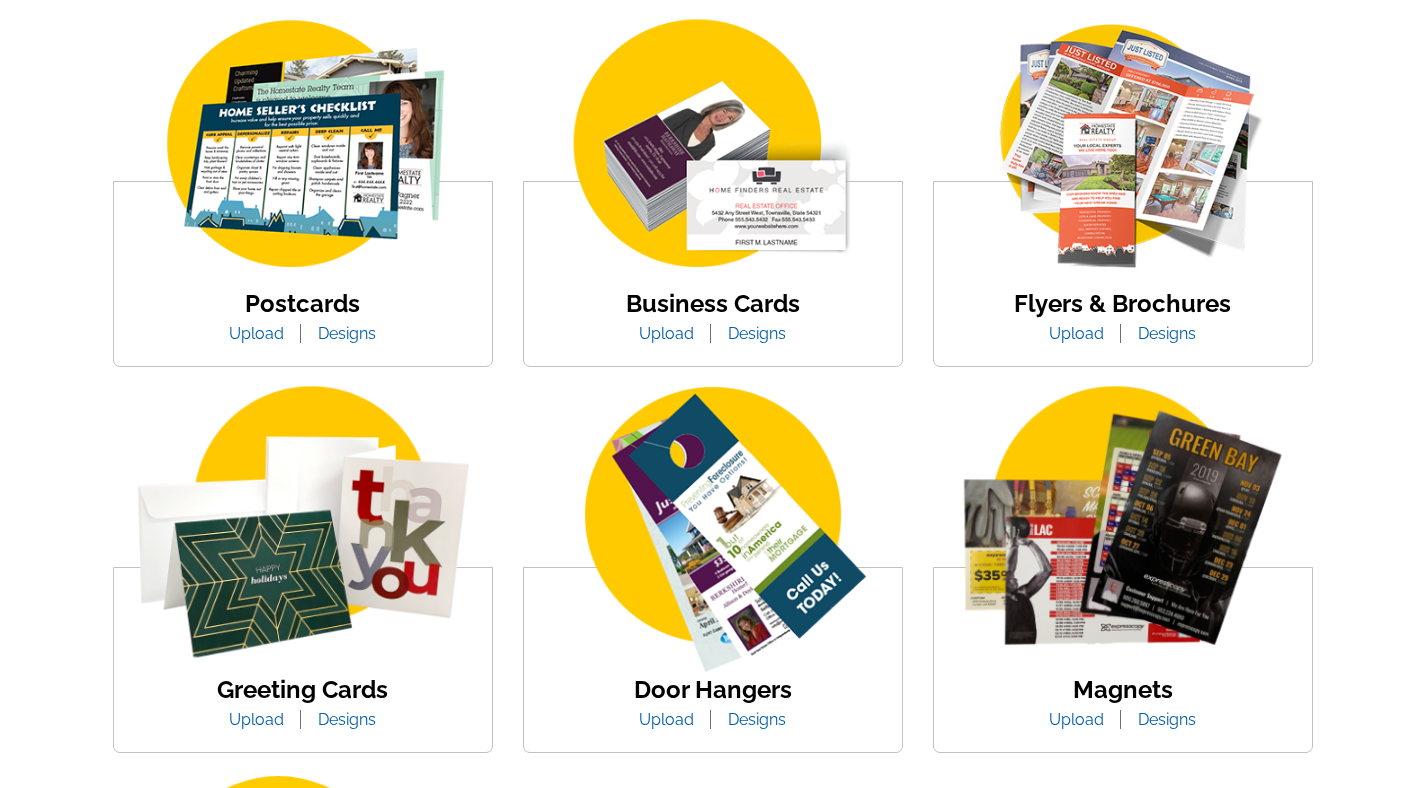 scroll, scrollTop: 461, scrollLeft: 0, axis: vertical 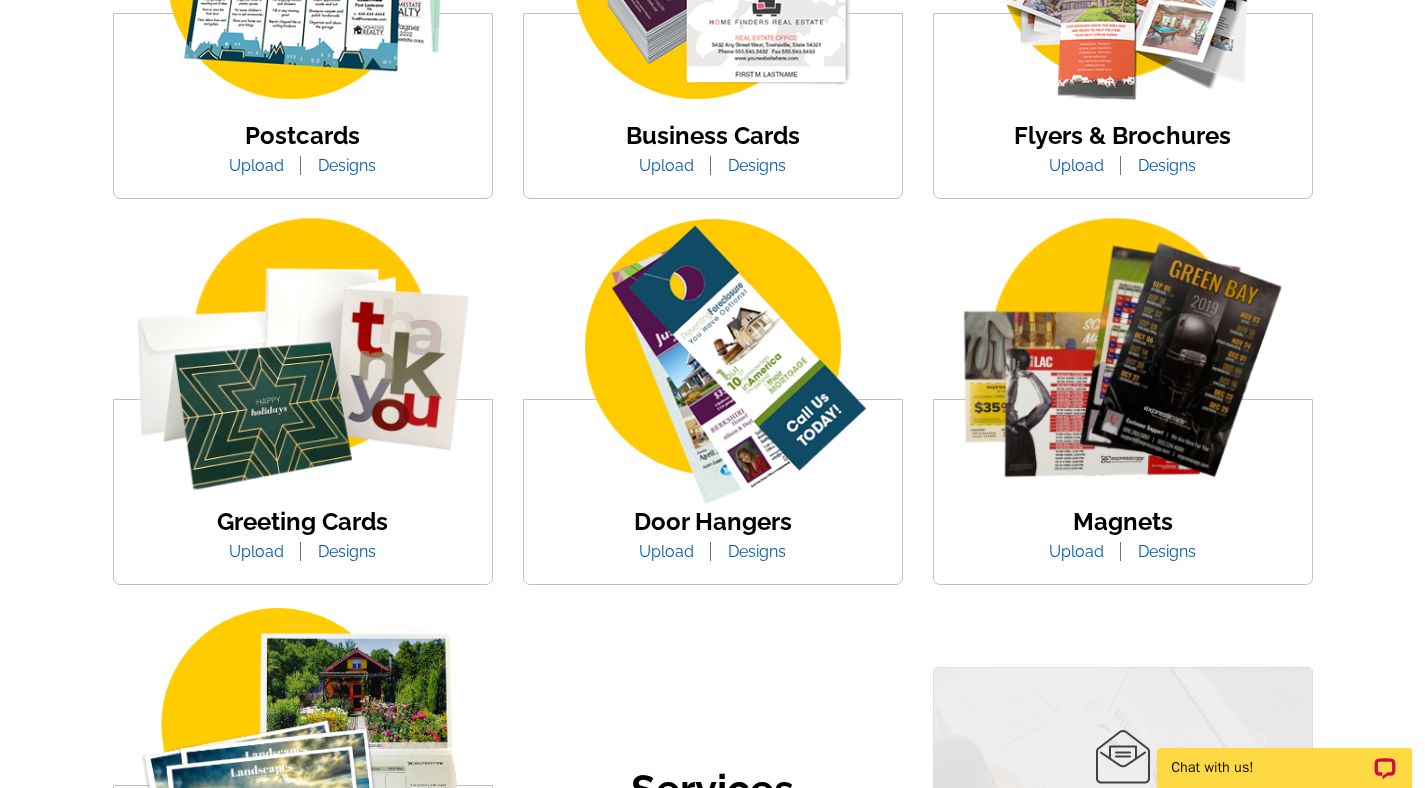 click at bounding box center (1123, 364) 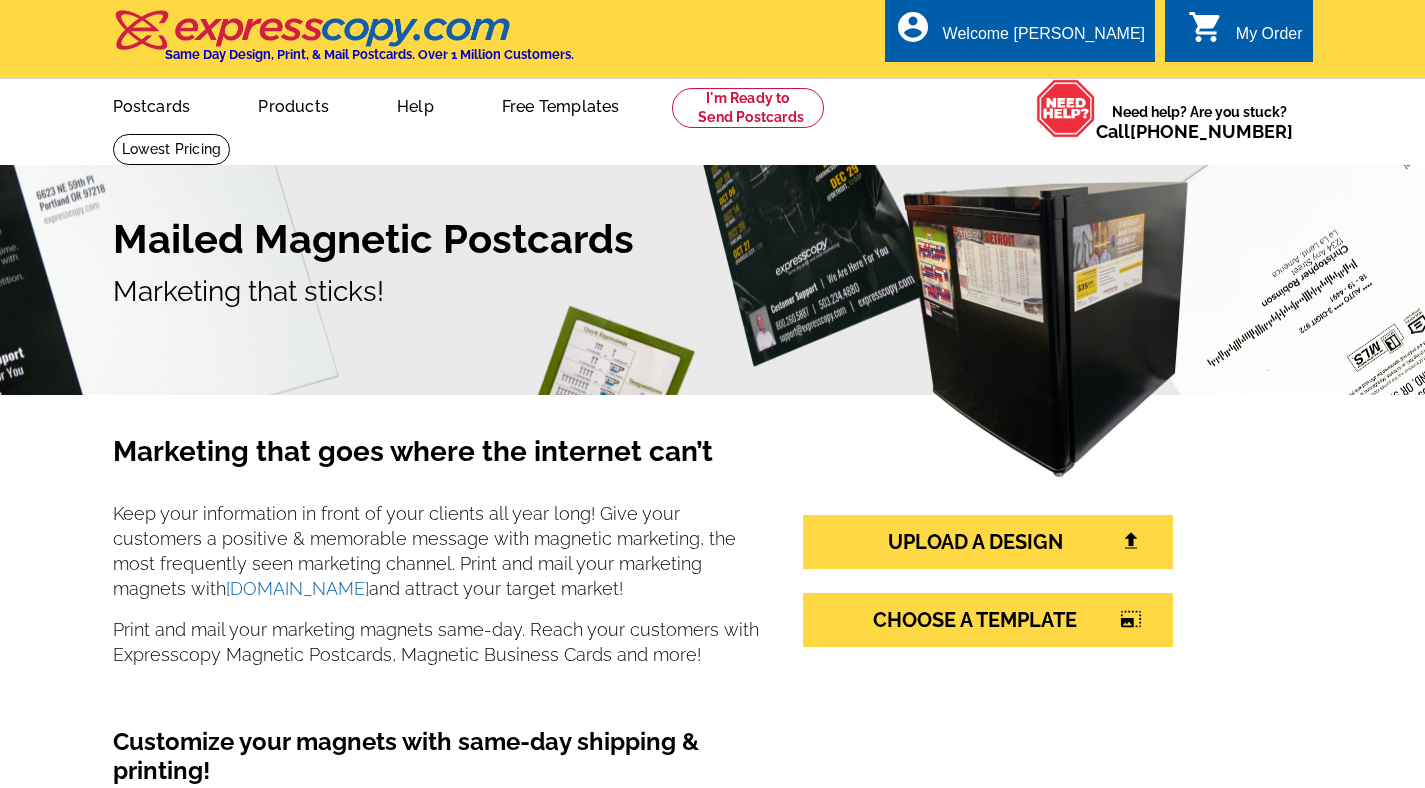 scroll, scrollTop: 0, scrollLeft: 0, axis: both 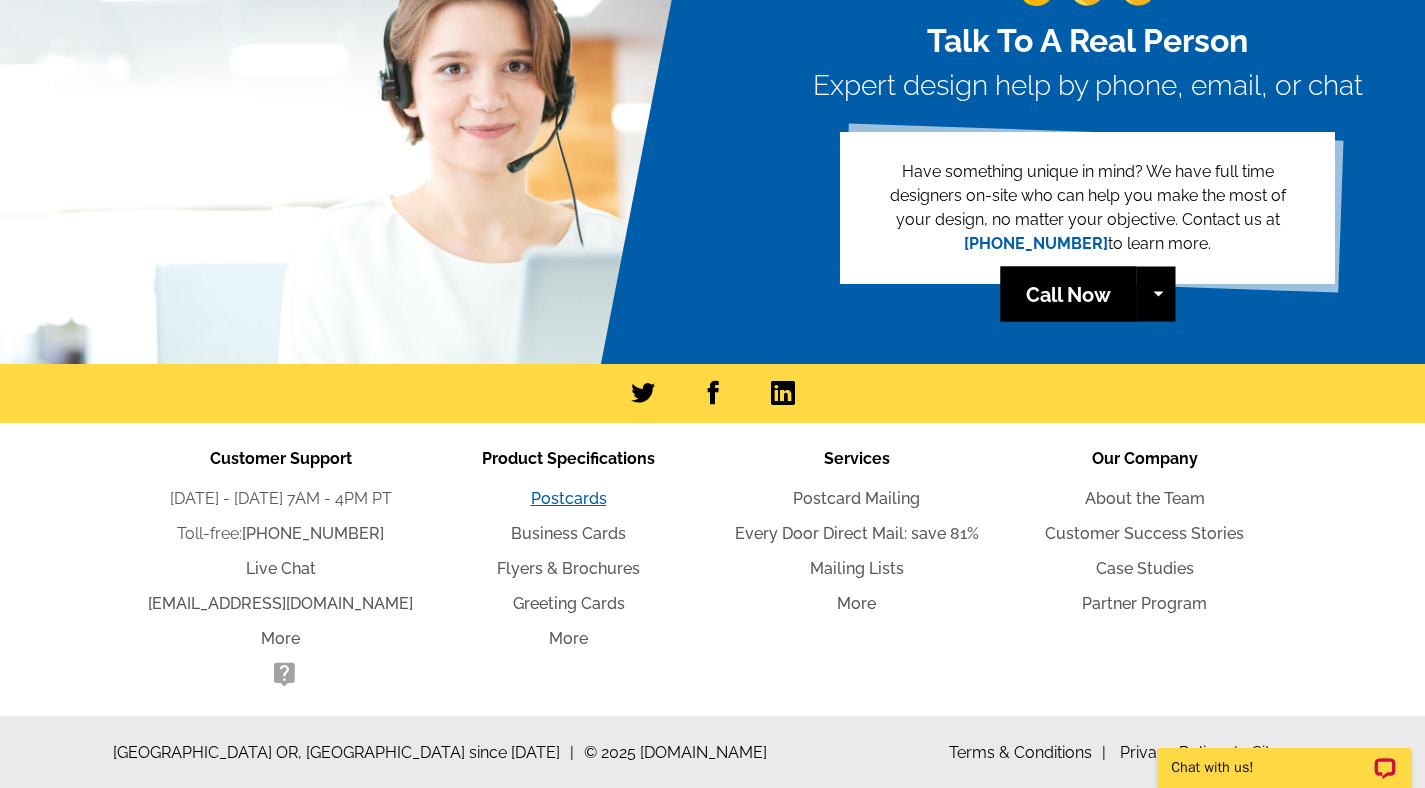 click on "Postcards" at bounding box center [569, 498] 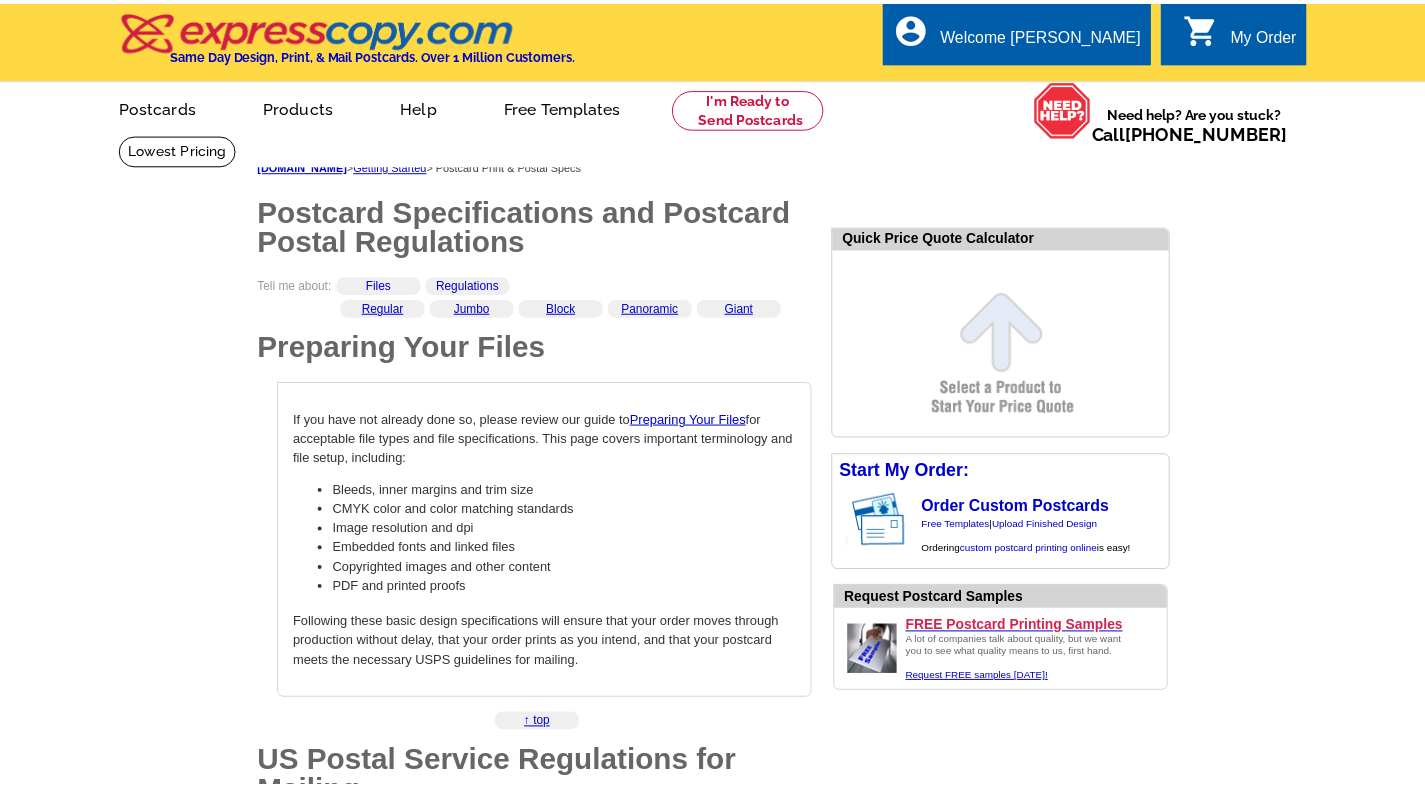 scroll, scrollTop: 0, scrollLeft: 0, axis: both 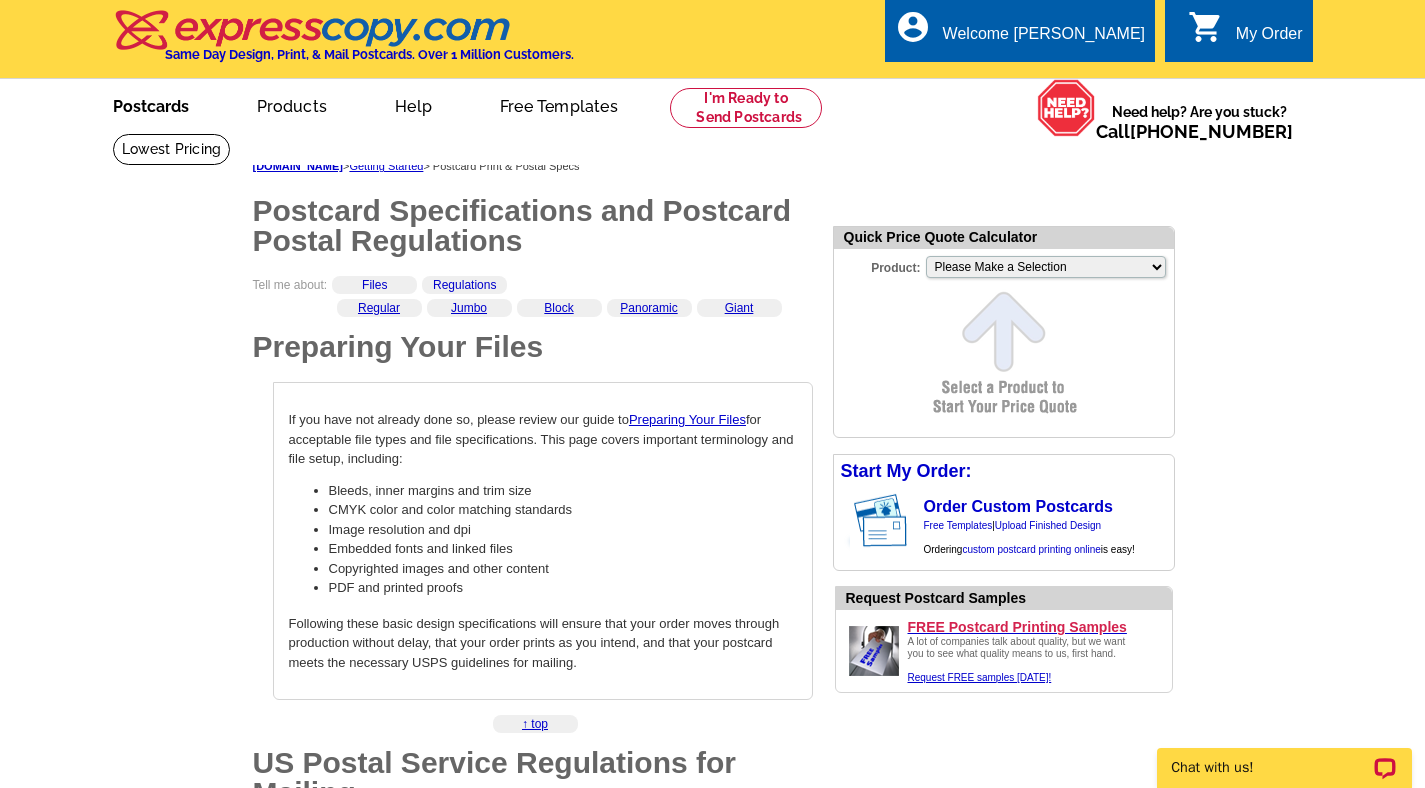 click on "Postcards" at bounding box center [151, 104] 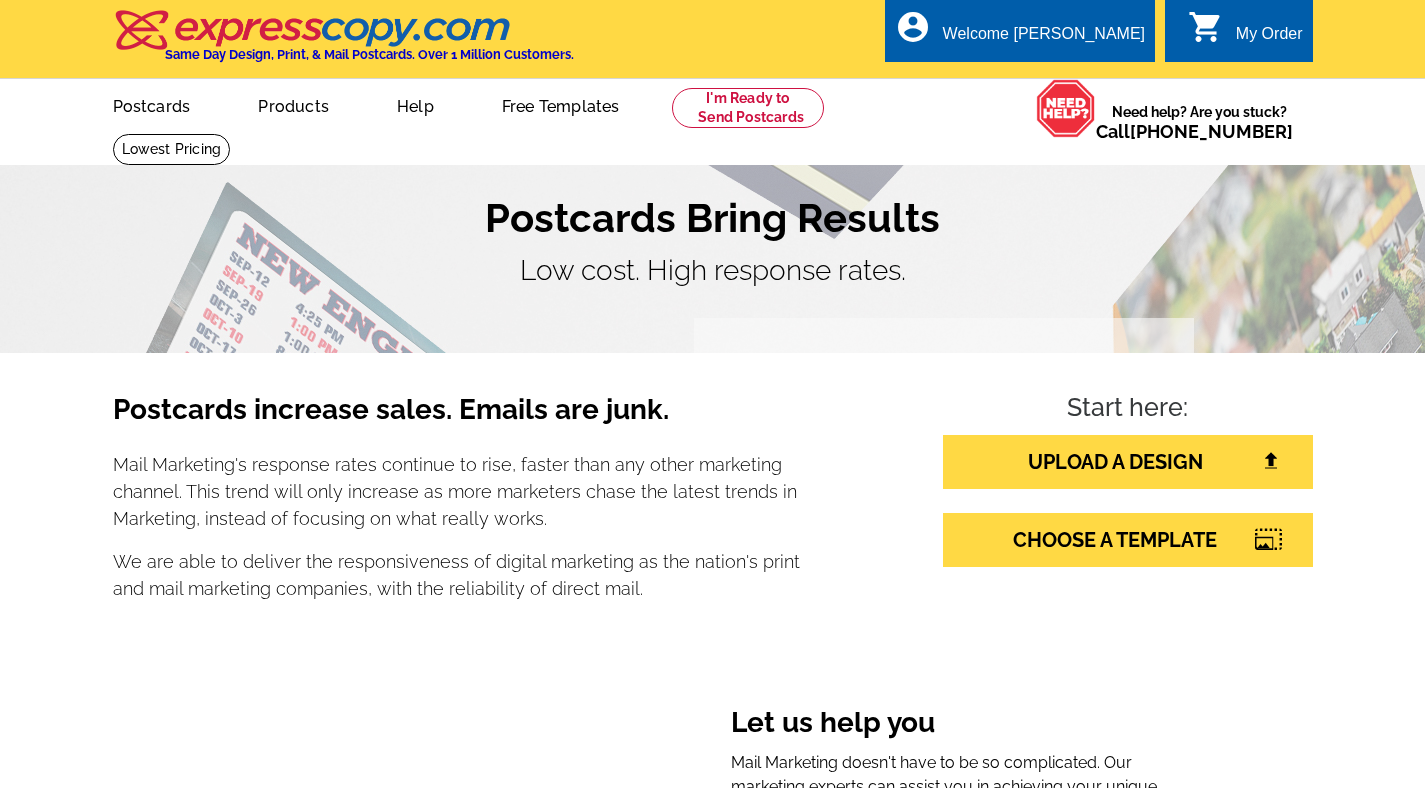 scroll, scrollTop: 0, scrollLeft: 0, axis: both 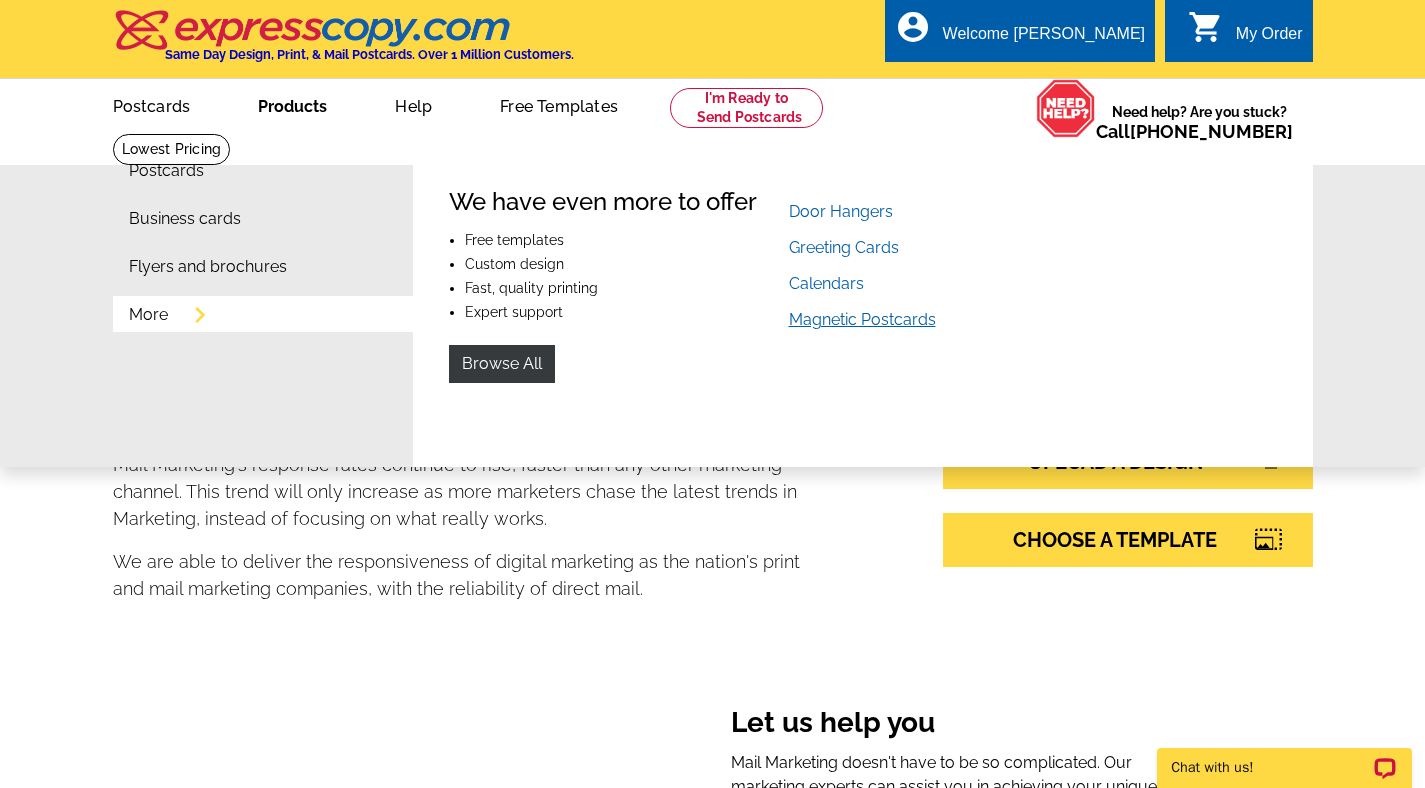 click on "Magnetic Postcards" at bounding box center [862, 319] 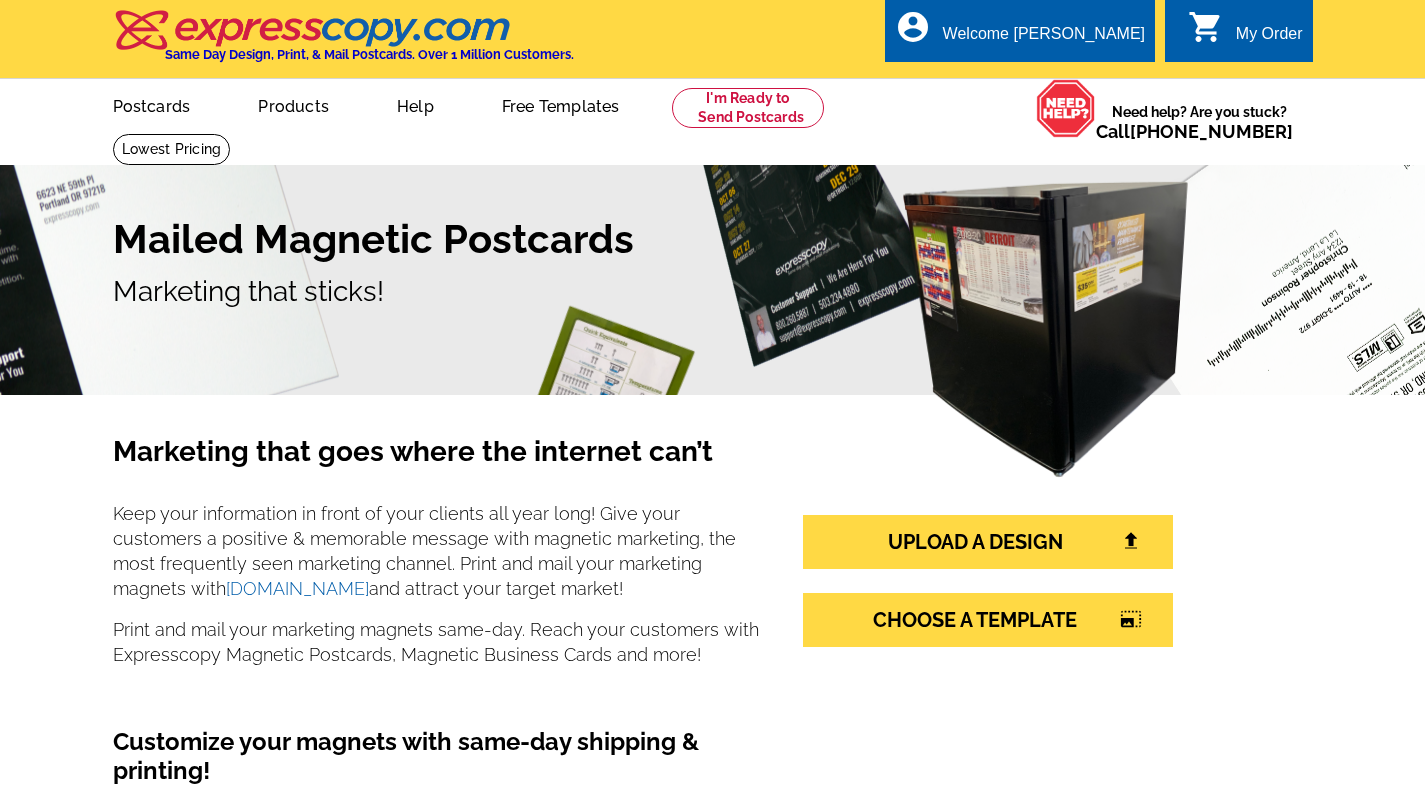 scroll, scrollTop: 0, scrollLeft: 0, axis: both 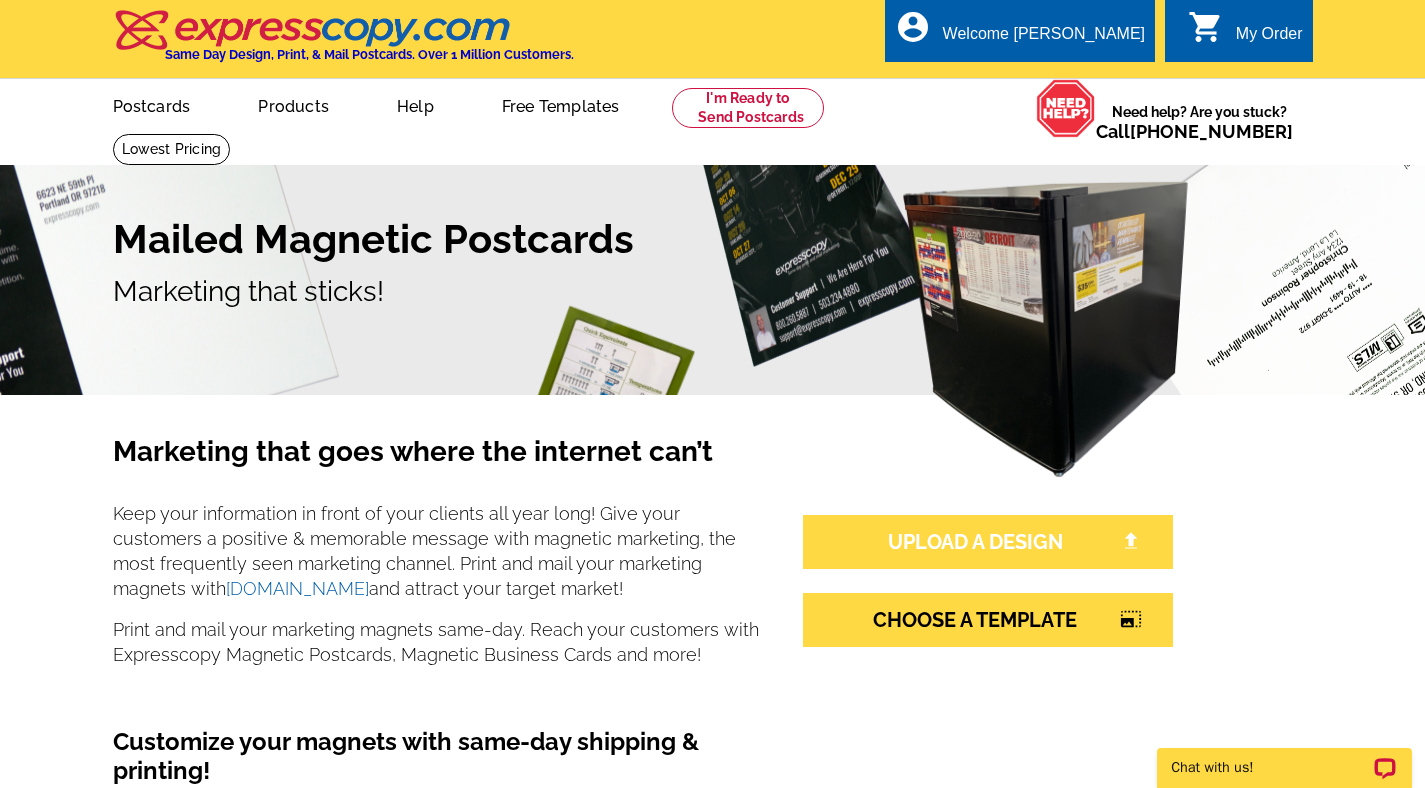 click on "UPLOAD A DESIGN" at bounding box center [988, 542] 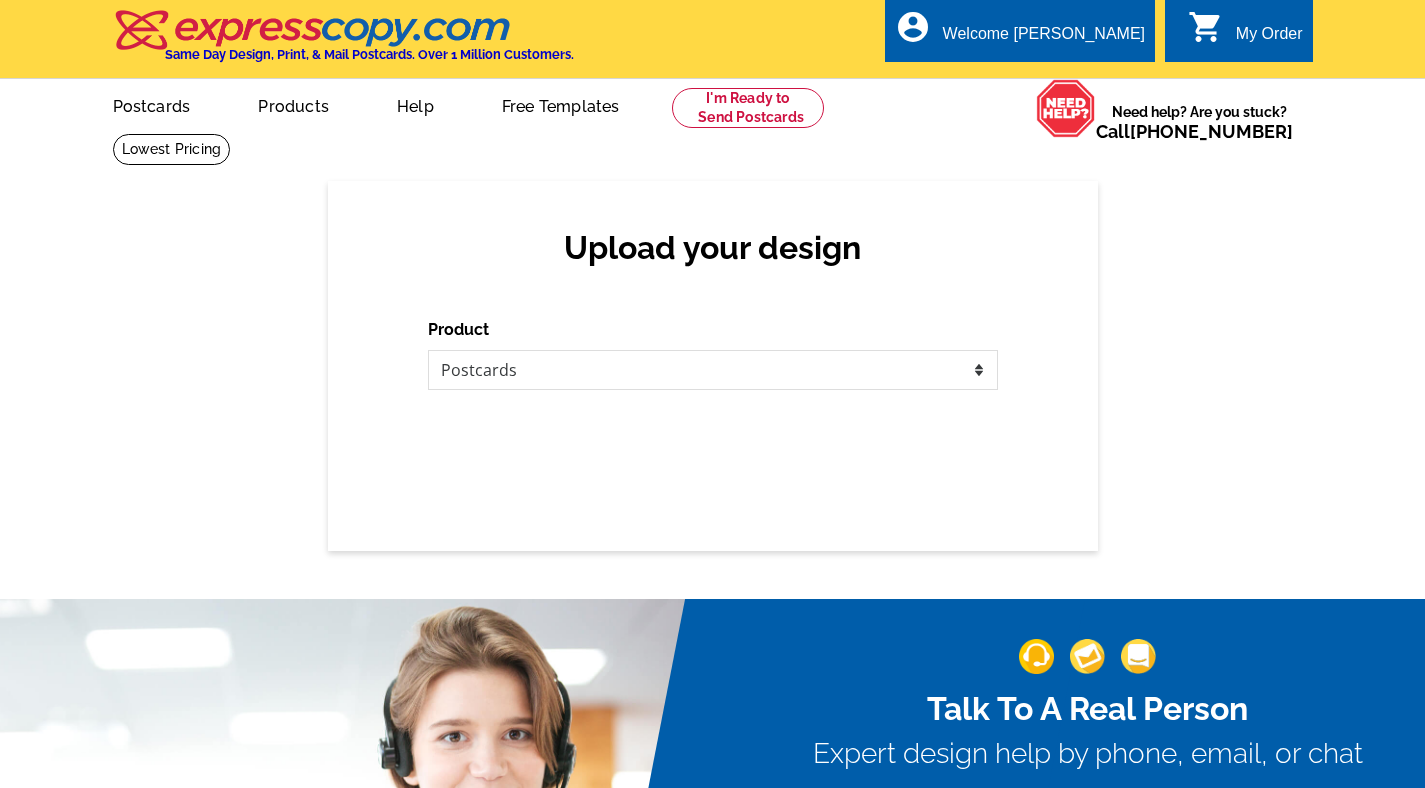 scroll, scrollTop: 0, scrollLeft: 0, axis: both 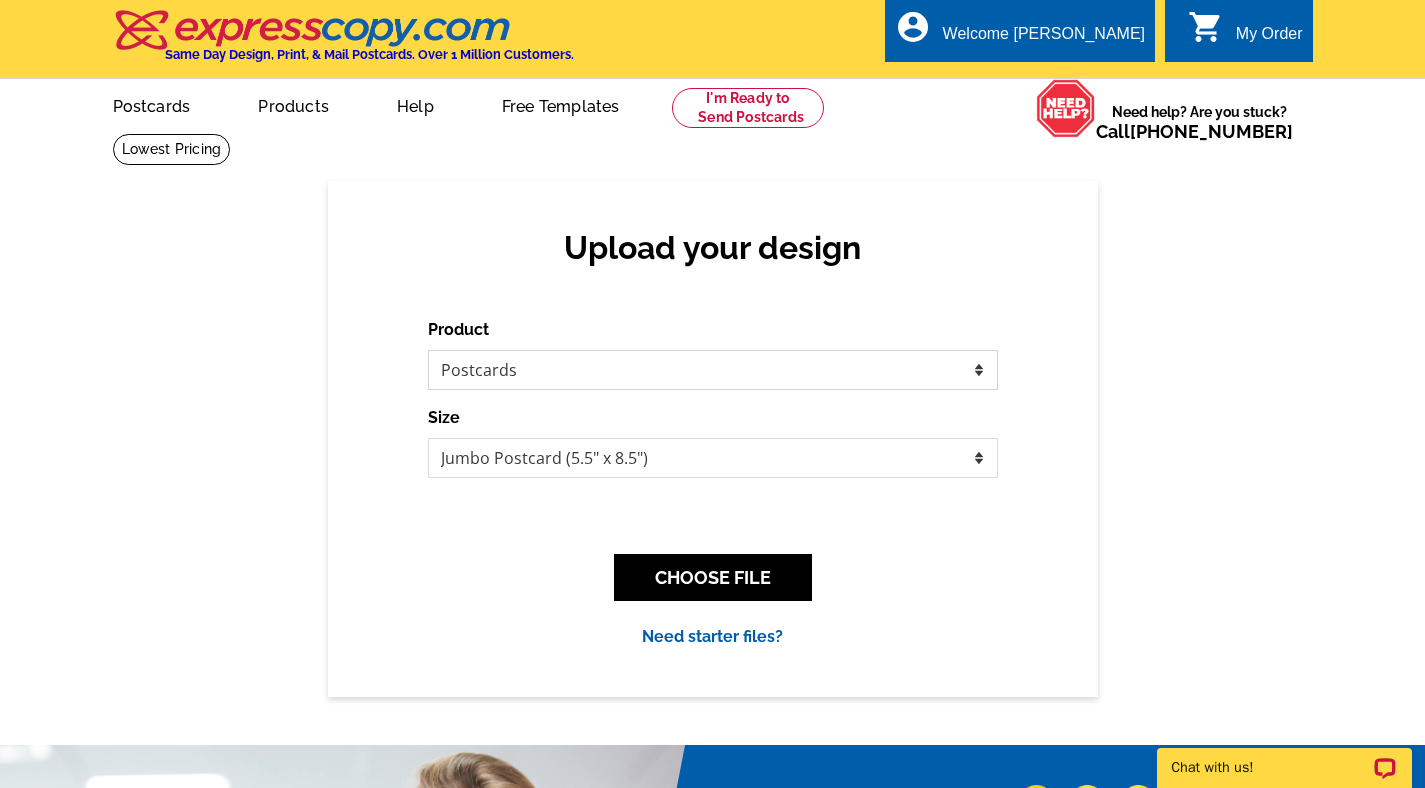 click on "Please select the type of file...
Postcards
Business Cards
Letters and flyers
Greeting Cards
Door Hangers" at bounding box center (713, 370) 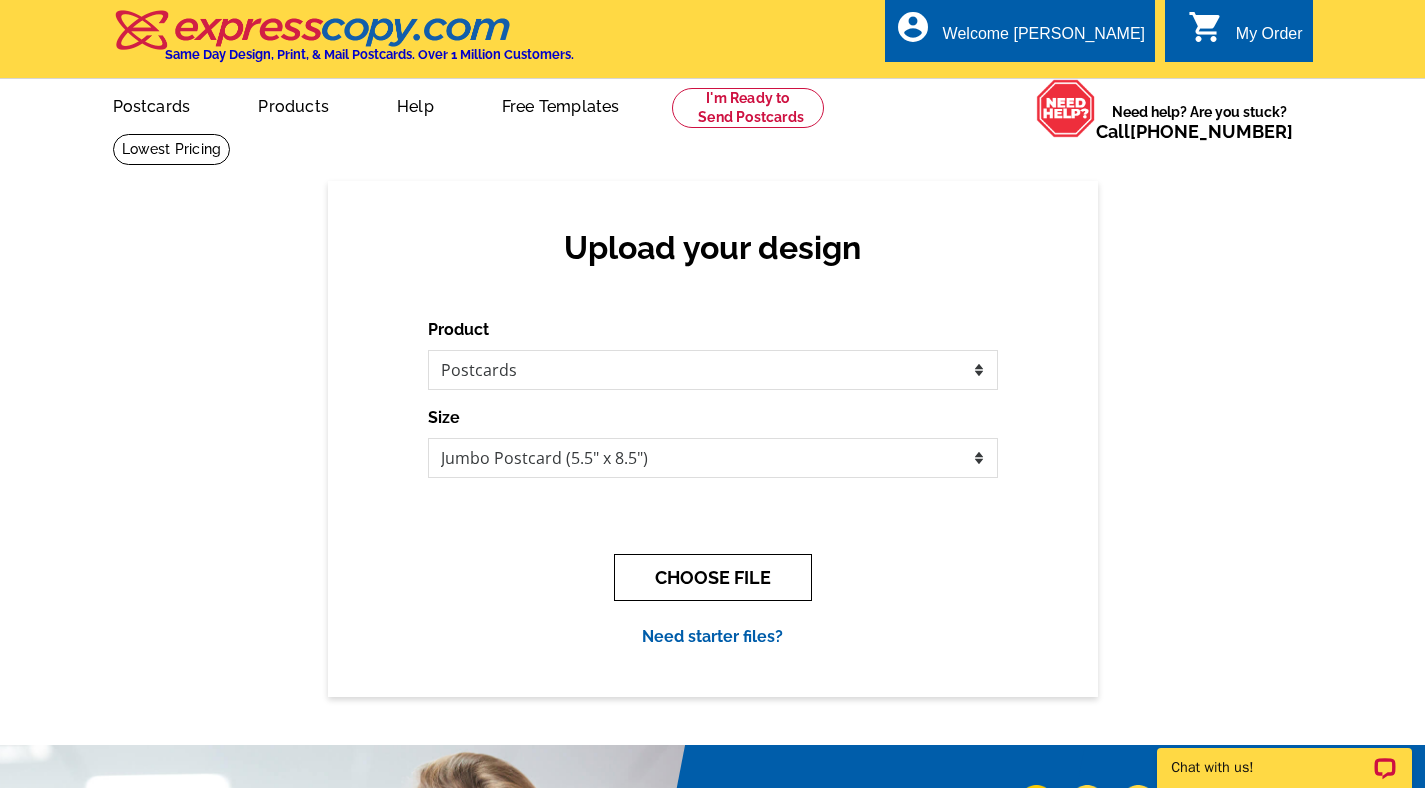 click on "CHOOSE FILE" at bounding box center (713, 577) 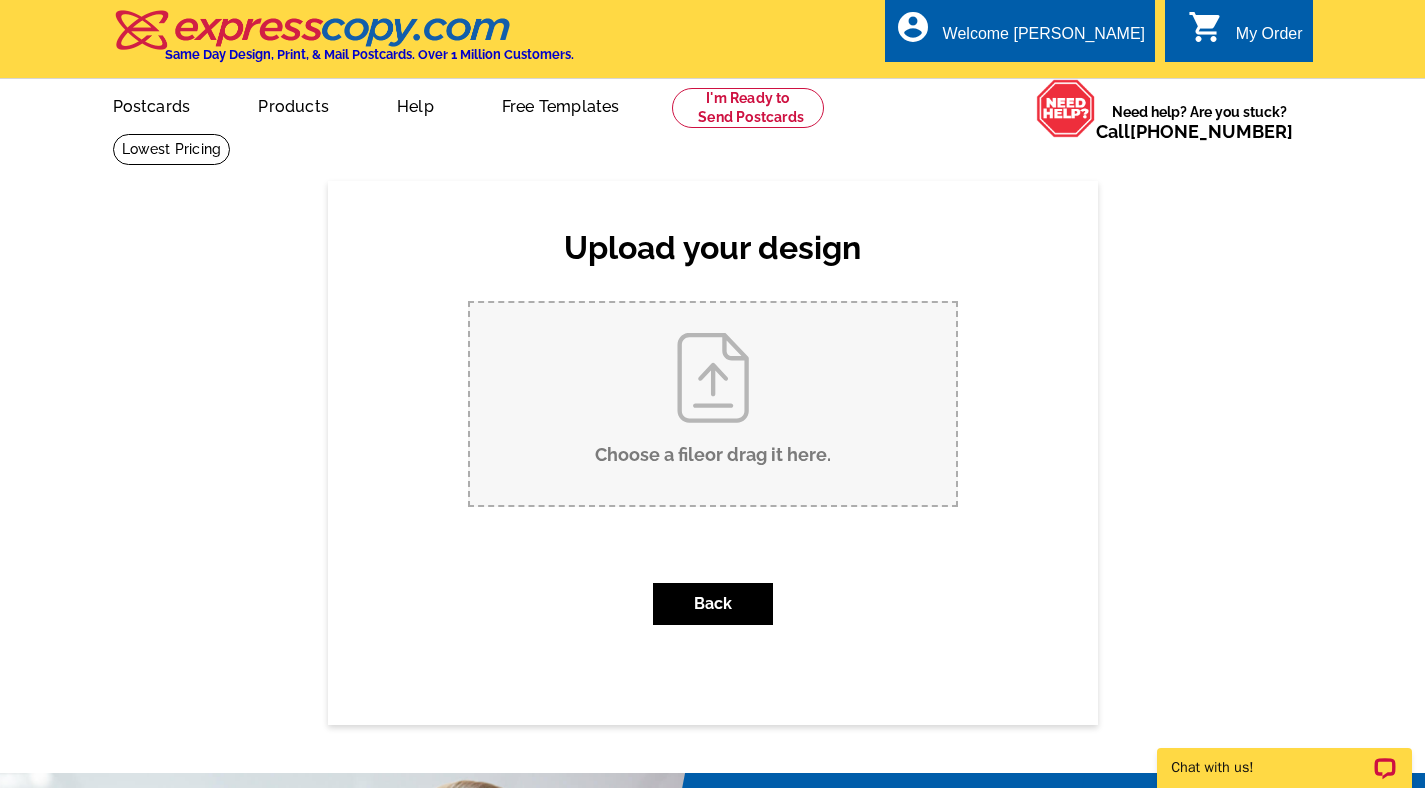 click on "Choose a file  or drag it here ." at bounding box center (713, 404) 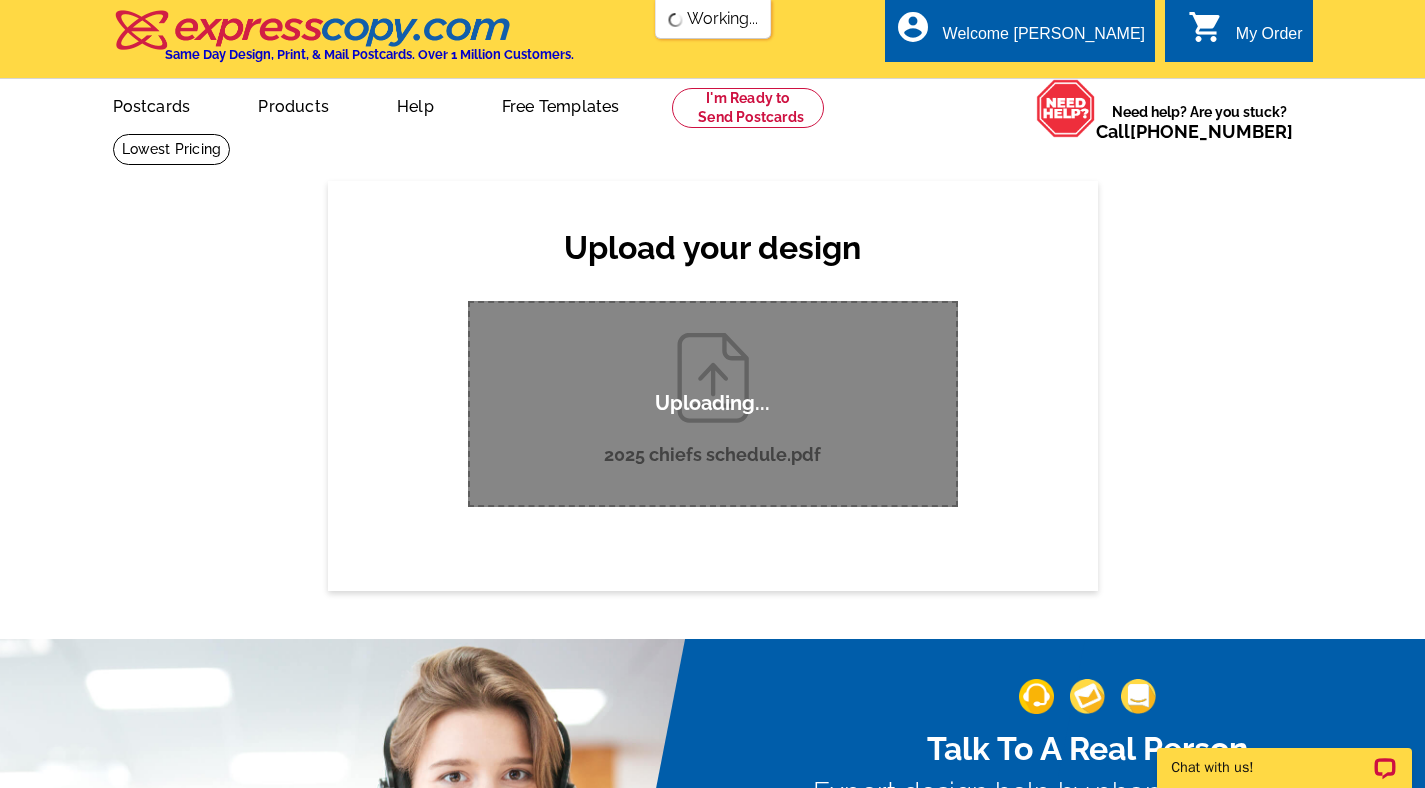 scroll, scrollTop: 0, scrollLeft: 0, axis: both 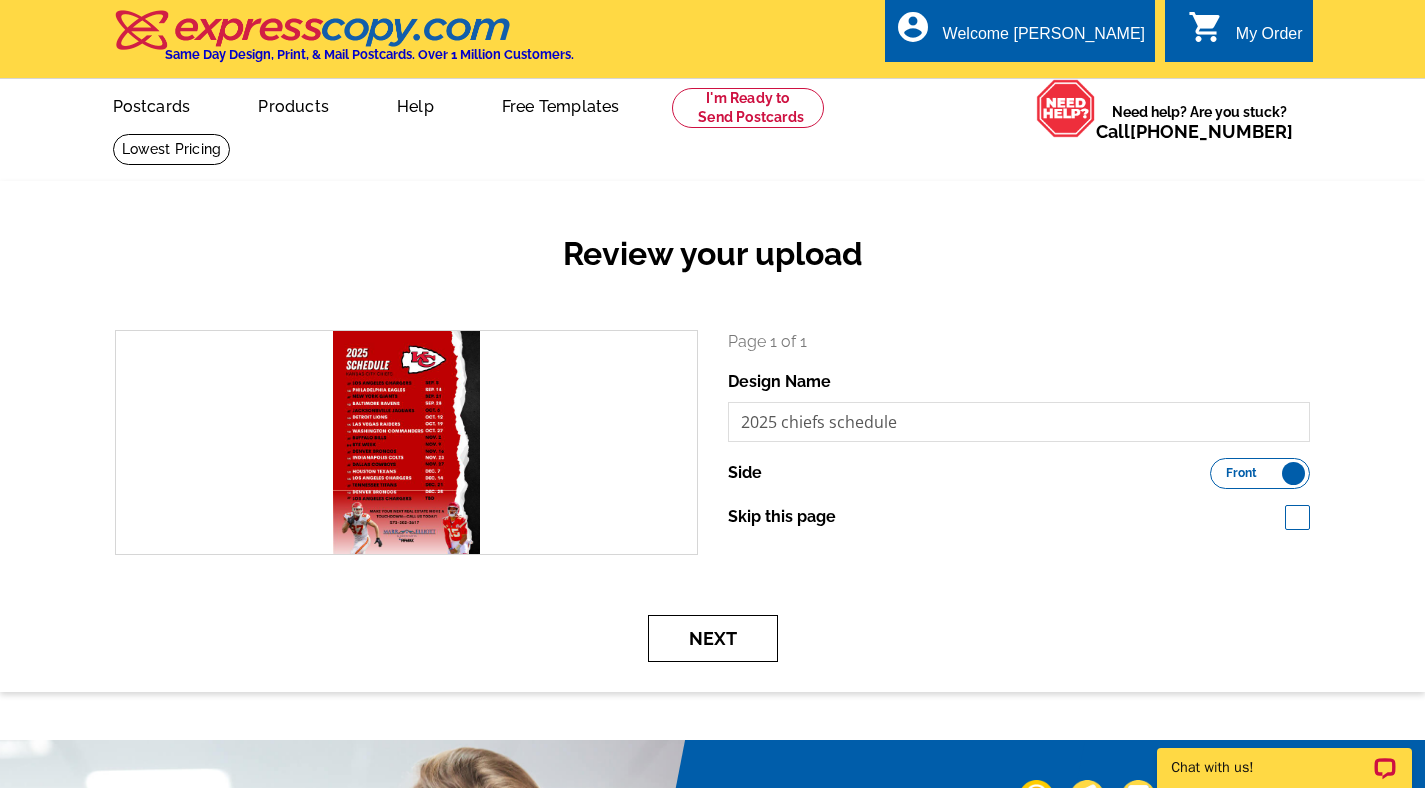 click on "Next" at bounding box center [713, 638] 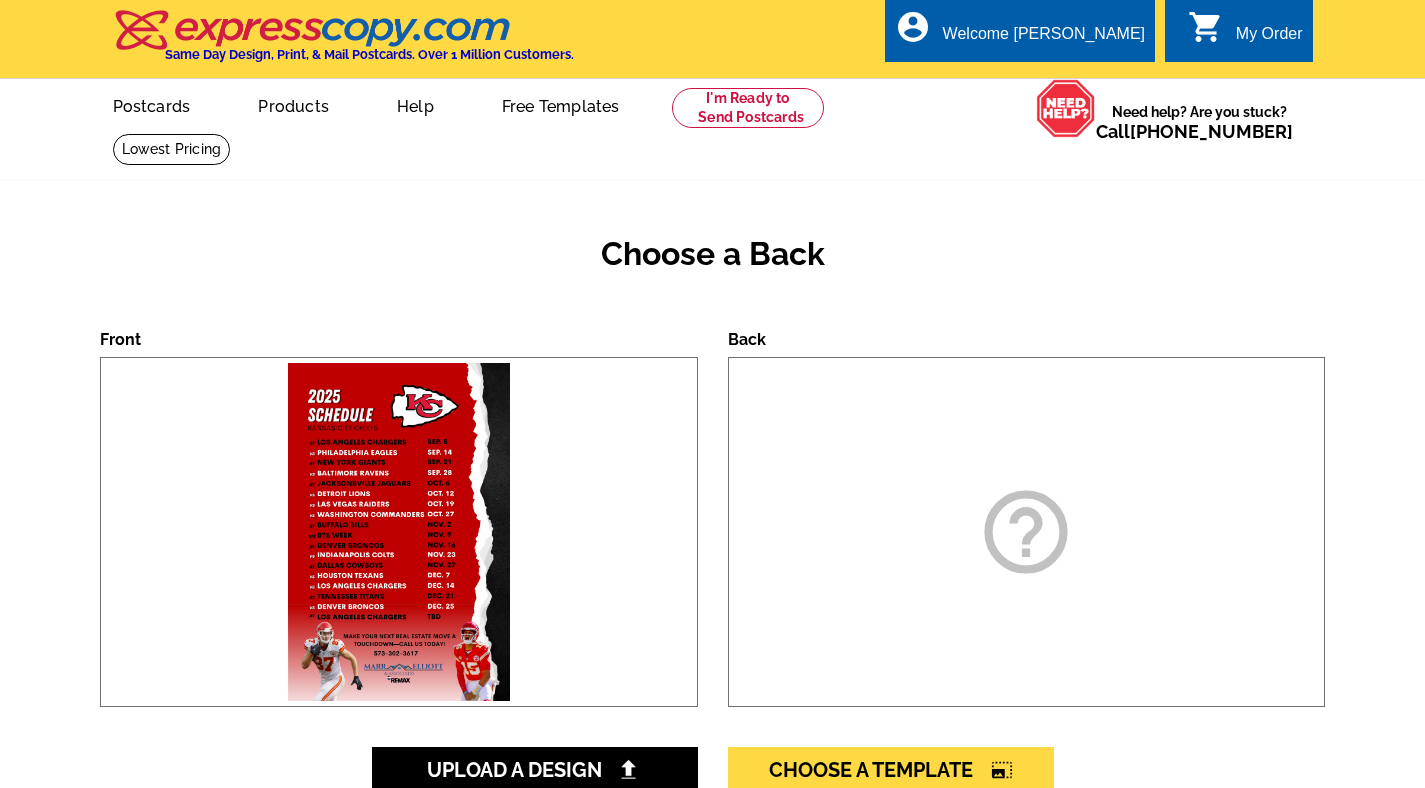 scroll, scrollTop: 0, scrollLeft: 0, axis: both 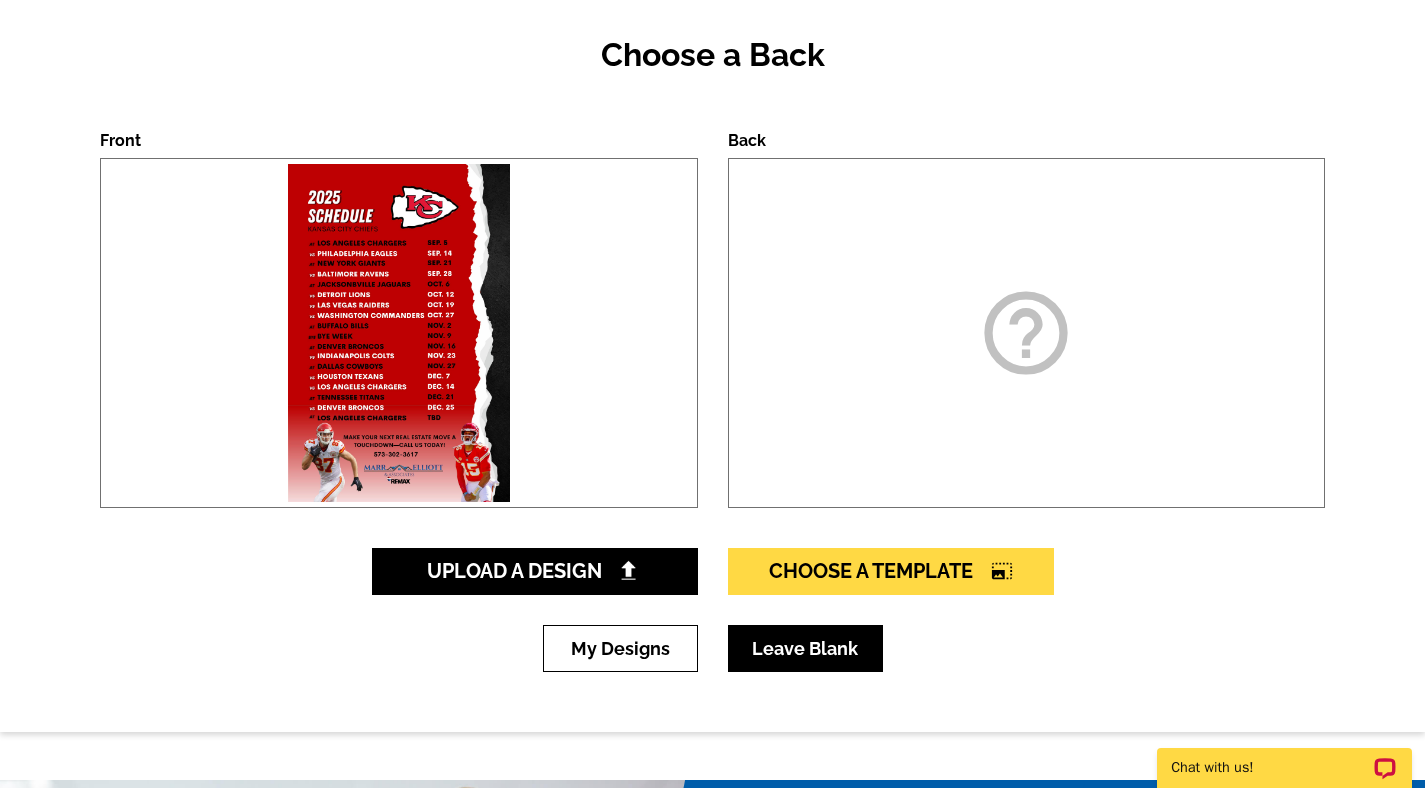 click on "Leave Blank" at bounding box center (805, 648) 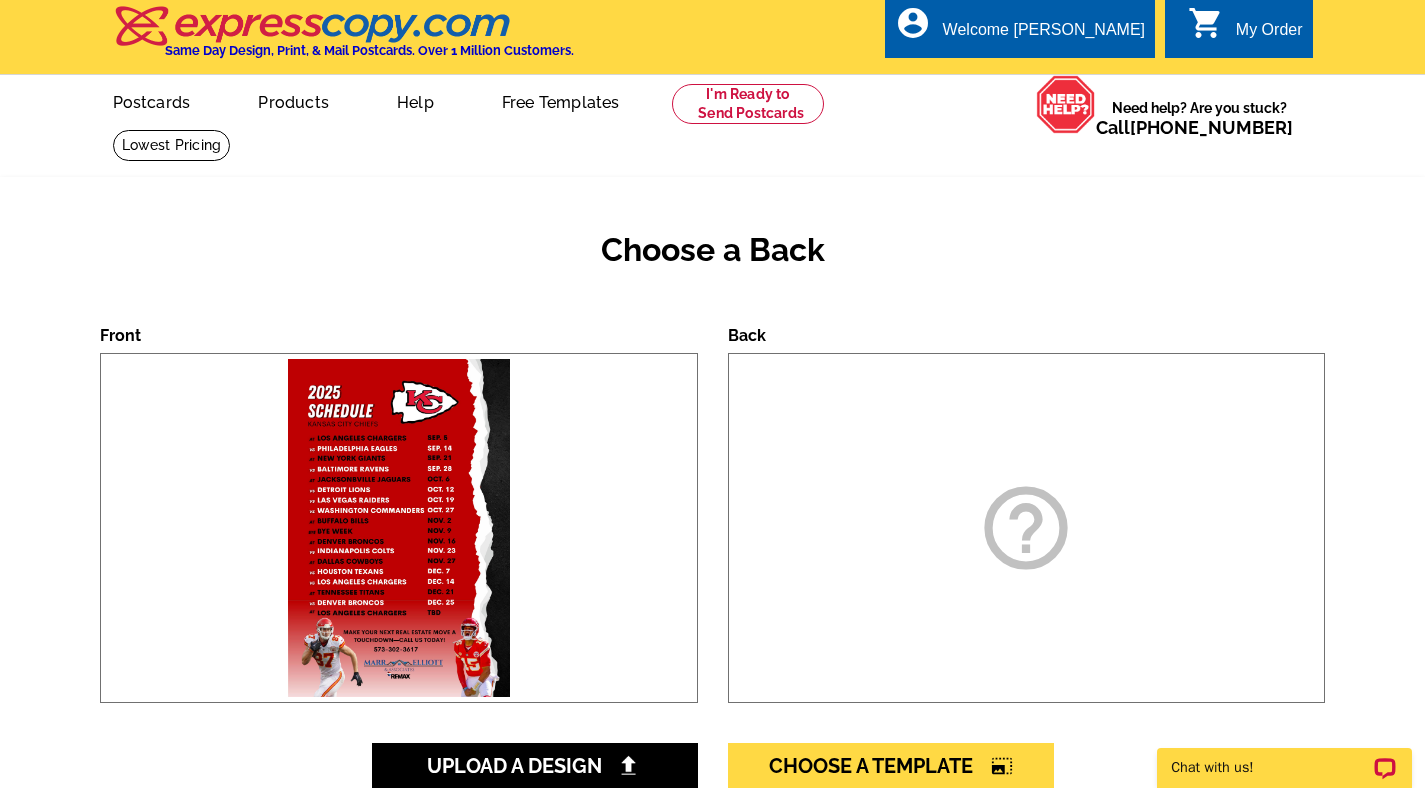 scroll, scrollTop: 0, scrollLeft: 0, axis: both 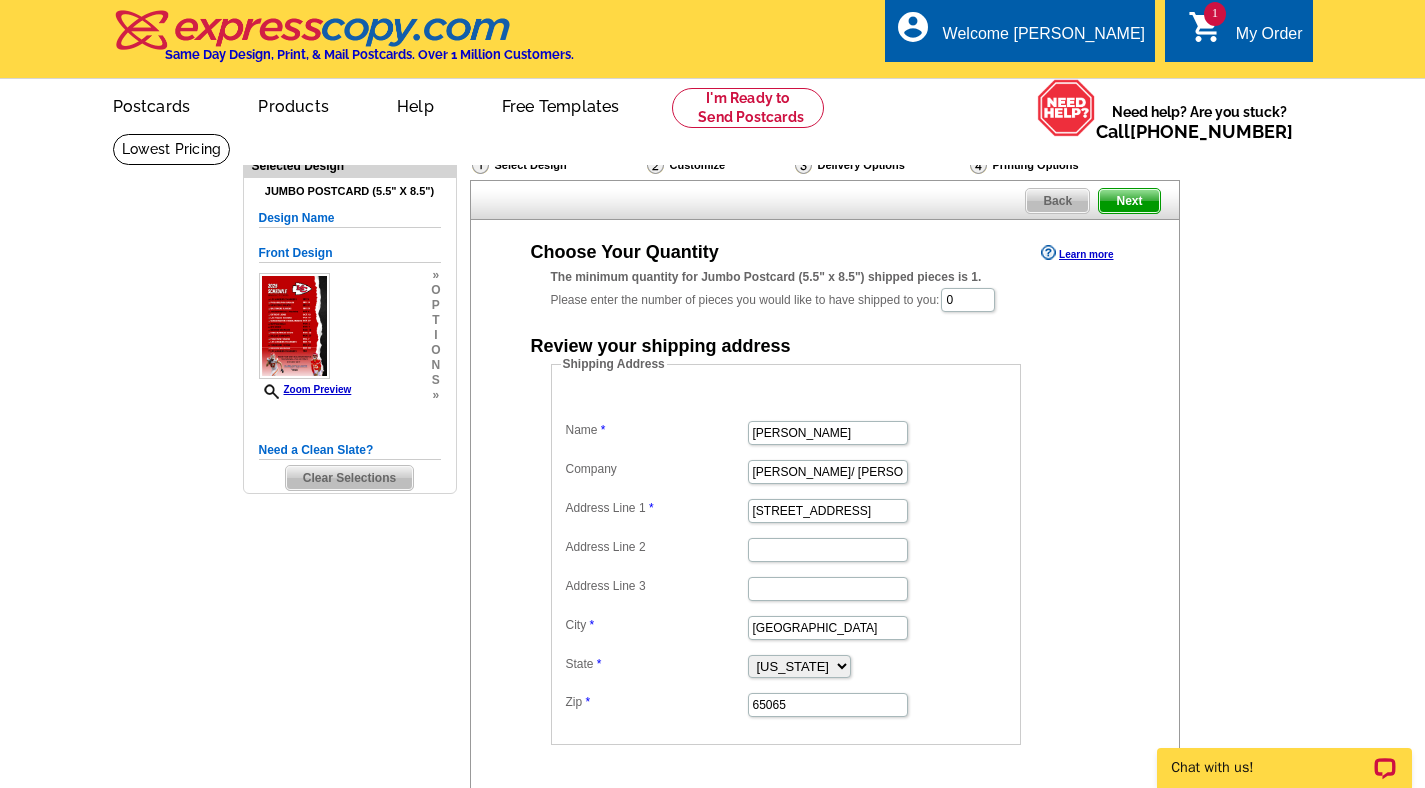 click on "Printing Options" at bounding box center (1057, 165) 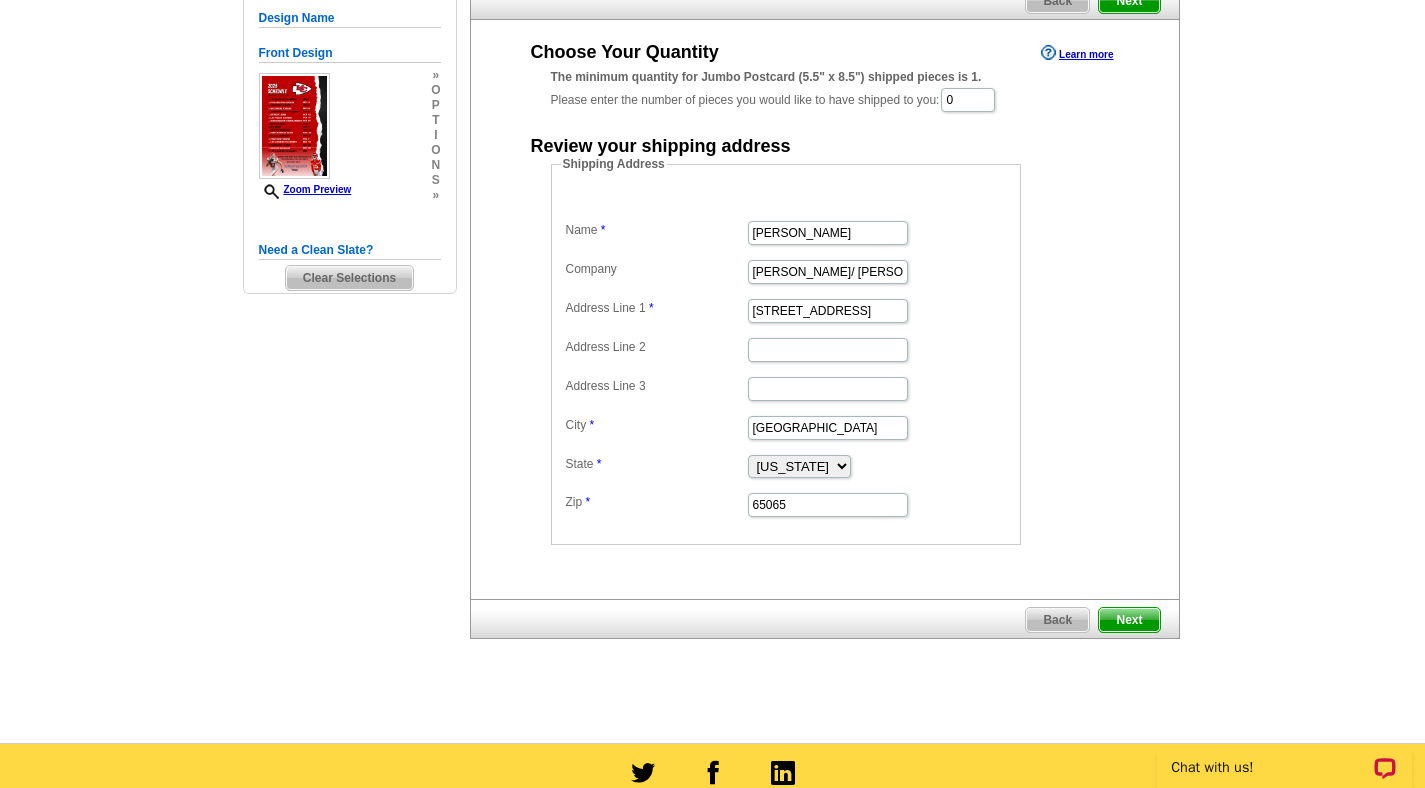 scroll, scrollTop: 204, scrollLeft: 0, axis: vertical 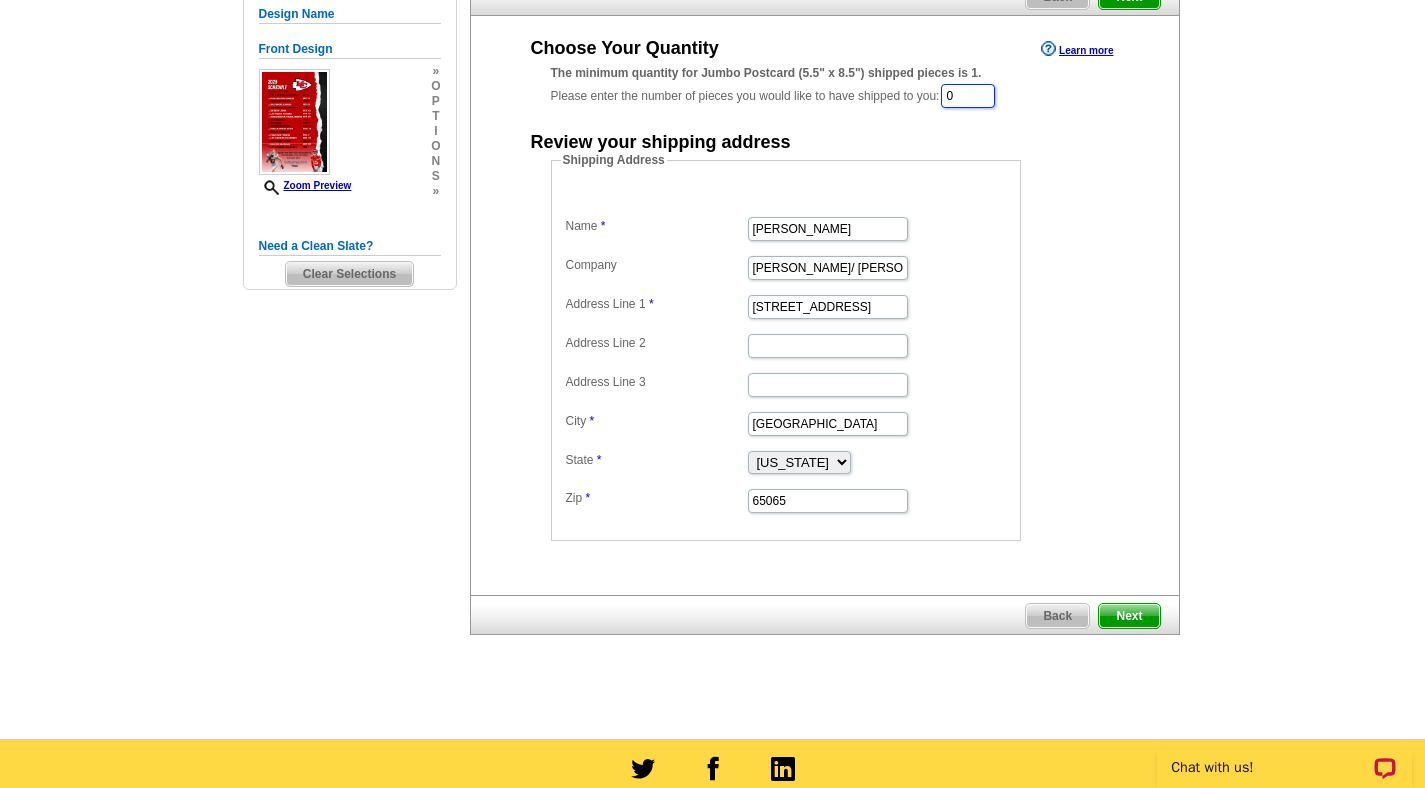 click on "0" at bounding box center (968, 96) 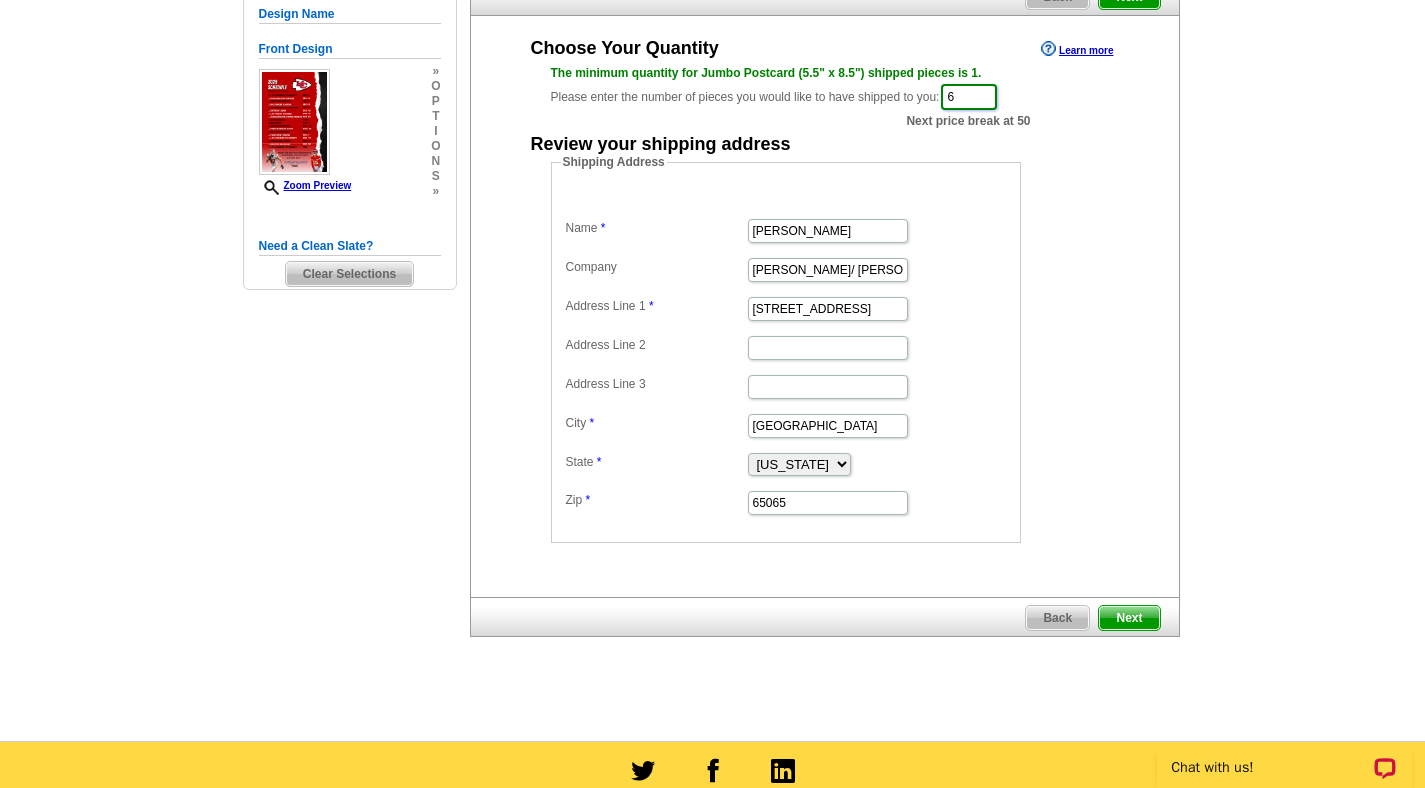 type on "6" 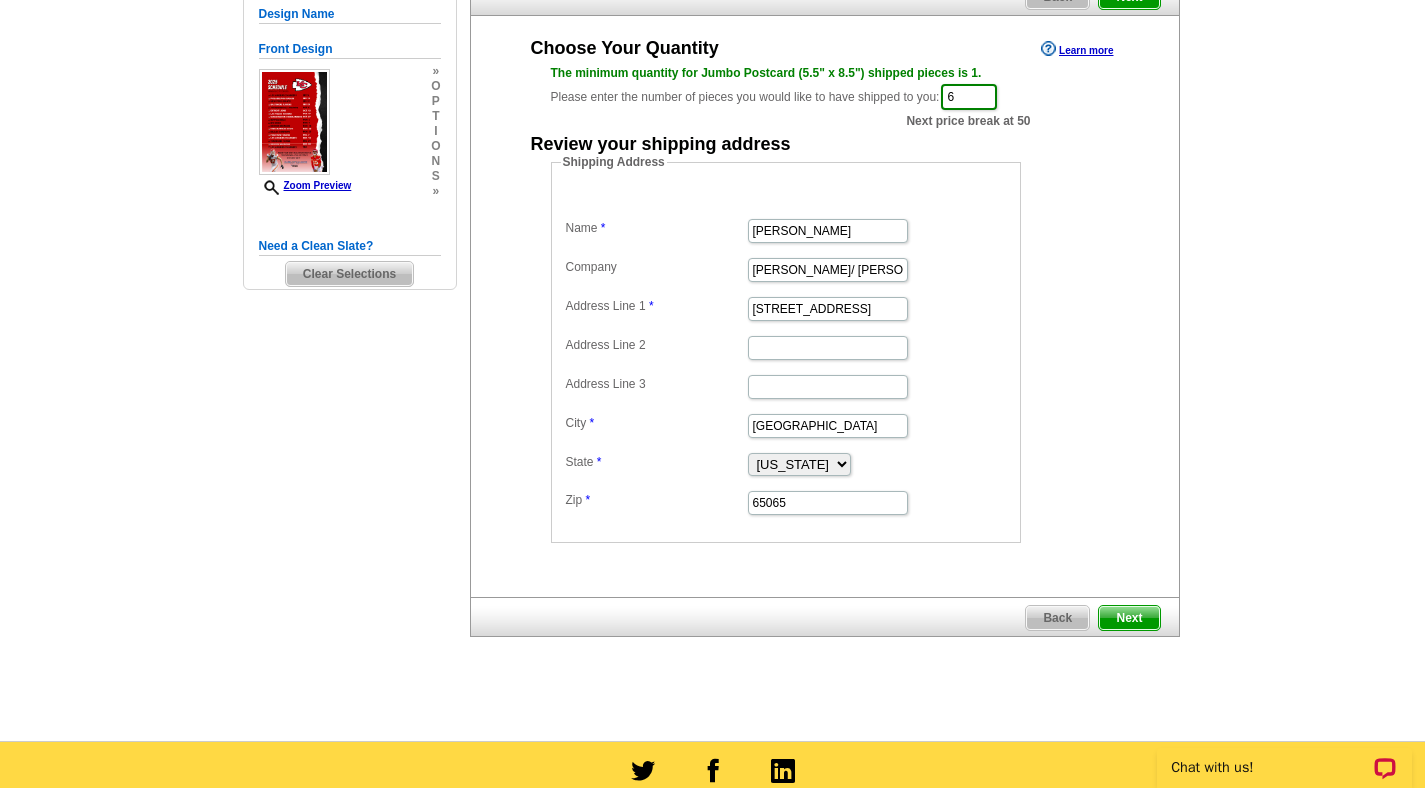 click on "Shipping Address
Name
Amber Elliott
Company
Marr/ Elliot & Associates
Address Line 1
3525 Osage Beach Parkway
Address Line 2
Address Line 3
City
Osage Beach
State
Alabama
Alaska
Arizona
Arkansas
California
Colorado
Connecticut
District of Columbia
Delaware
Florida
Georgia
Hawaii
Idaho
Illinois
Indiana
Iowa
Kansas
Kentucky
Louisiana
Maine
Maryland
Massachusetts
Michigan
Minnesota
Mississippi
Missouri
Montana
Nebraska
Nevada
New Hampshire
New Jersey
New Mexico
New York
North Carolina
North Dakota
Ohio
Oklahoma
Oregon
Pennsylvania
Rhode Island
South Carolina
South Dakota
Tennessee
Texas
Utah
Vermont
Virginia
Washington
West Virginia" at bounding box center (825, 348) 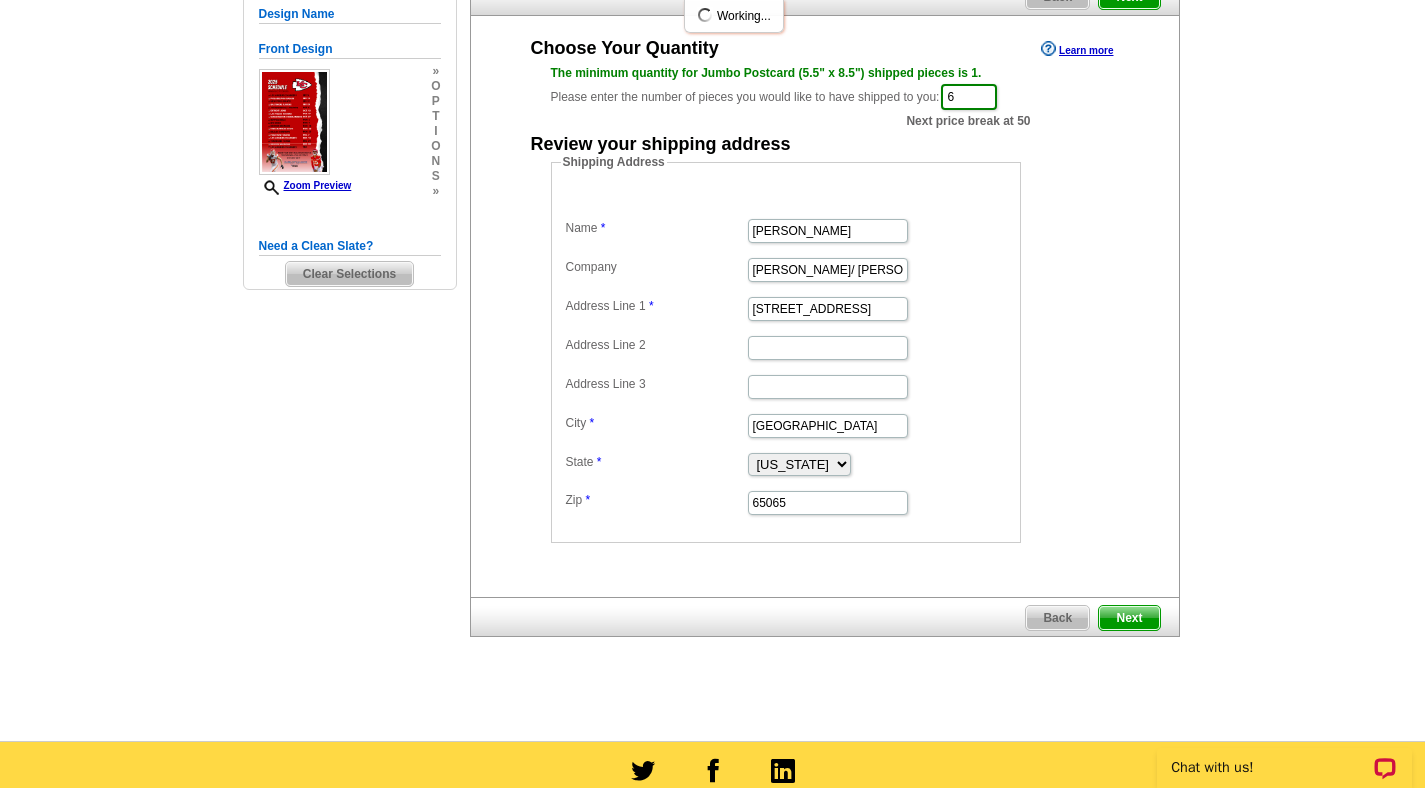 scroll, scrollTop: 0, scrollLeft: 0, axis: both 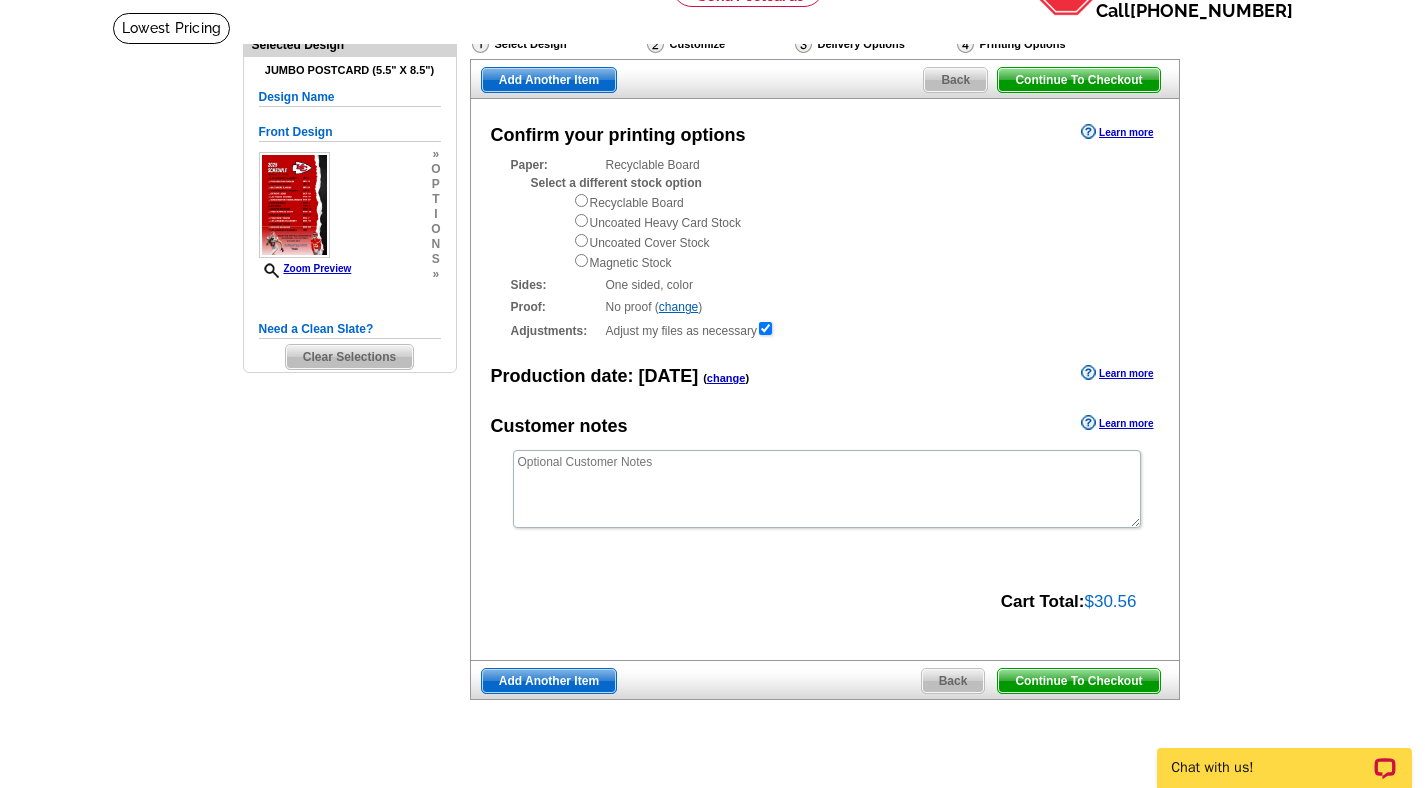 click on "Recyclable Board
Uncoated Heavy Card Stock
Uncoated Cover Stock
Magnetic Stock" at bounding box center [856, 232] 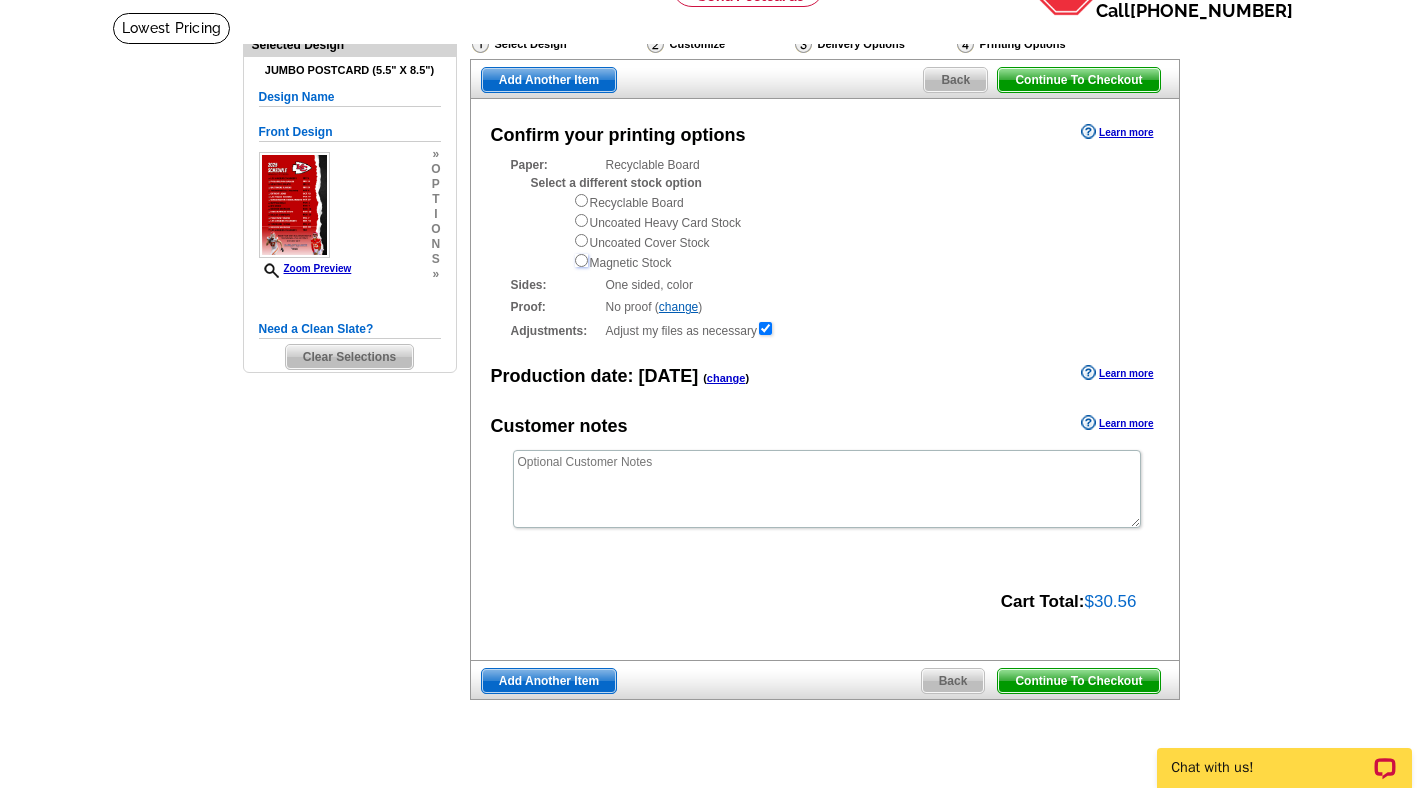 click at bounding box center (581, 260) 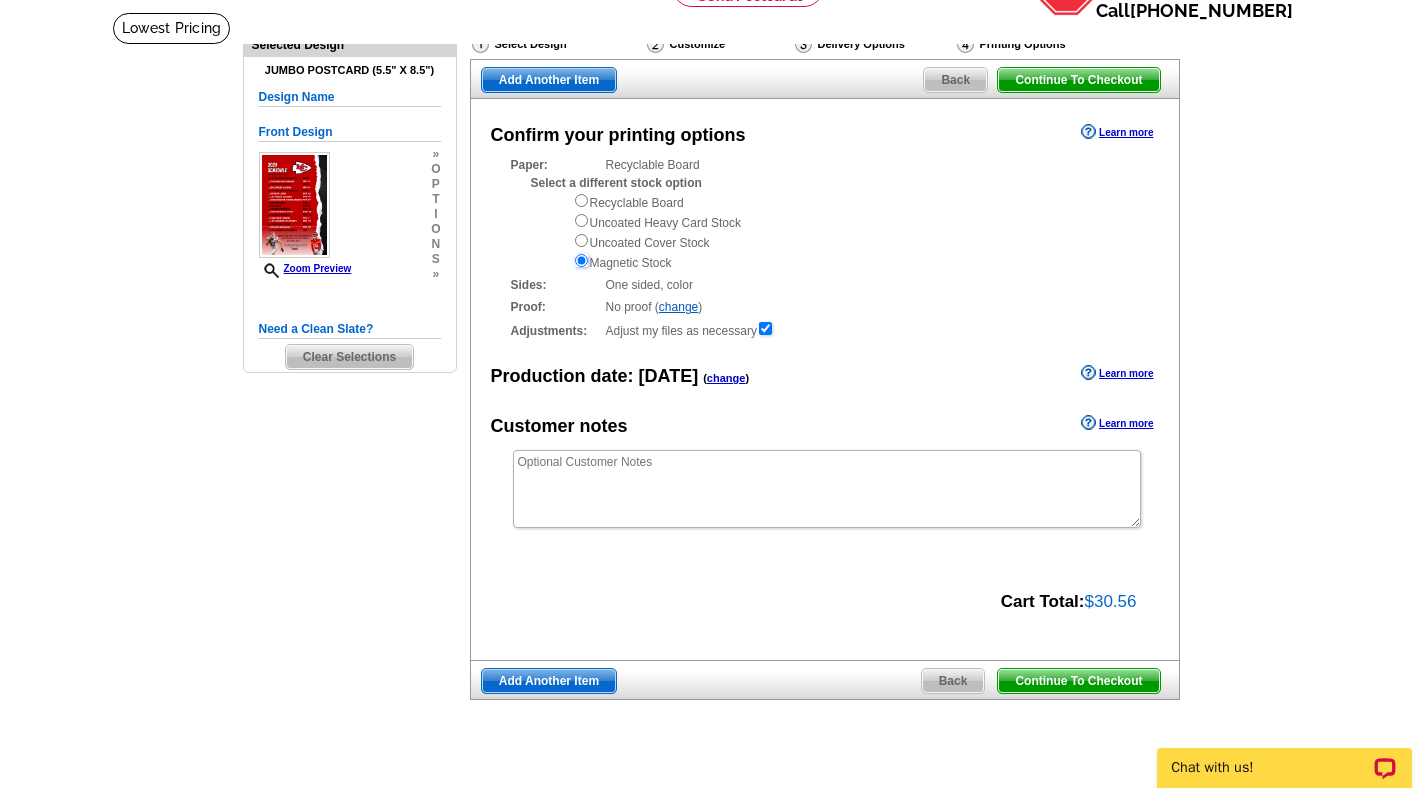 scroll, scrollTop: 0, scrollLeft: 0, axis: both 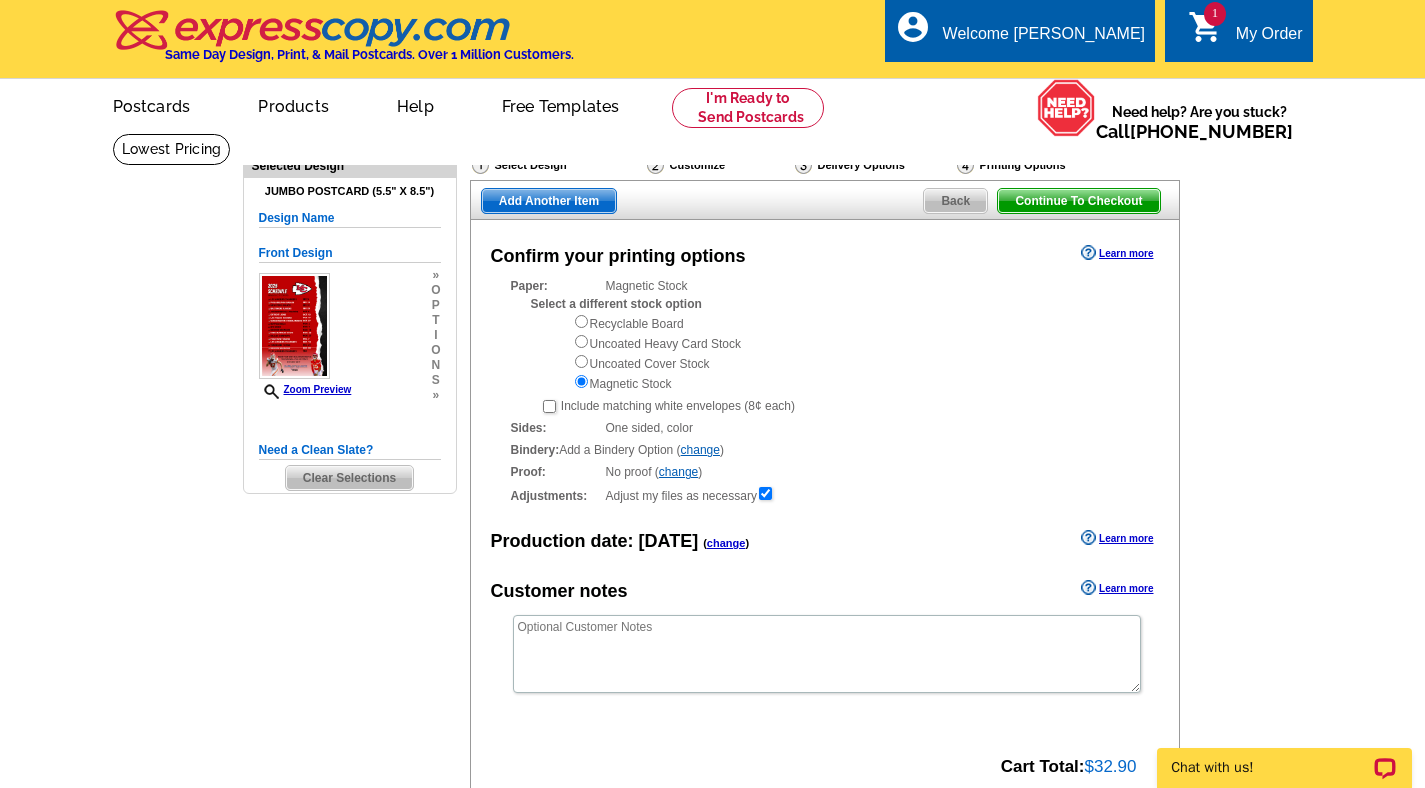 click on "Back" at bounding box center [955, 201] 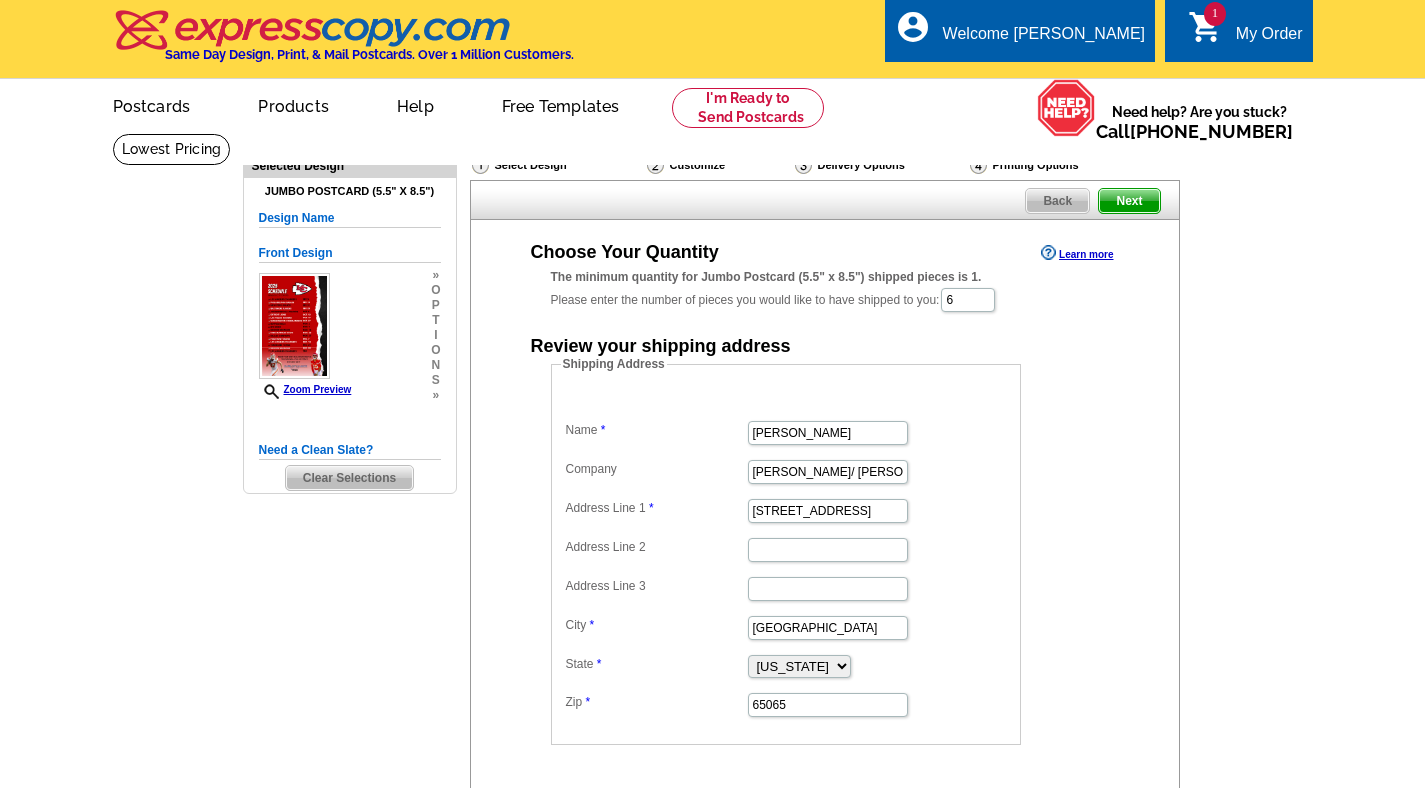 scroll, scrollTop: 0, scrollLeft: 0, axis: both 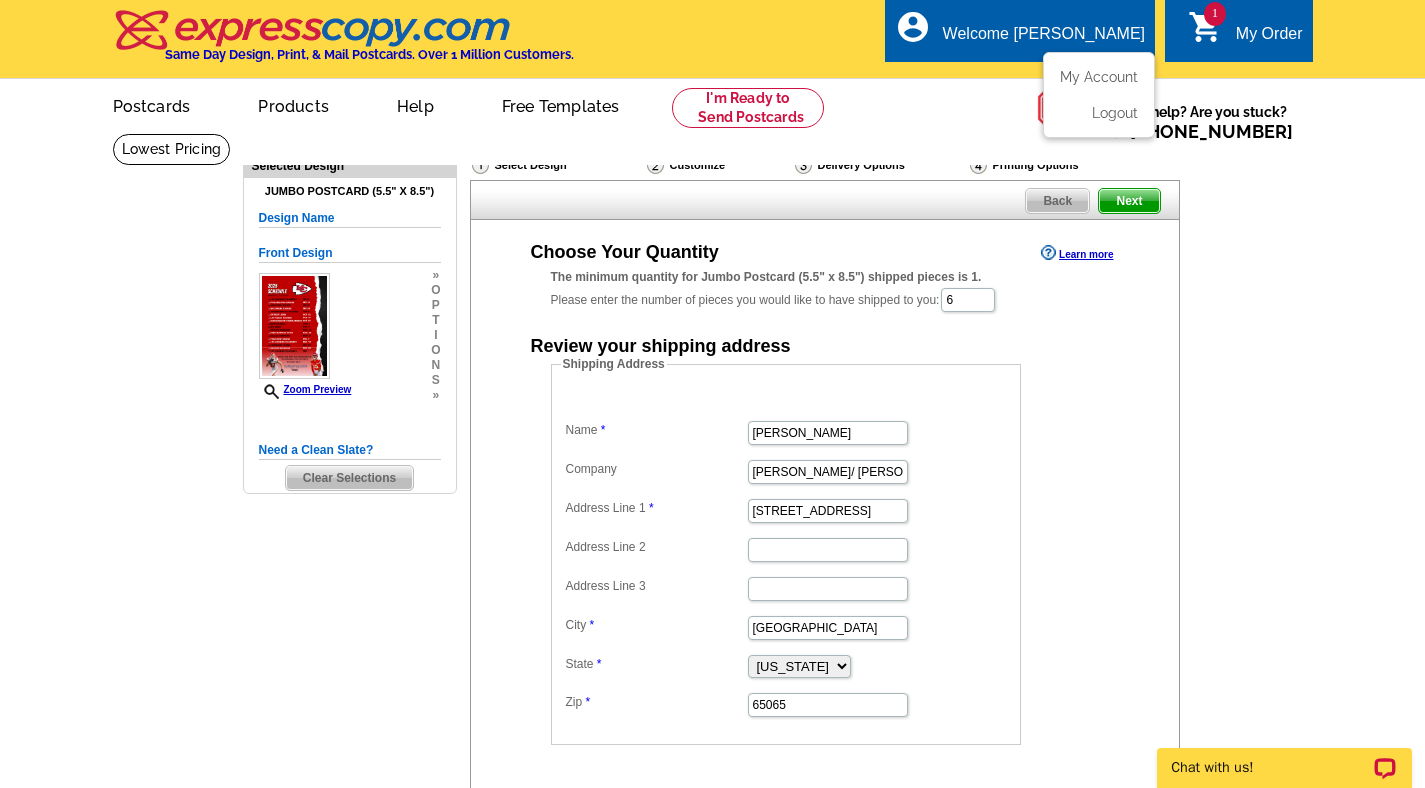 click on "Welcome [PERSON_NAME]" at bounding box center [1044, 39] 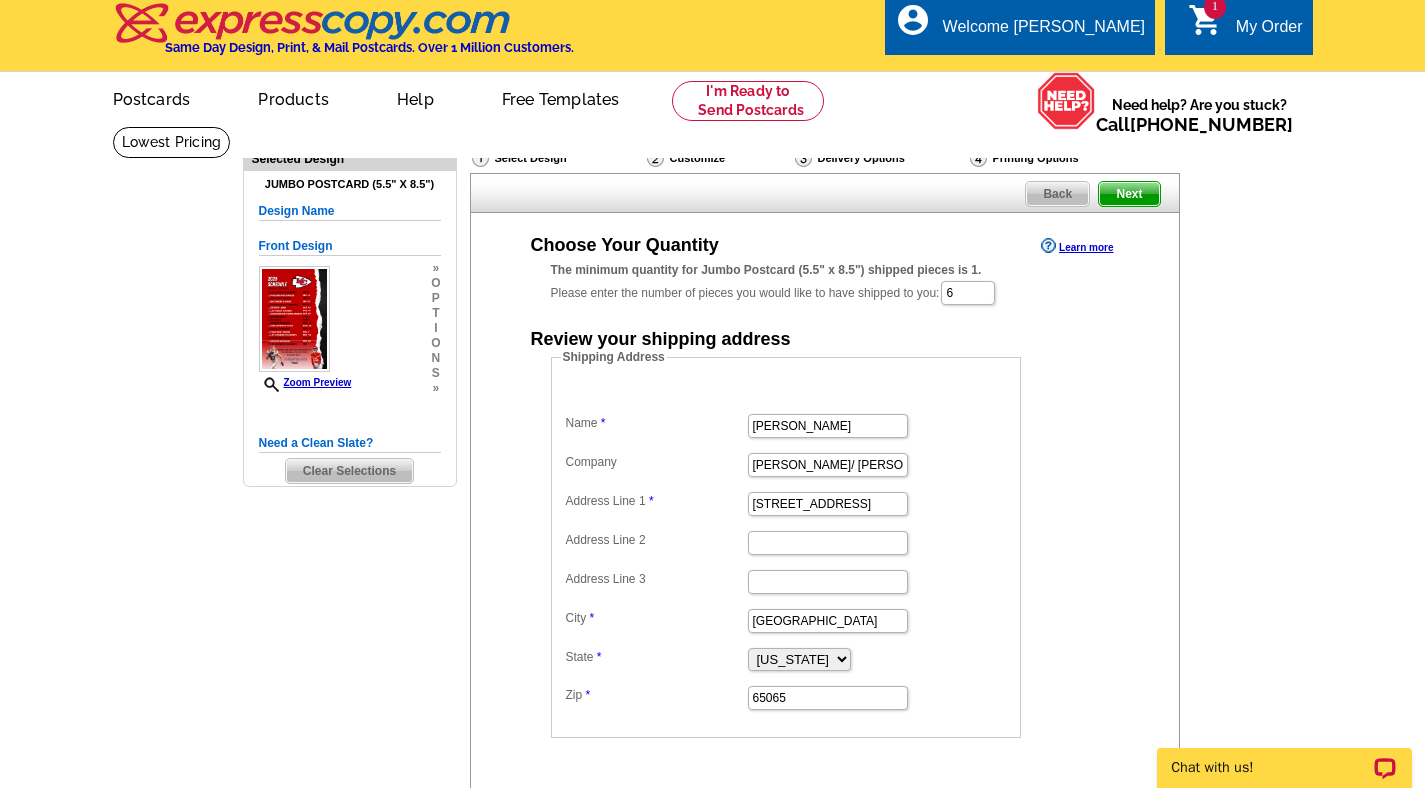 scroll, scrollTop: 6, scrollLeft: 0, axis: vertical 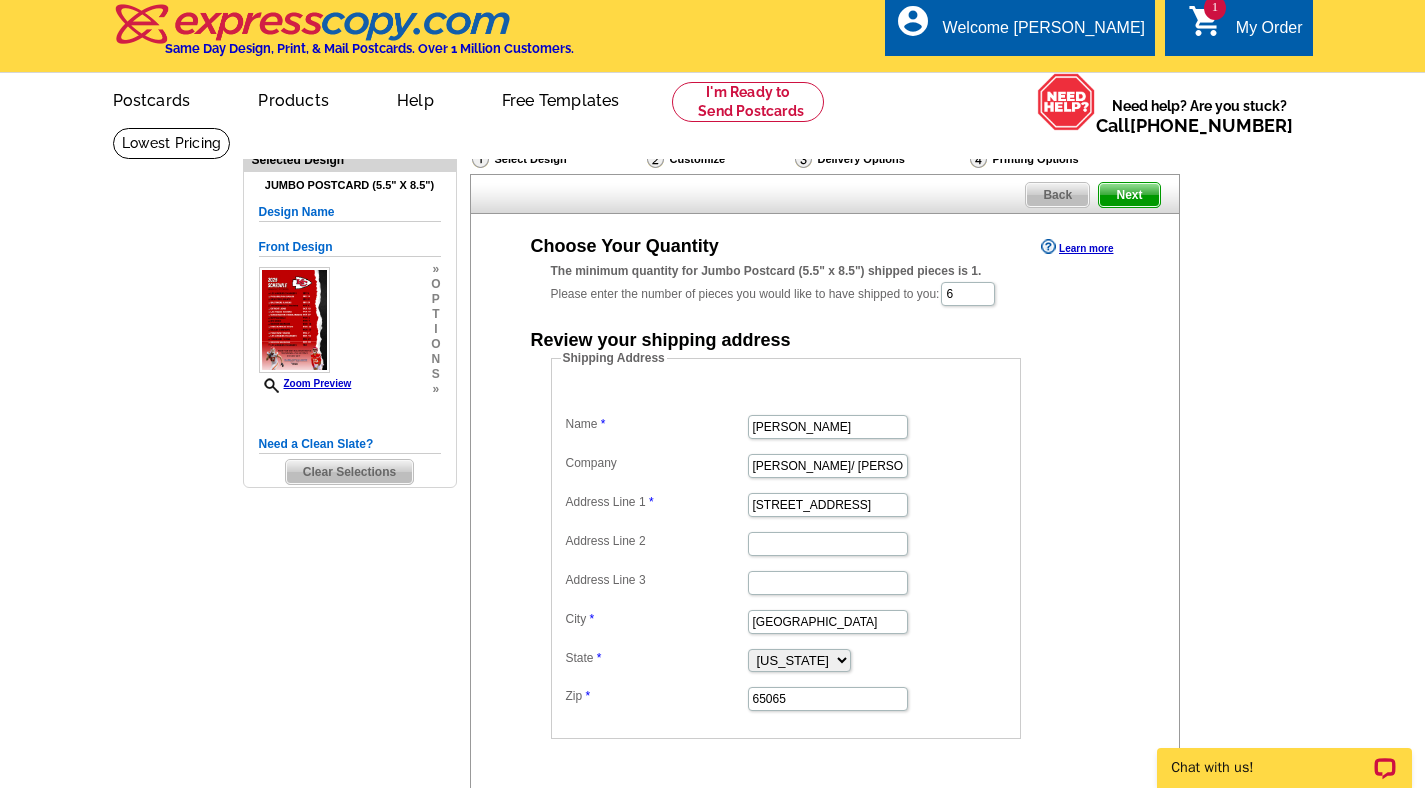 click on "Delivery Options" at bounding box center [880, 161] 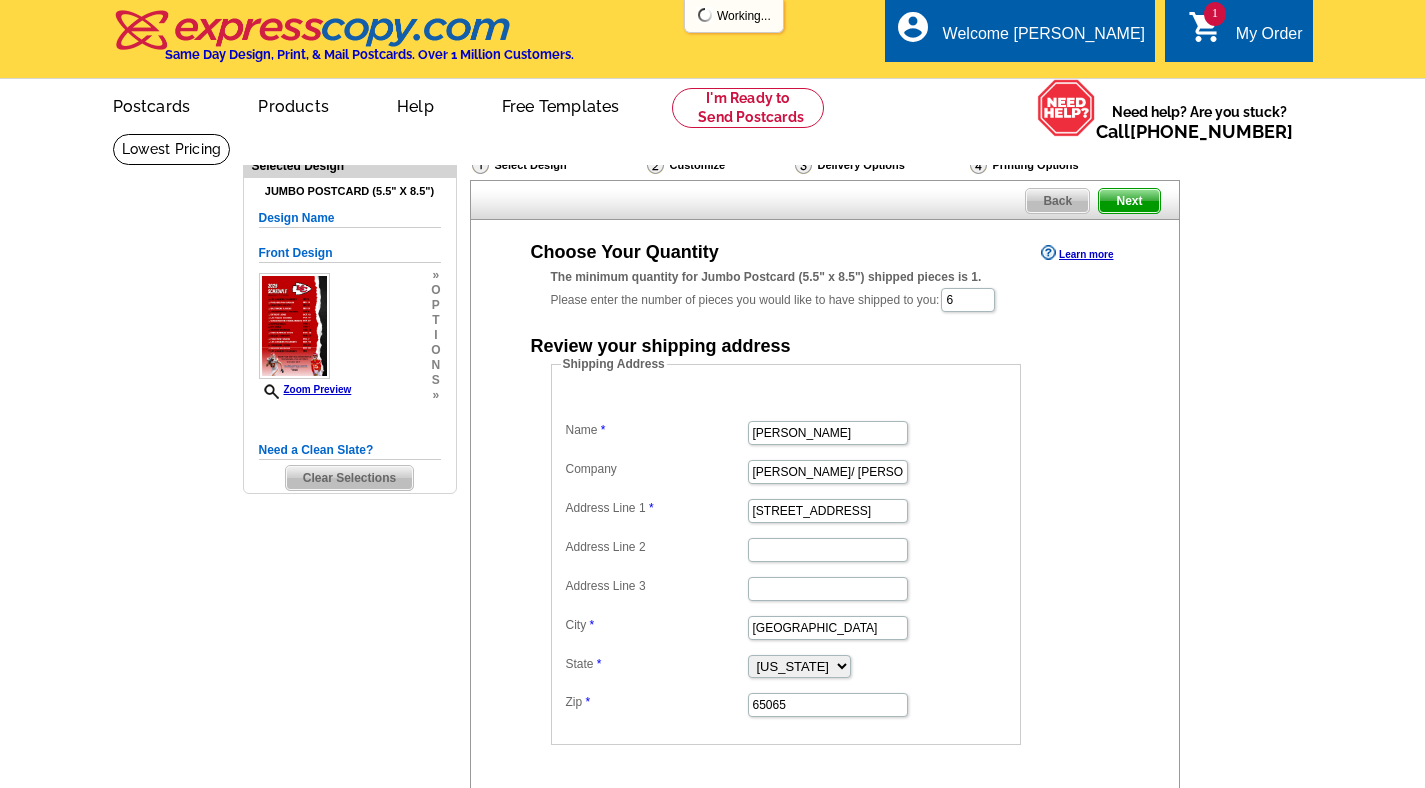 scroll, scrollTop: 162, scrollLeft: 0, axis: vertical 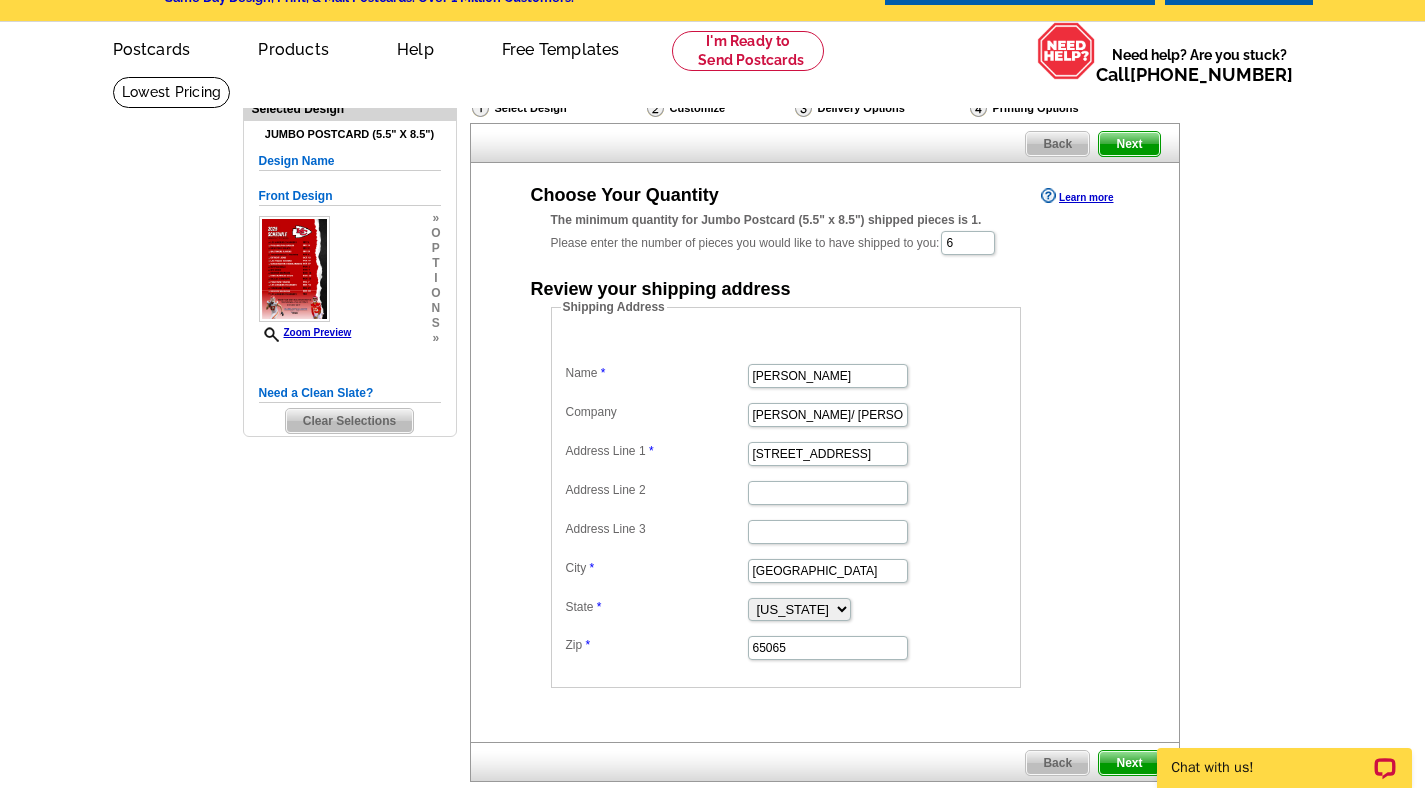 click on "Need Help? call 800-260-5887,  chat  with support, or have our designers make something custom just for you!
Got it, no need for the selection guide next time.
Show Results
Selected Design
Jumbo Postcard (5.5" x 8.5")
Design Name
Front Design
Zoom Preview
»
o
p
t
i
o
n
s
»" at bounding box center (712, 481) 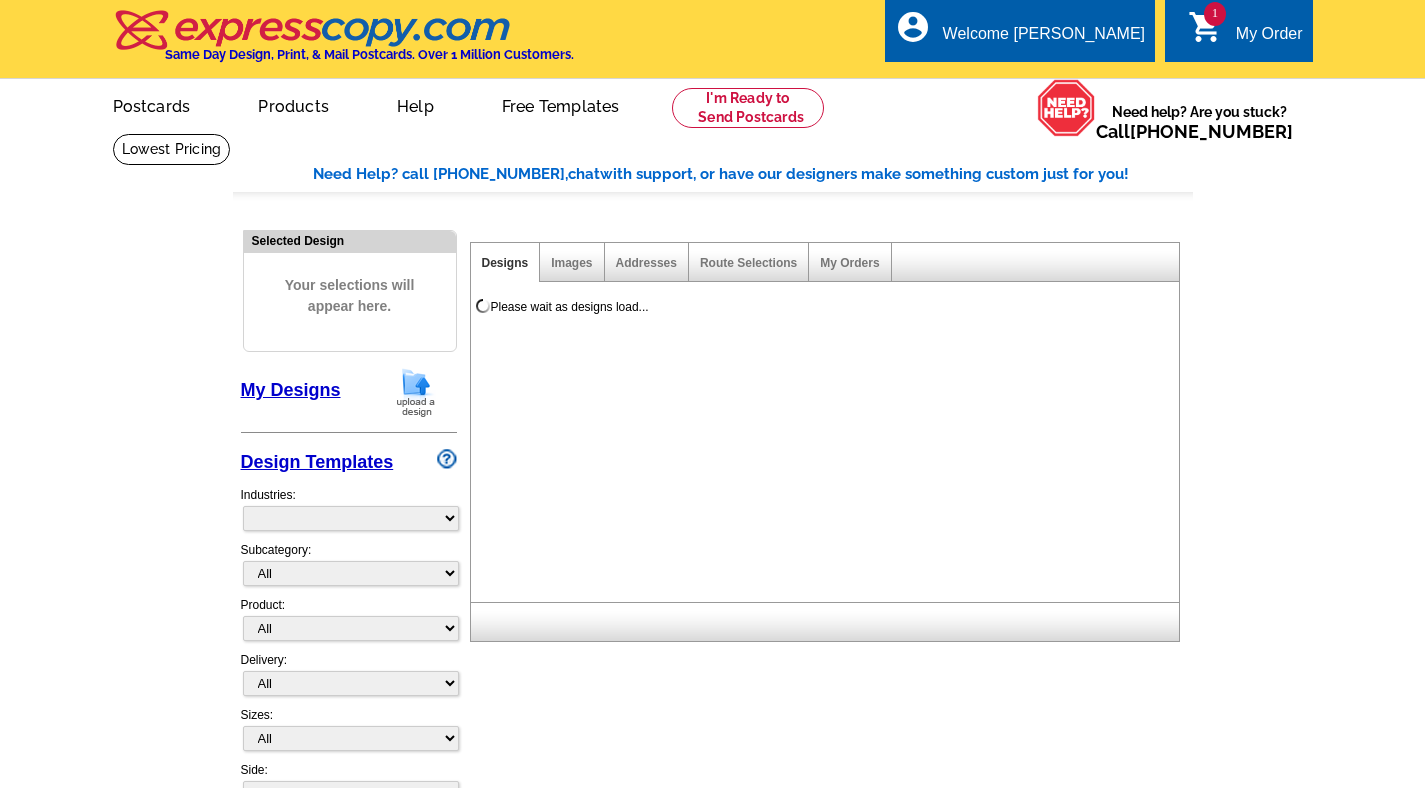 scroll, scrollTop: 0, scrollLeft: 0, axis: both 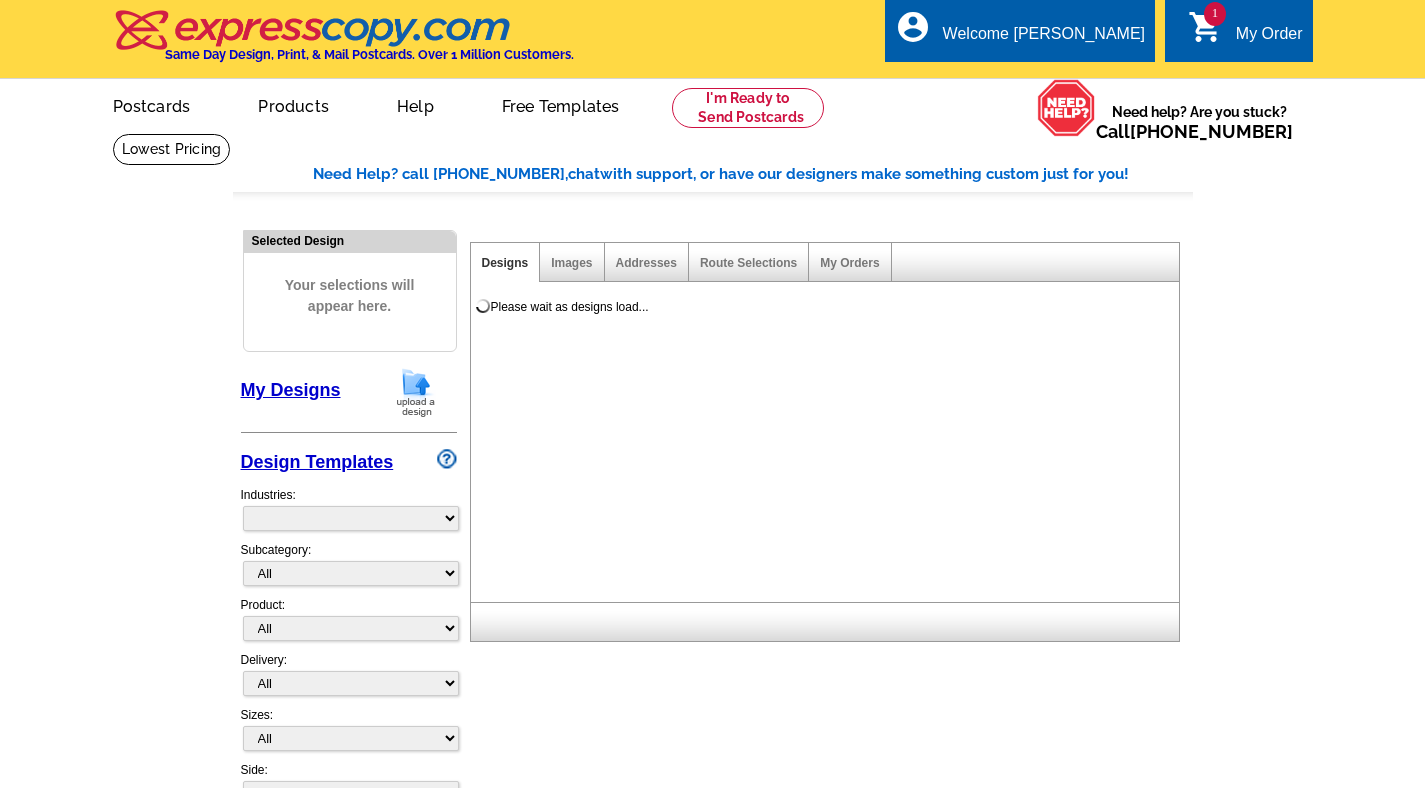 select on "785" 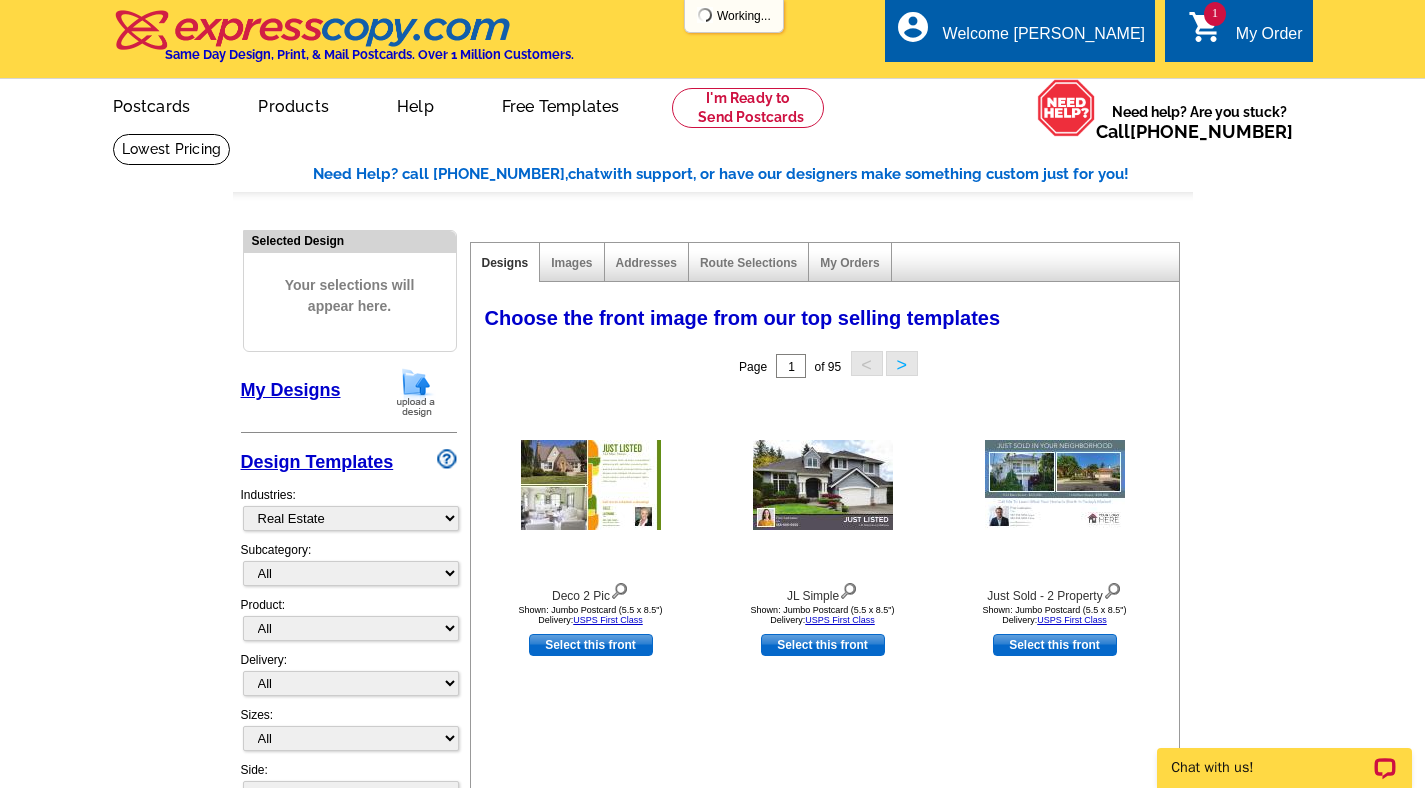 scroll, scrollTop: 0, scrollLeft: 0, axis: both 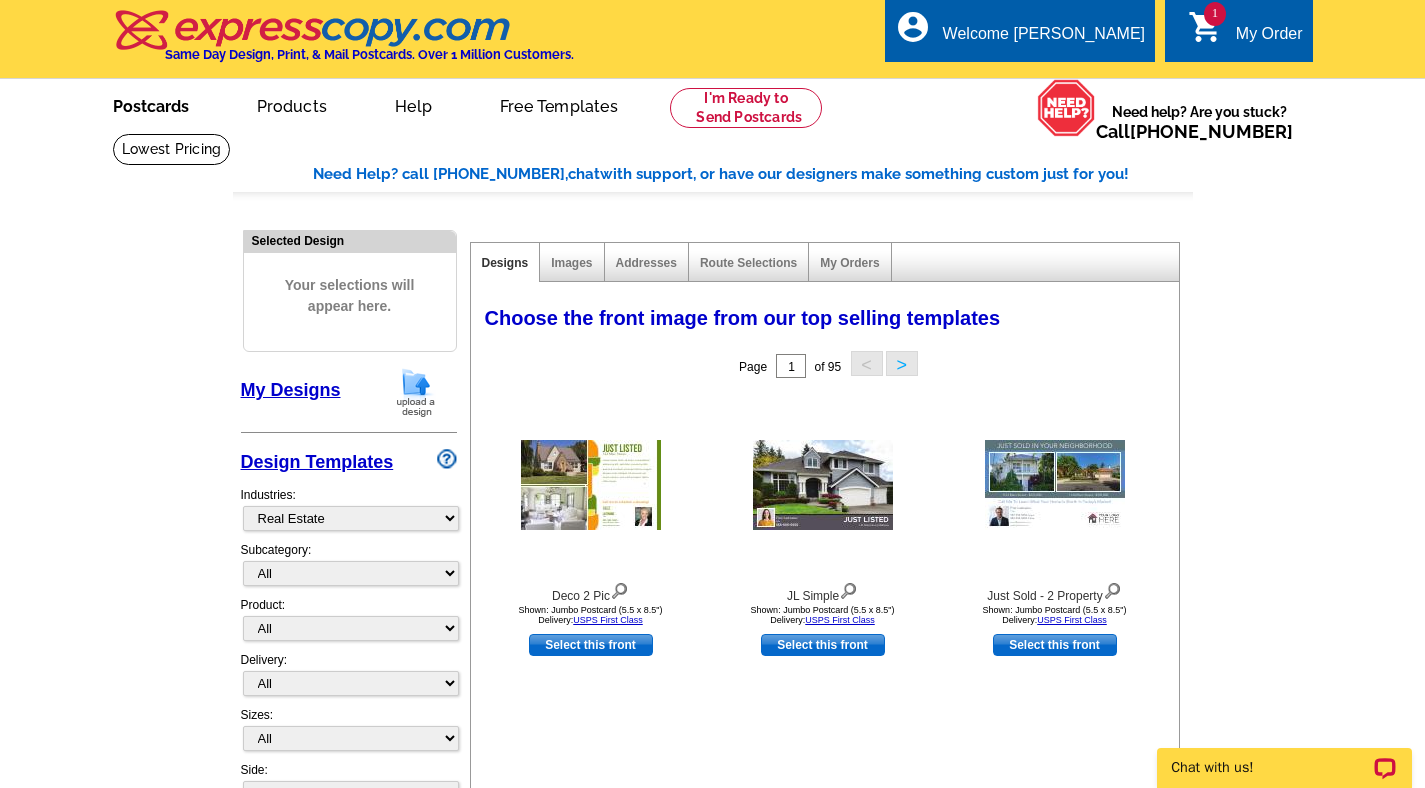 click on "Postcards" at bounding box center [151, 104] 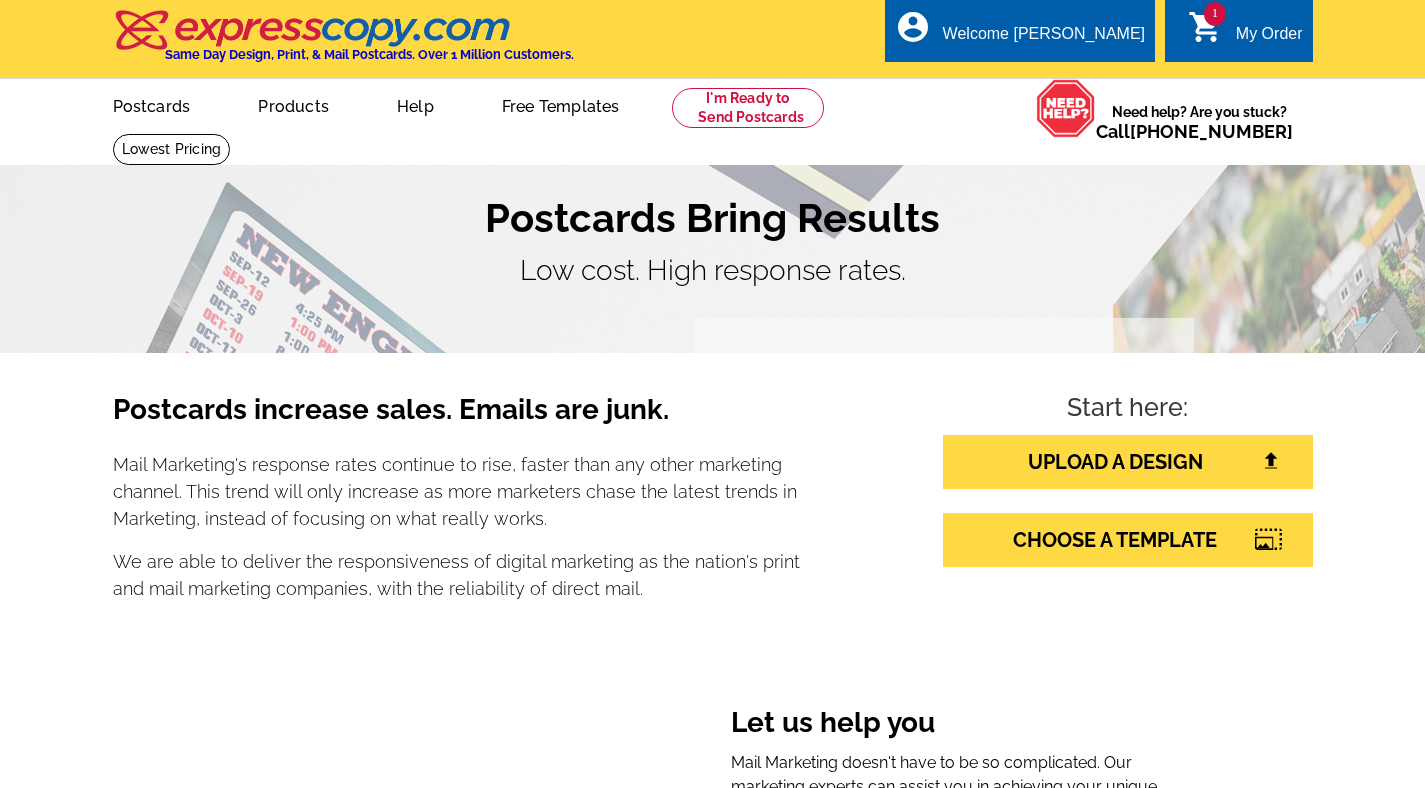 scroll, scrollTop: 0, scrollLeft: 0, axis: both 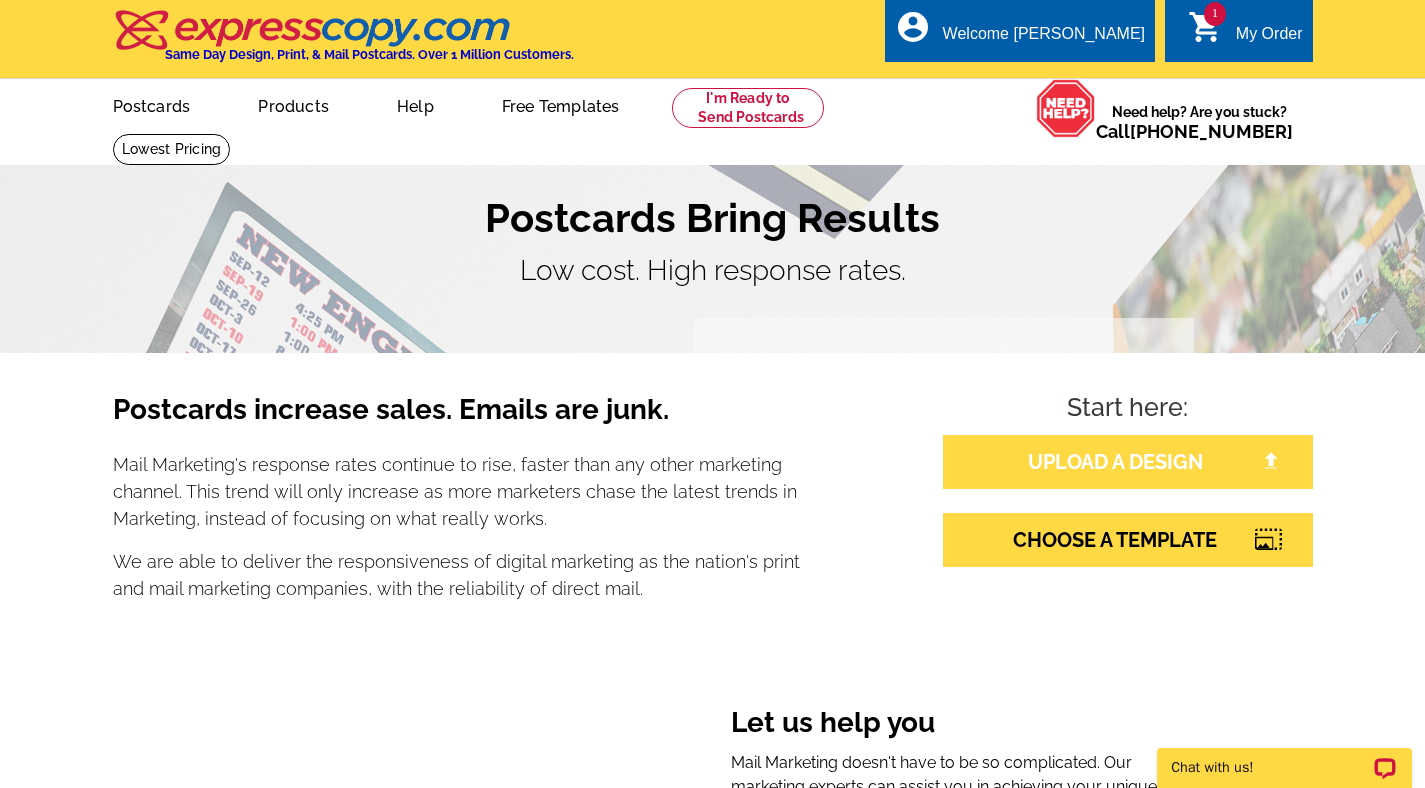 click on "UPLOAD A DESIGN" at bounding box center [1128, 462] 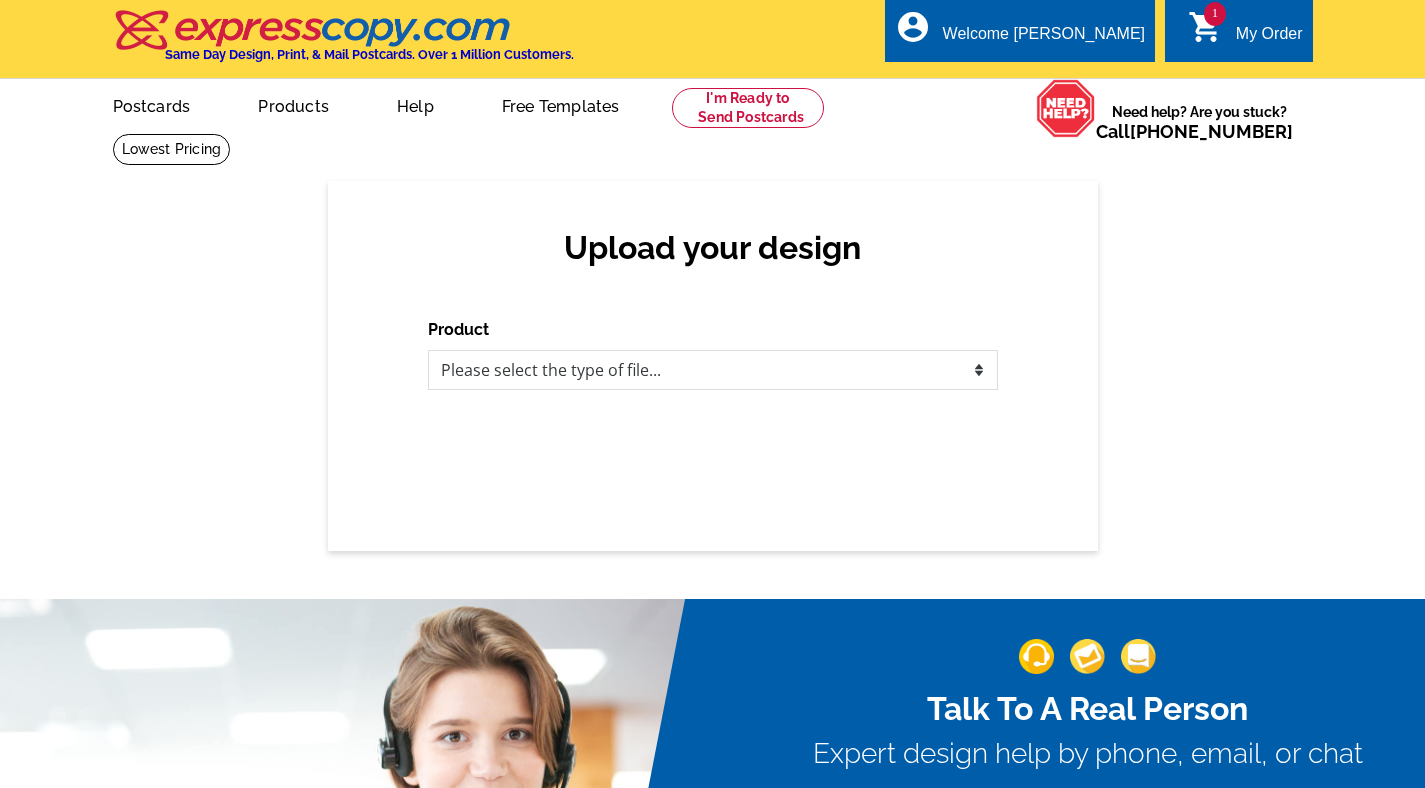 scroll, scrollTop: 0, scrollLeft: 0, axis: both 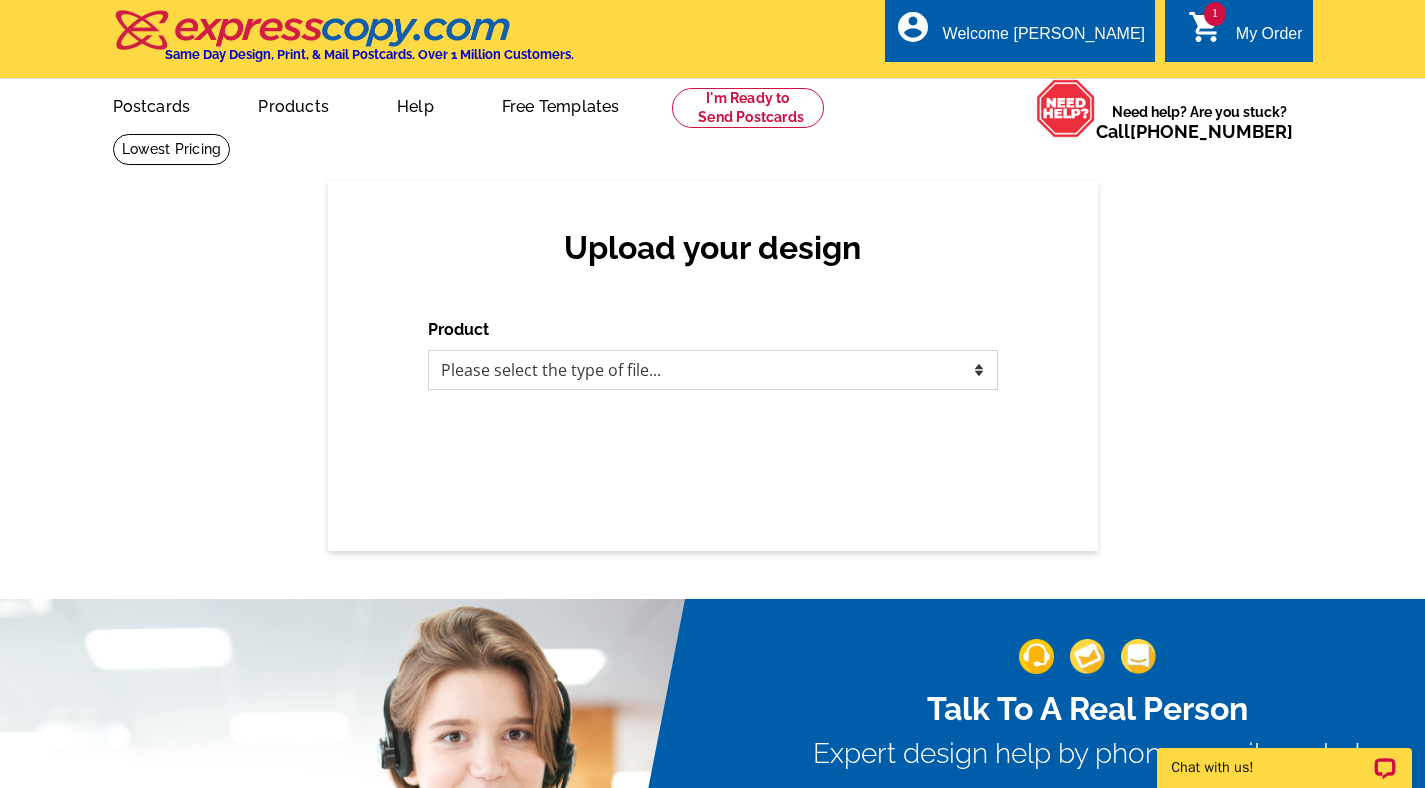 click on "Please select the type of file...
Postcards
Business Cards
Letters and flyers
Greeting Cards
Door Hangers" at bounding box center (713, 370) 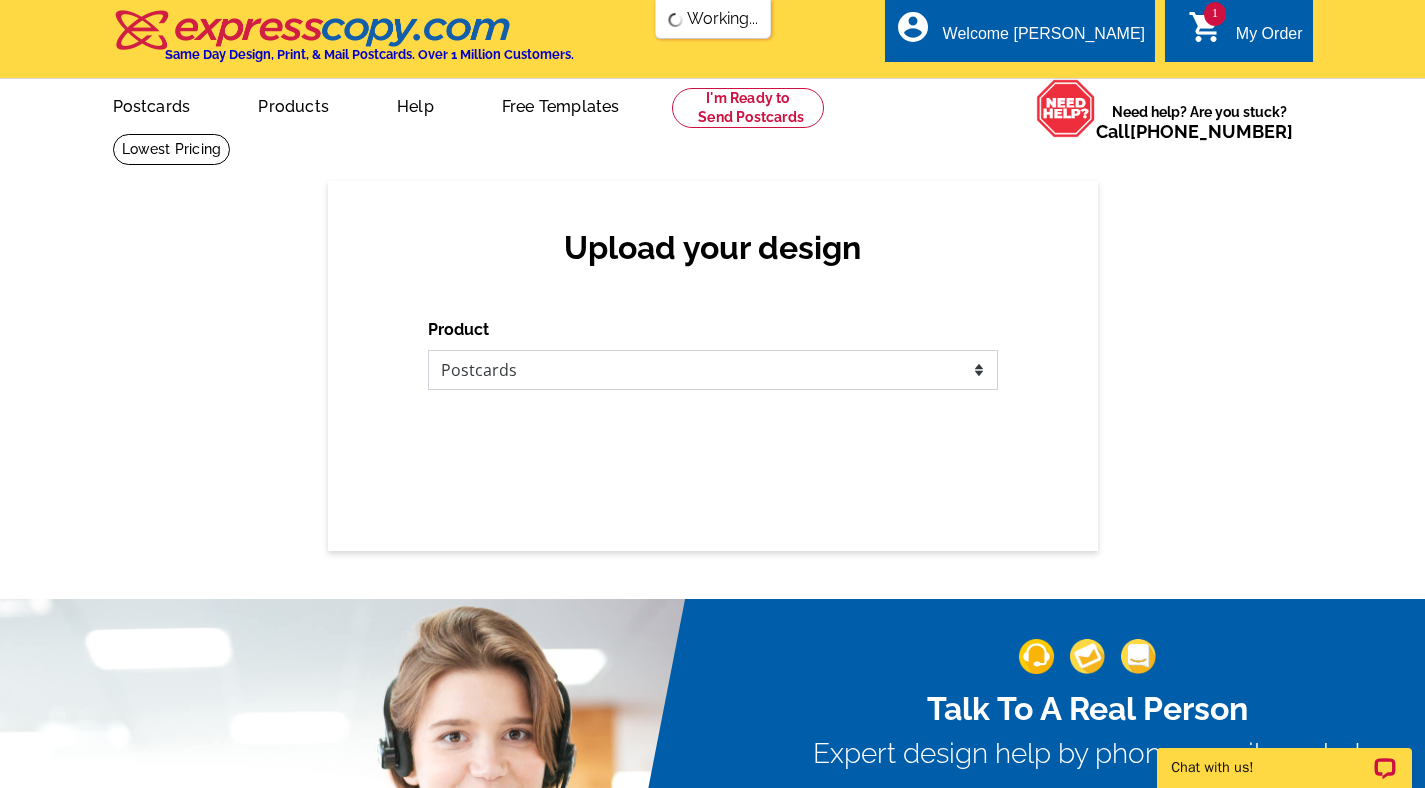 scroll, scrollTop: 0, scrollLeft: 0, axis: both 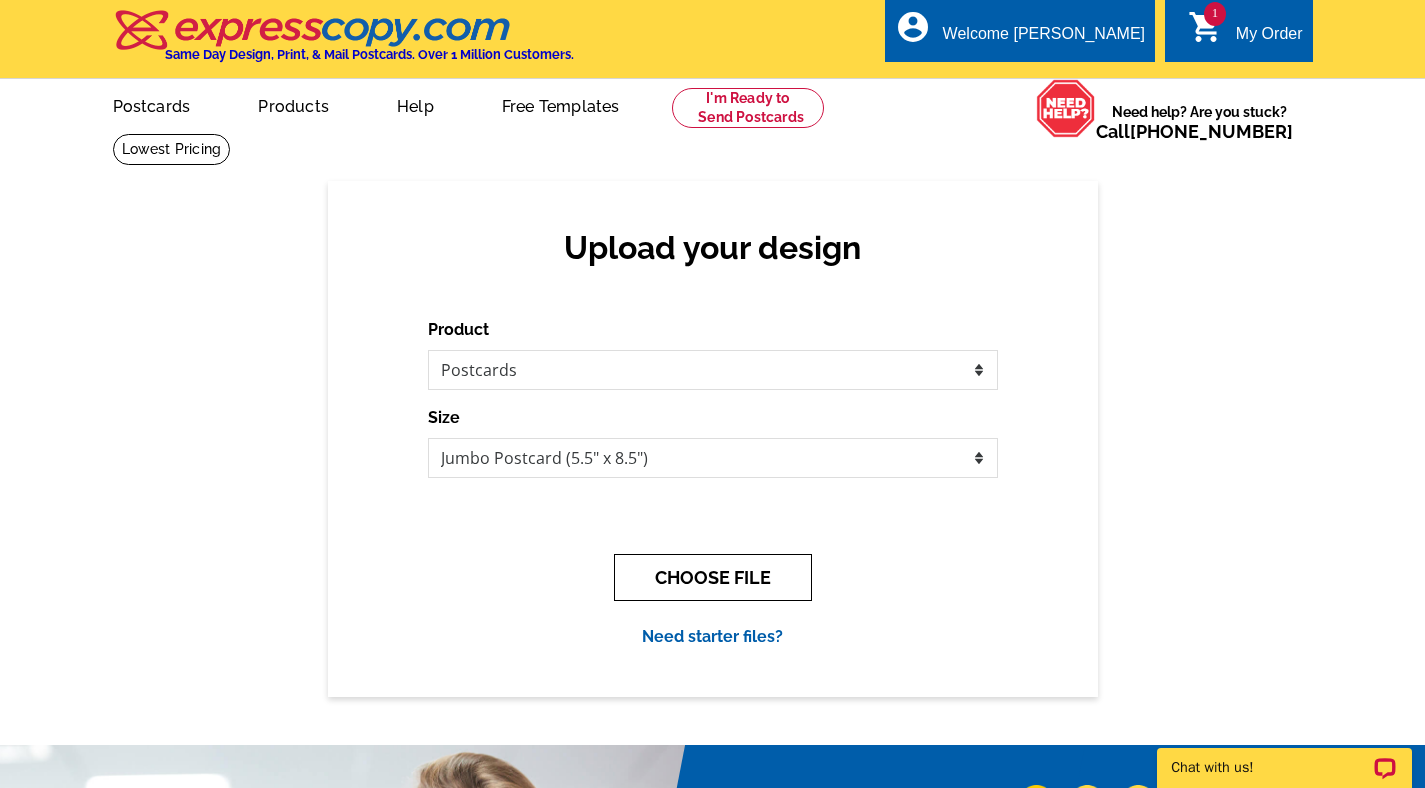 click on "CHOOSE FILE" at bounding box center (713, 577) 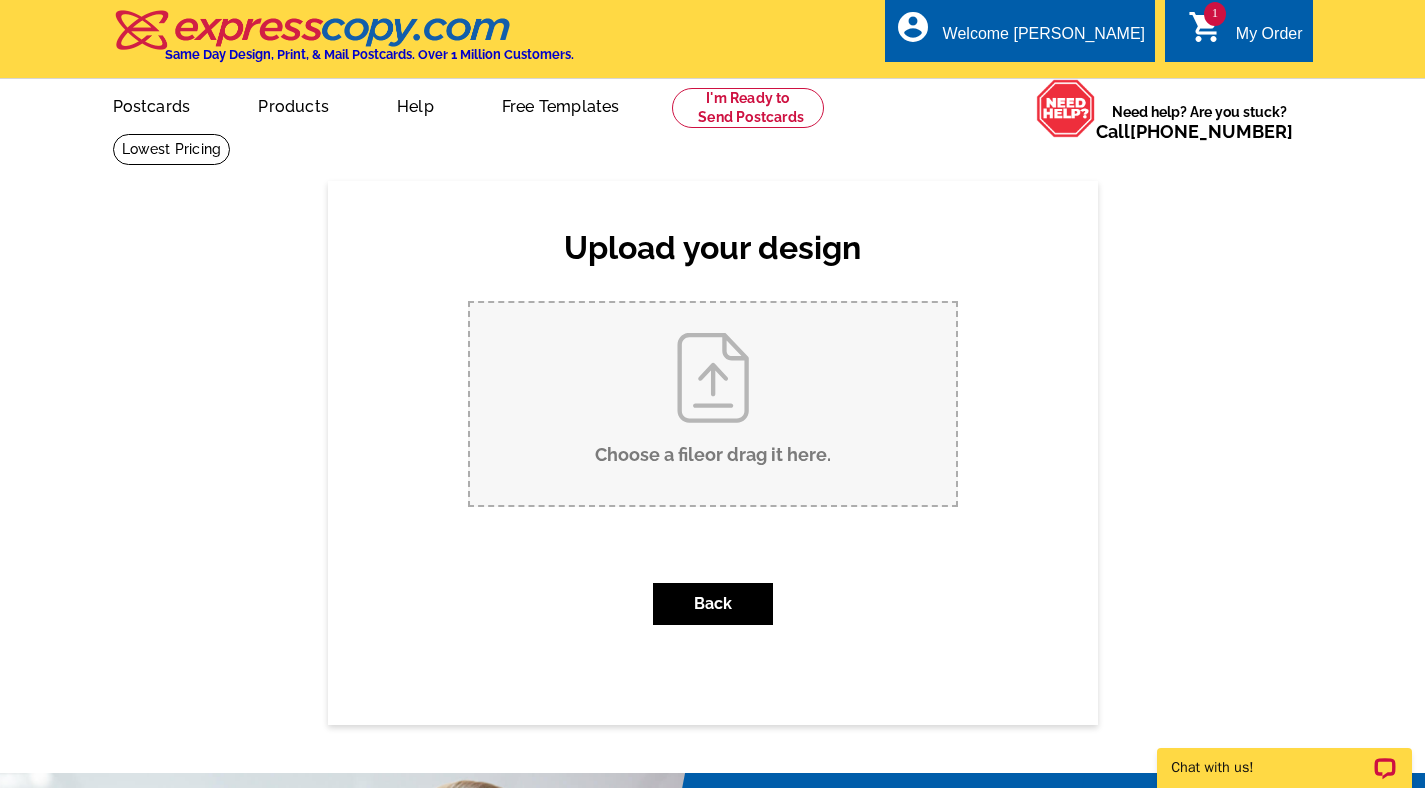 click on "Choose a file  or drag it here ." at bounding box center (713, 404) 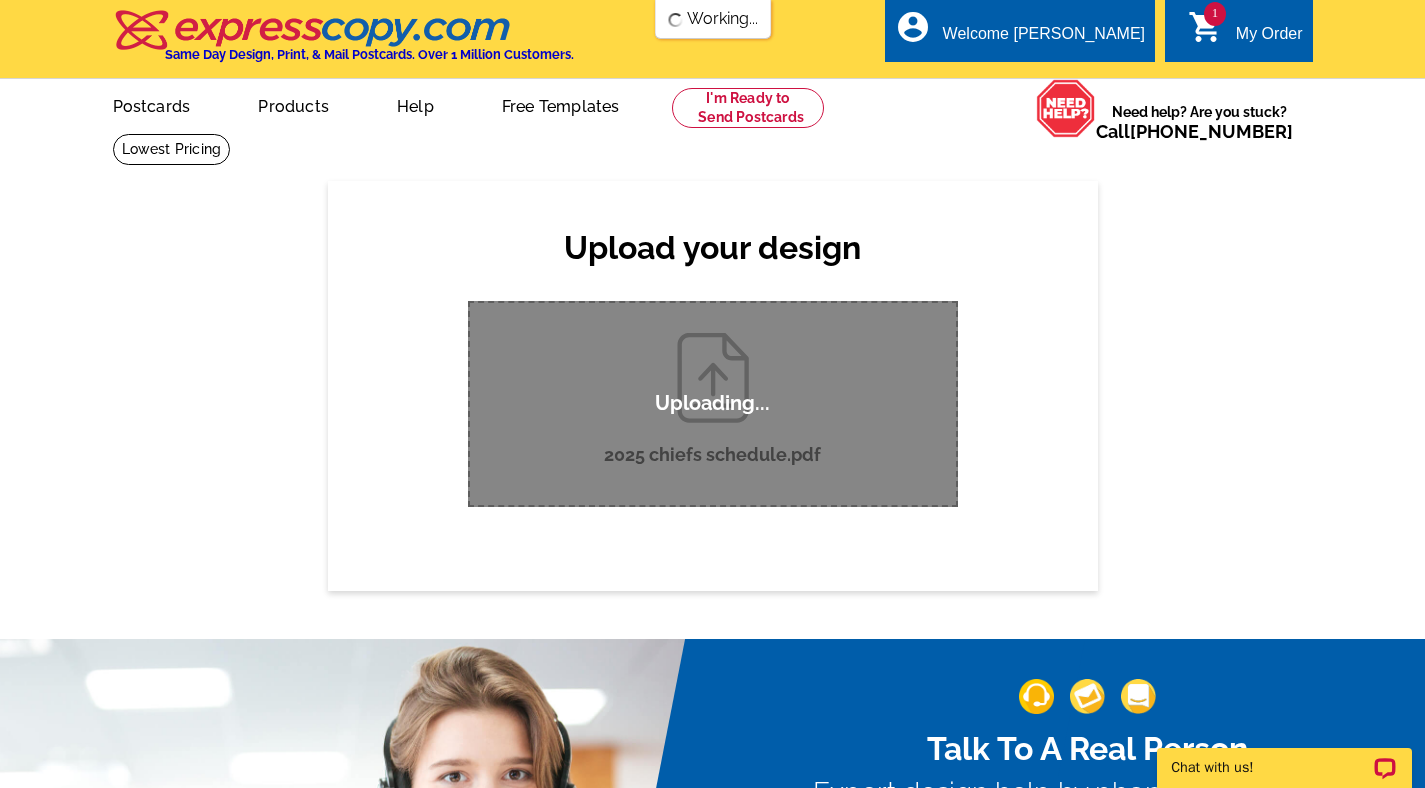 type 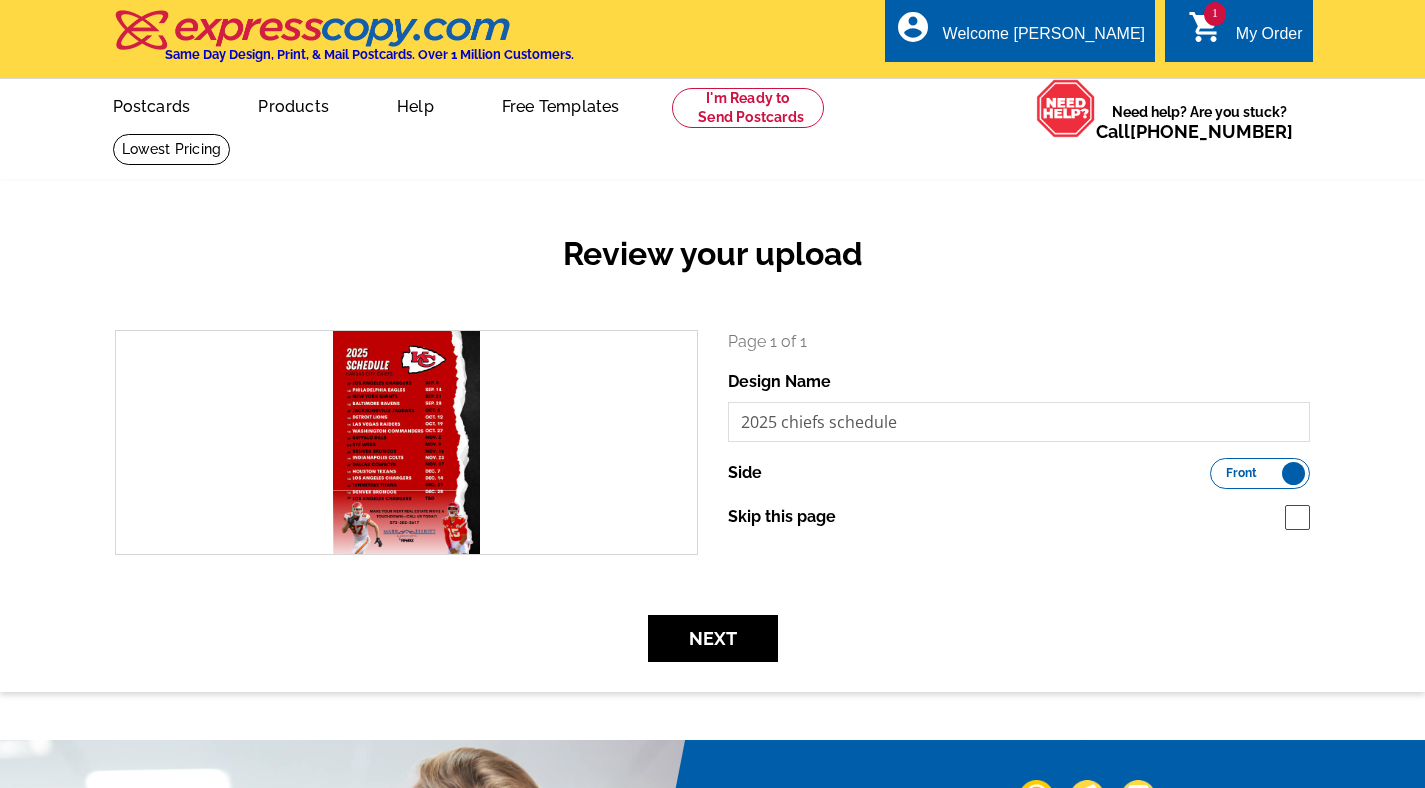 scroll, scrollTop: 0, scrollLeft: 0, axis: both 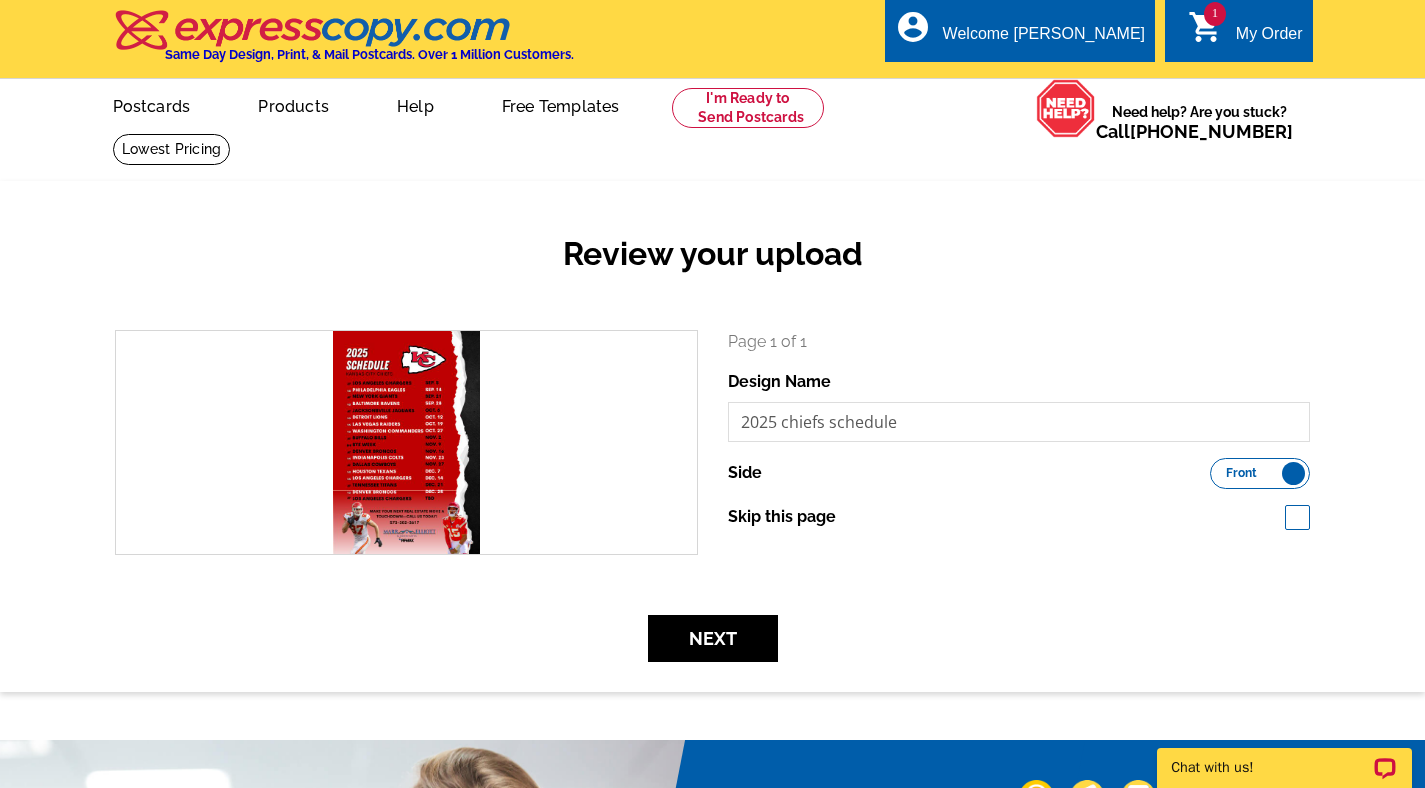 click on "Next" at bounding box center (712, 638) 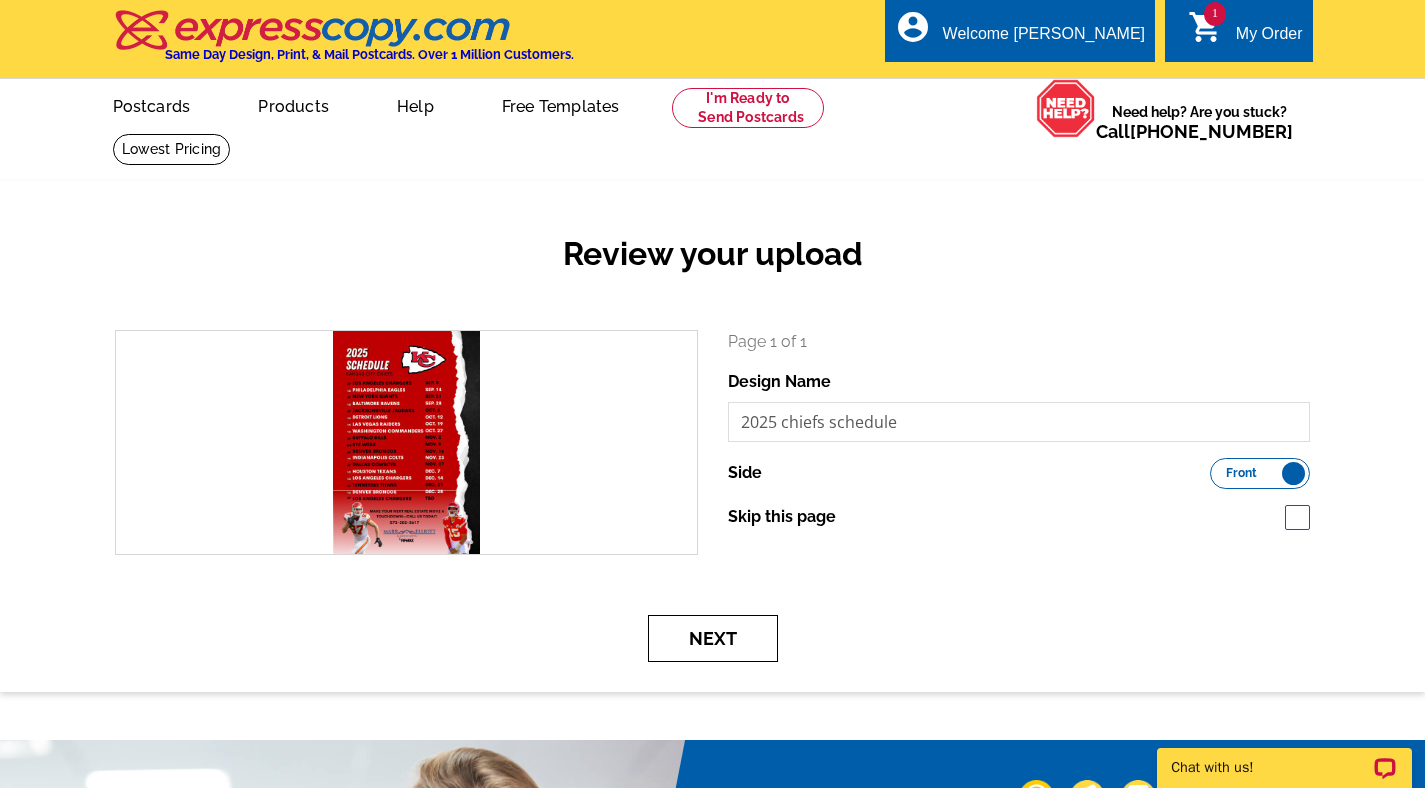 click on "Next" at bounding box center [713, 638] 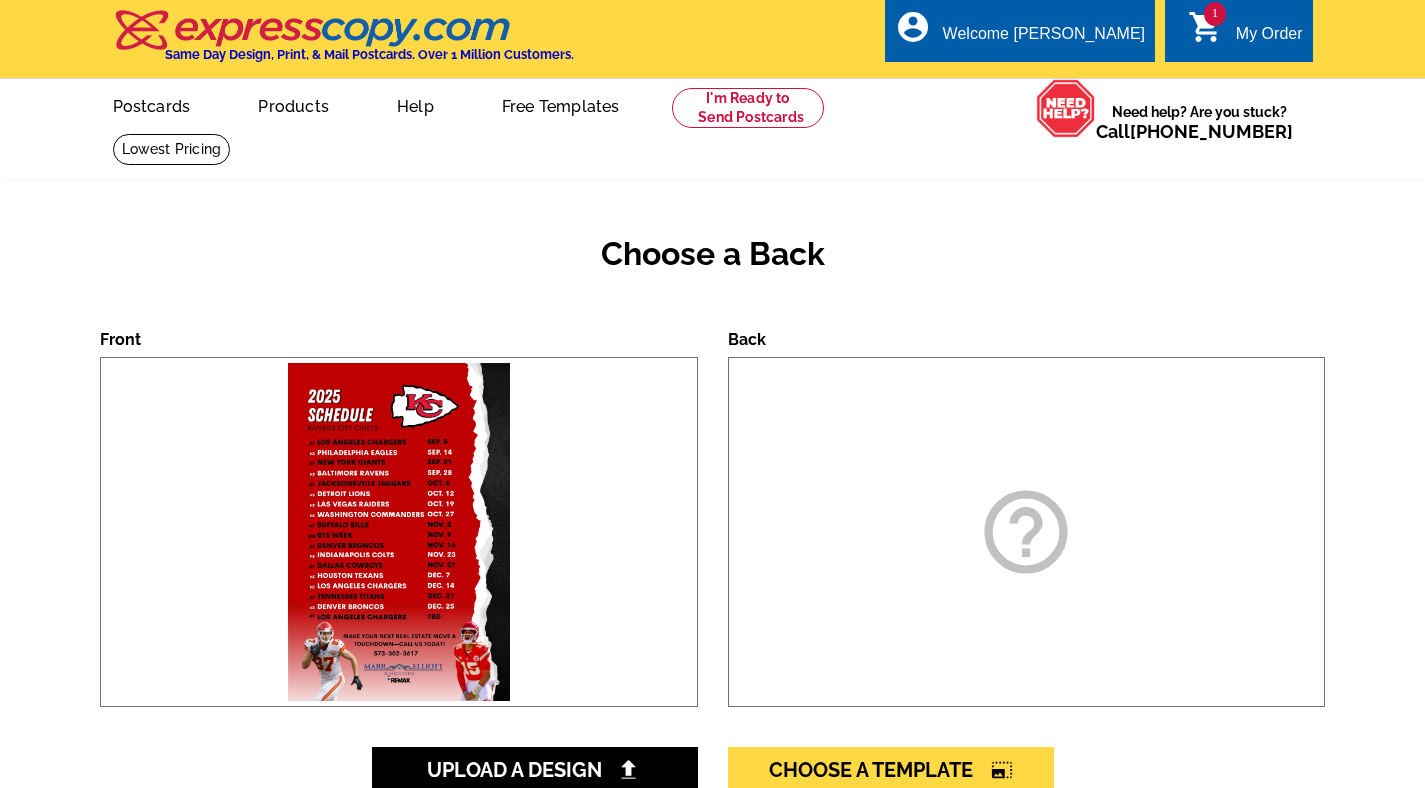 scroll, scrollTop: 18, scrollLeft: 0, axis: vertical 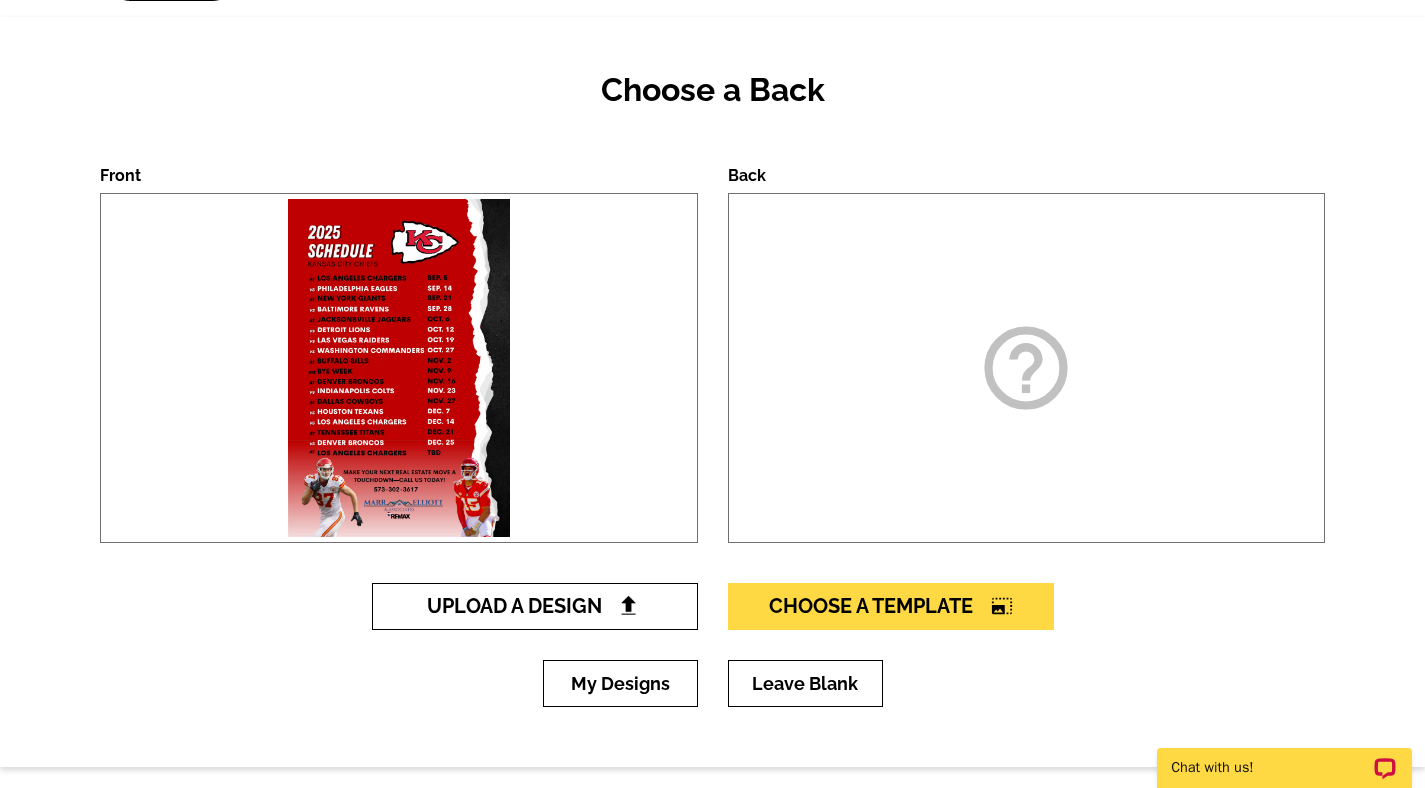 click at bounding box center (628, 605) 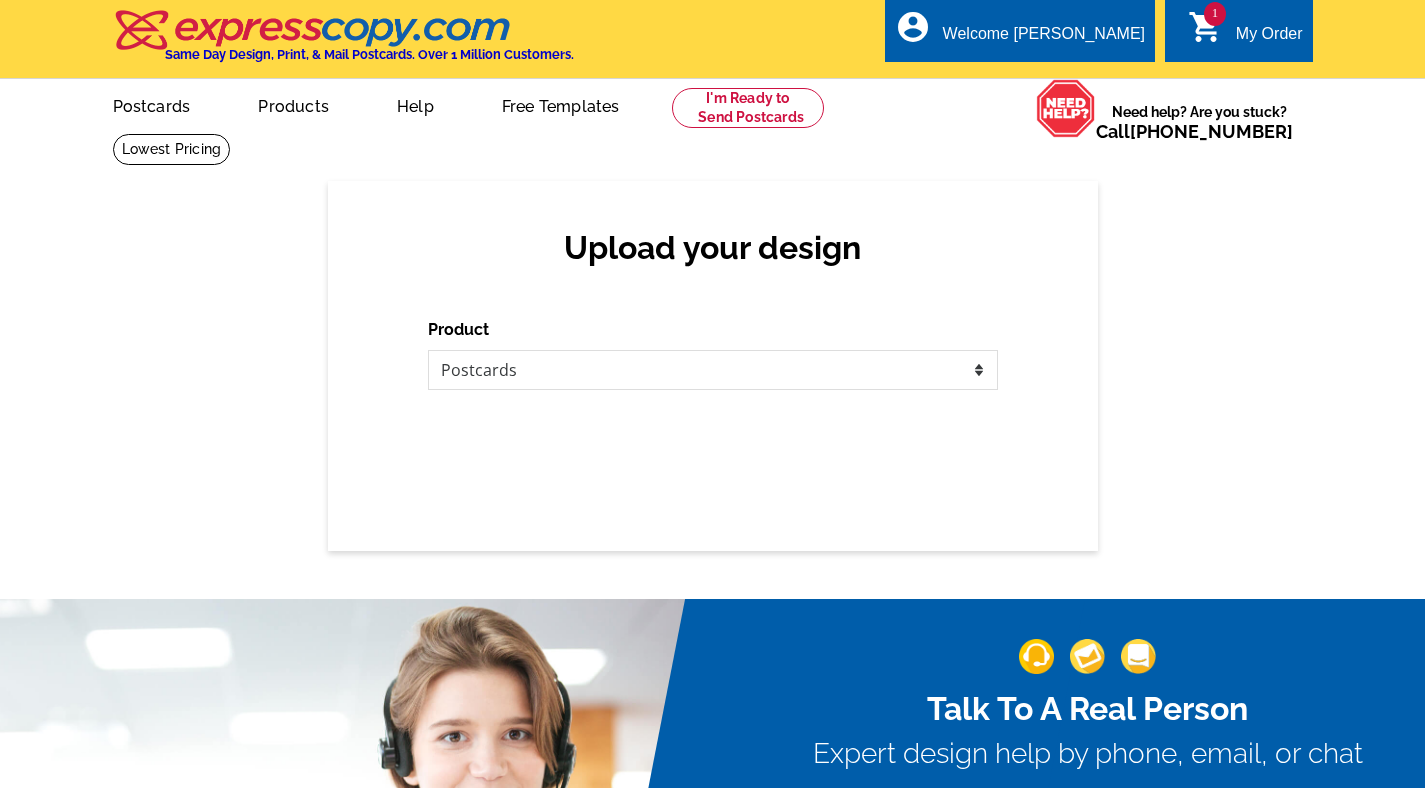 scroll, scrollTop: 0, scrollLeft: 0, axis: both 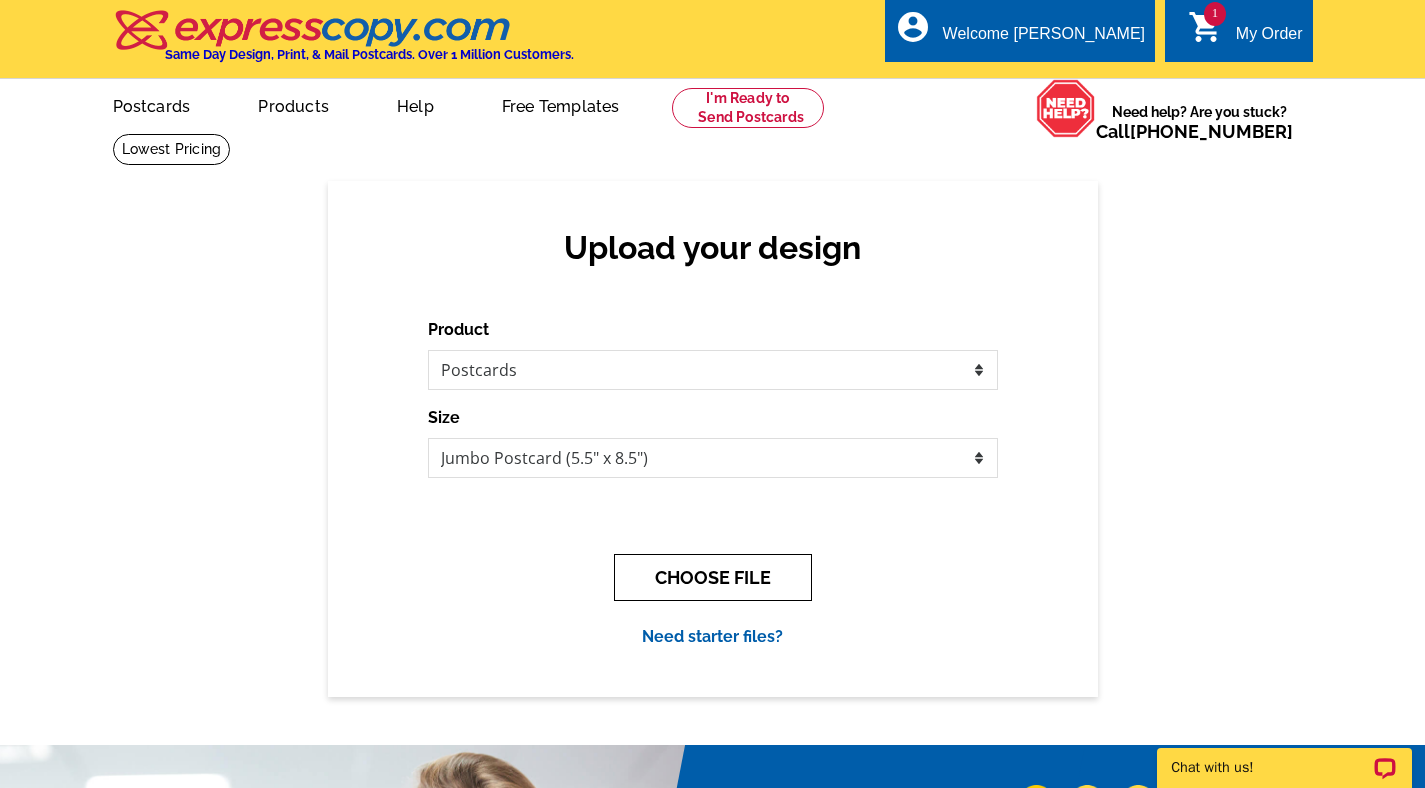click on "CHOOSE FILE" at bounding box center (713, 577) 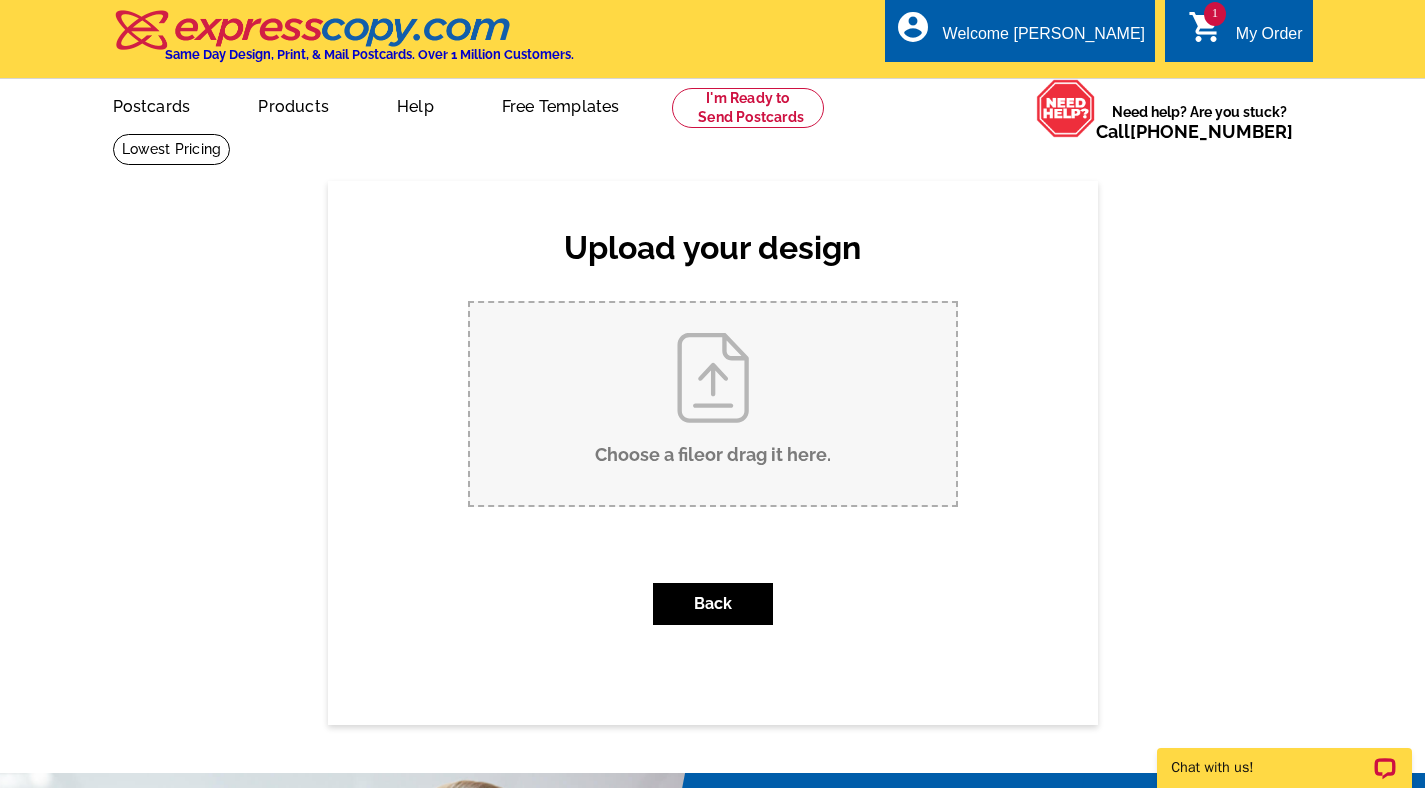 click on "Choose a file  or drag it here ." at bounding box center (713, 404) 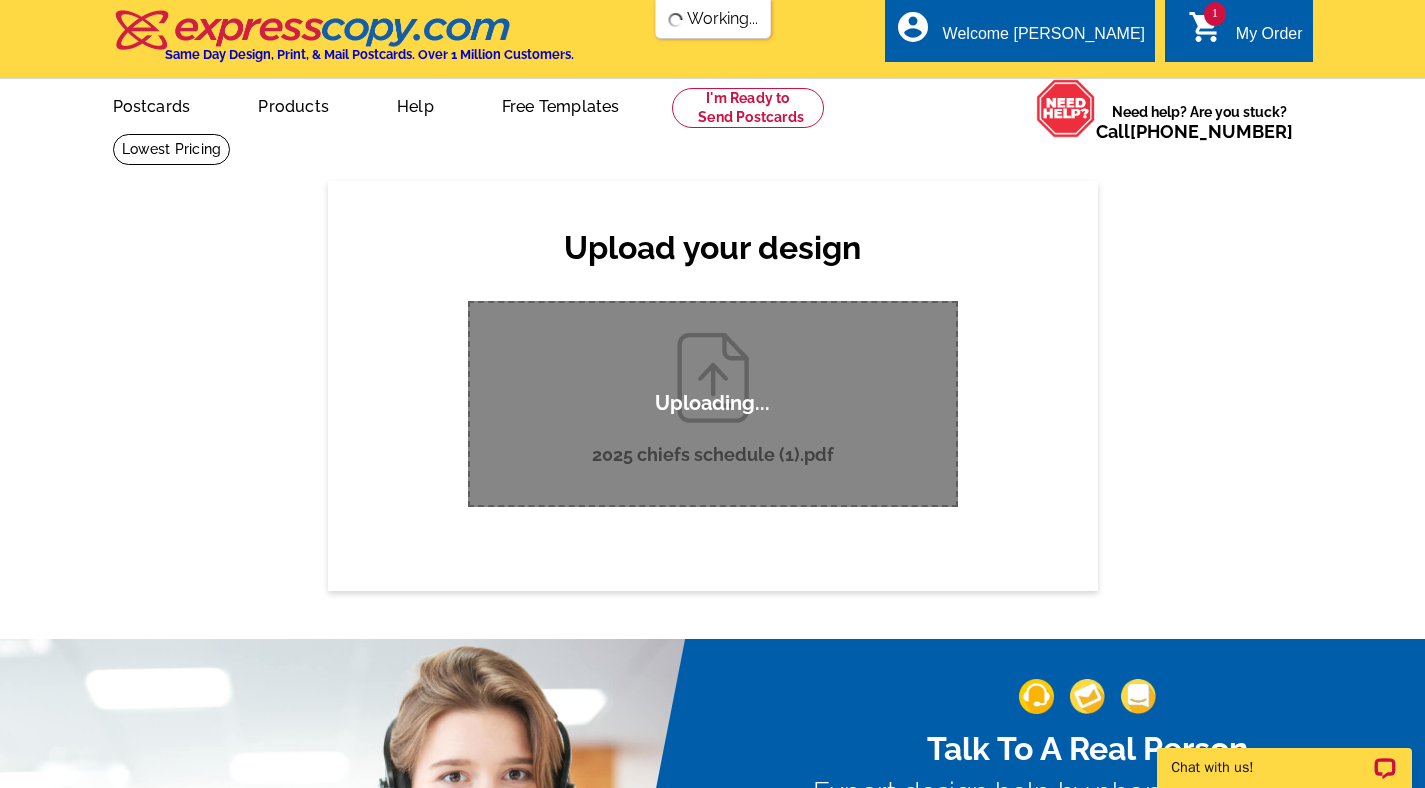 scroll, scrollTop: 0, scrollLeft: 0, axis: both 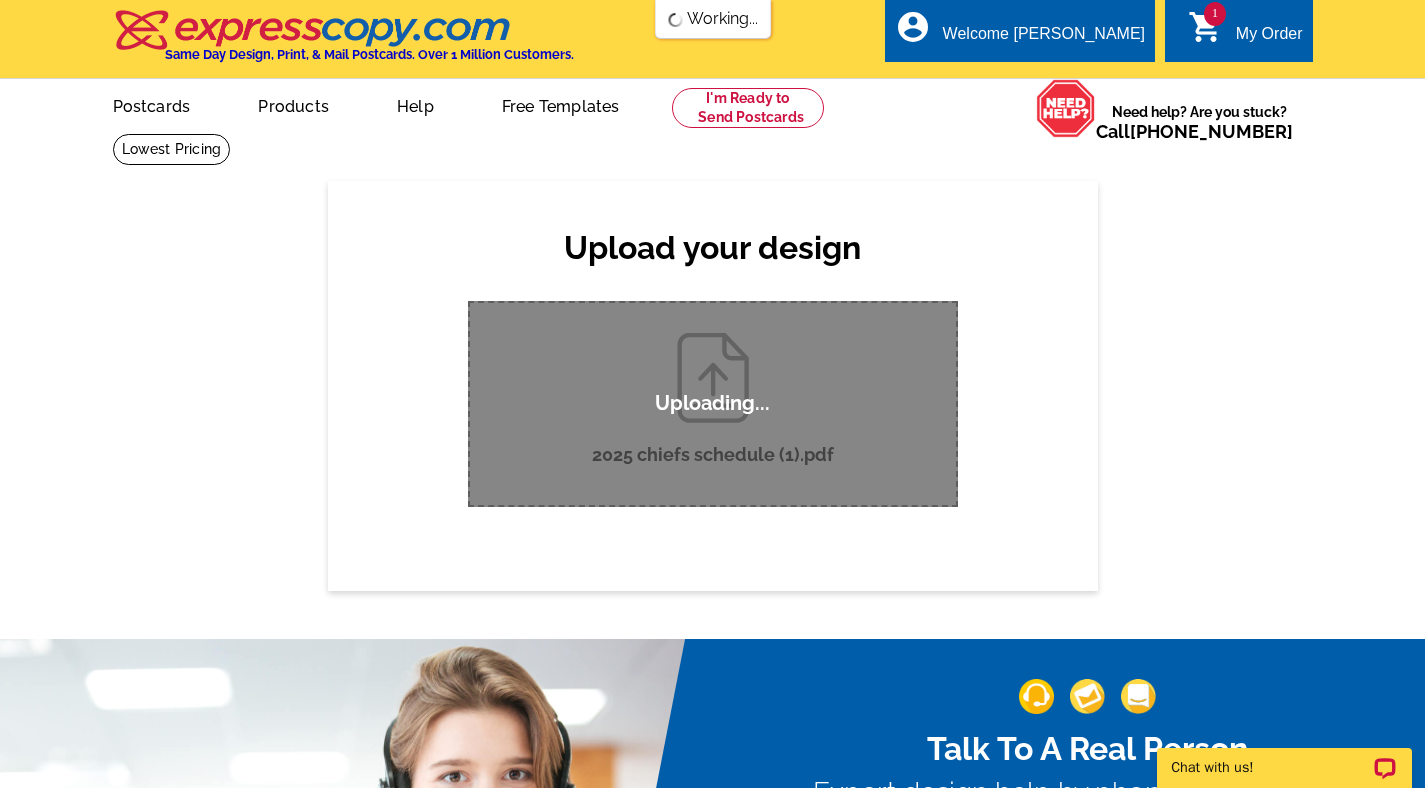 type 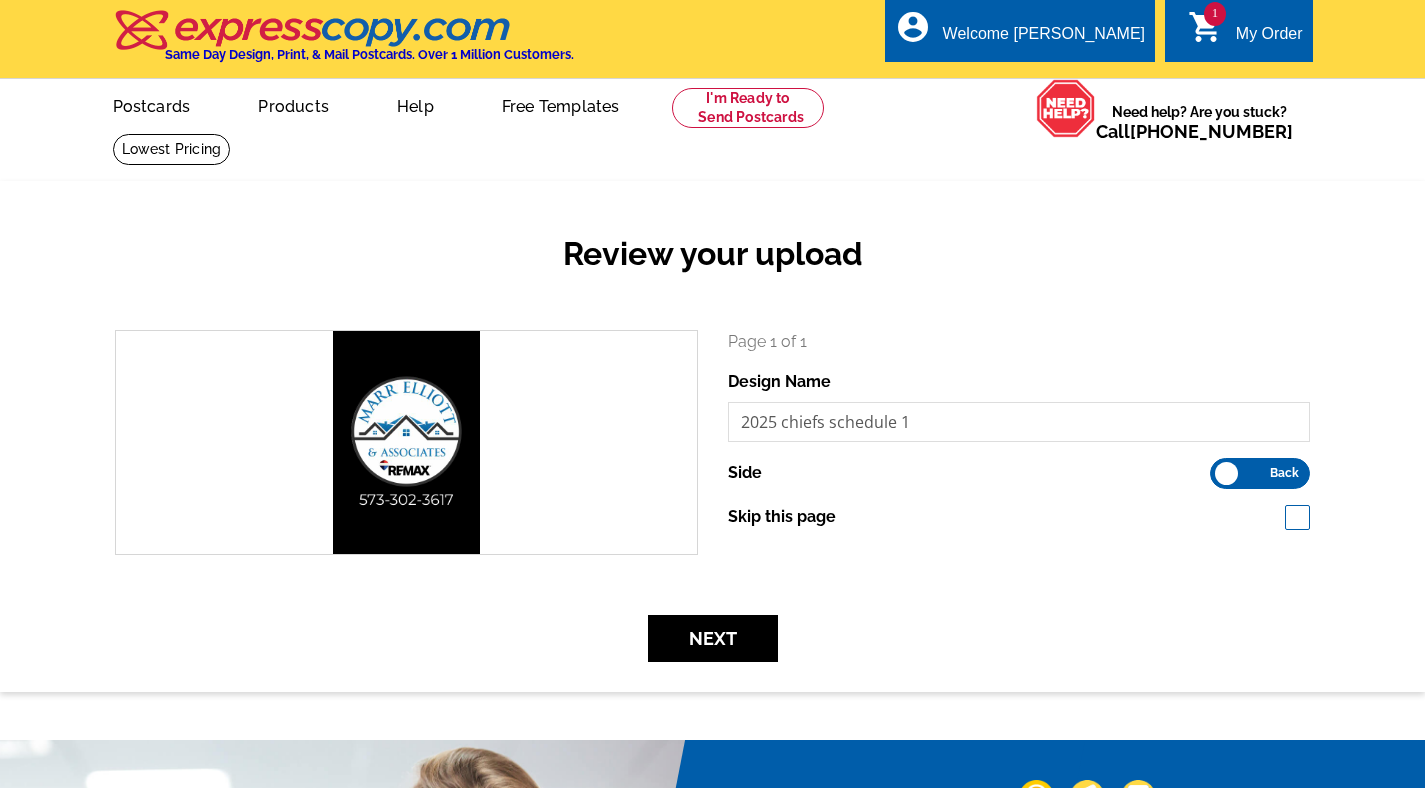 scroll, scrollTop: 0, scrollLeft: 0, axis: both 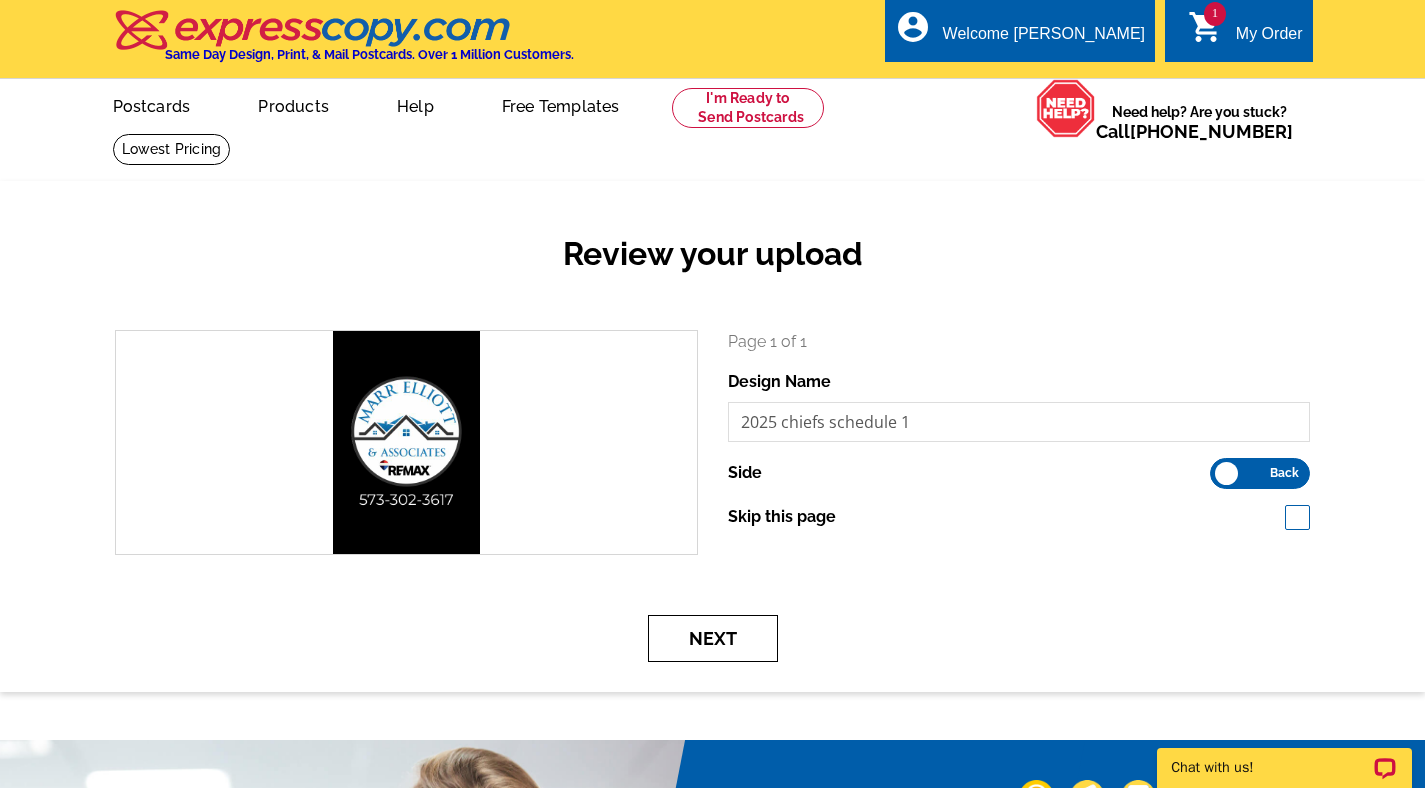 click on "Next" at bounding box center [713, 638] 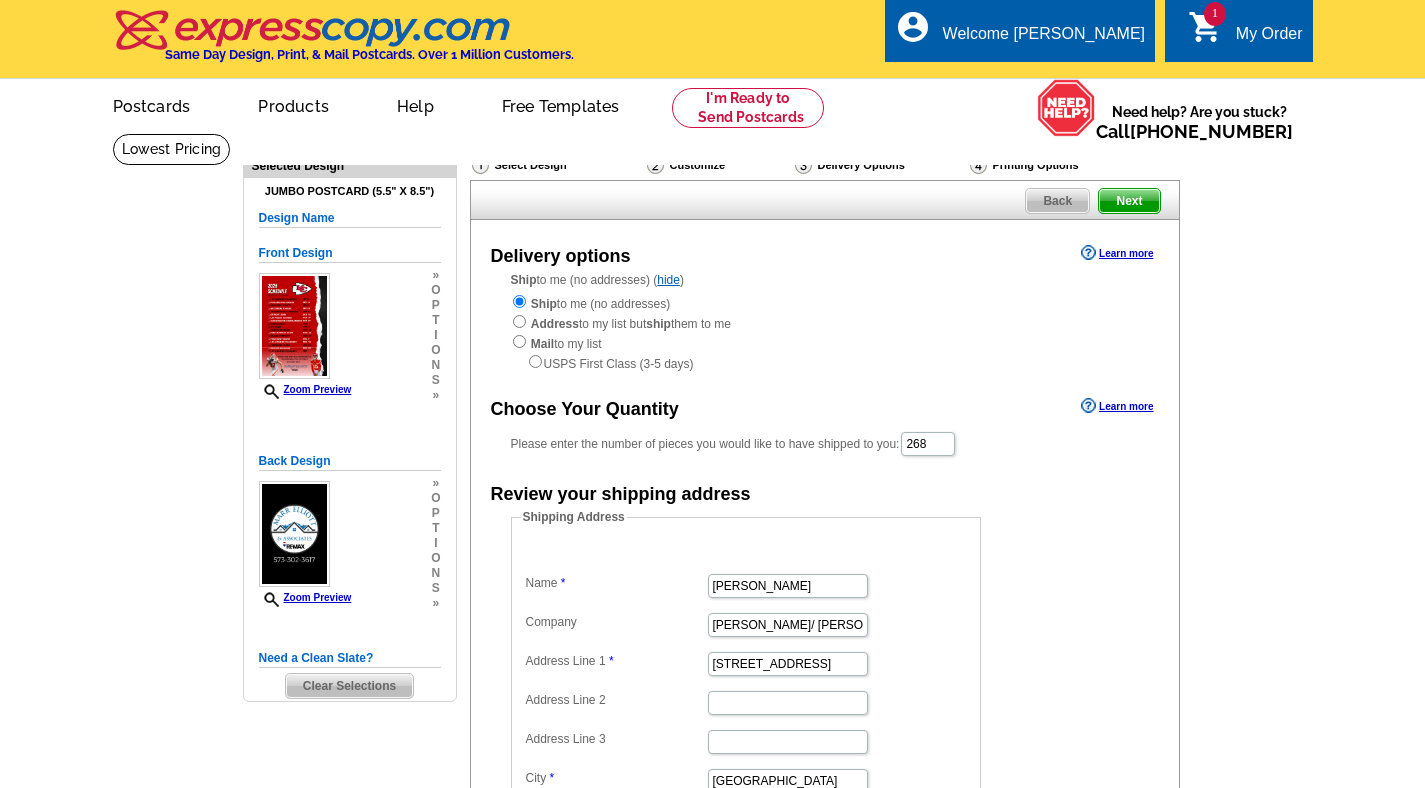 scroll, scrollTop: 0, scrollLeft: 0, axis: both 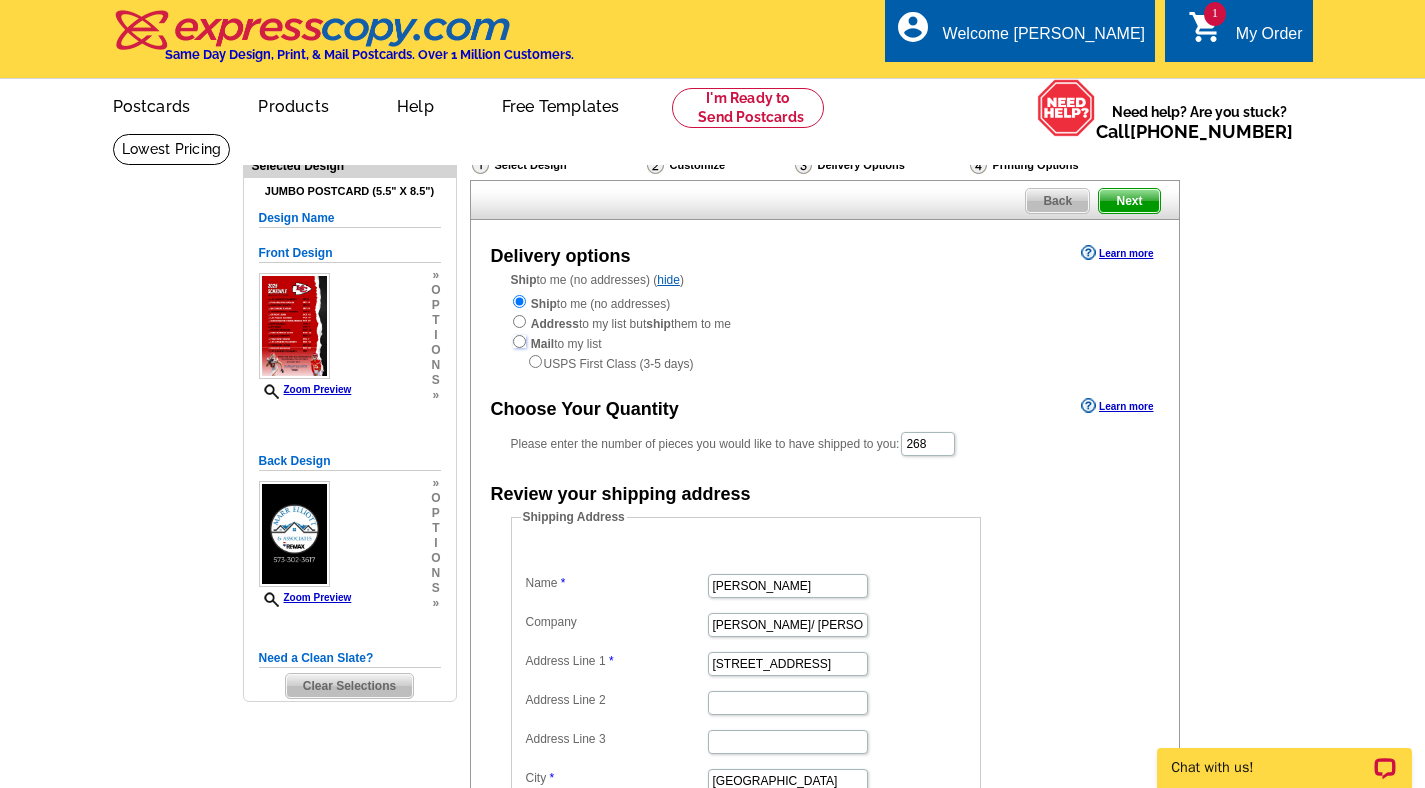click at bounding box center (519, 341) 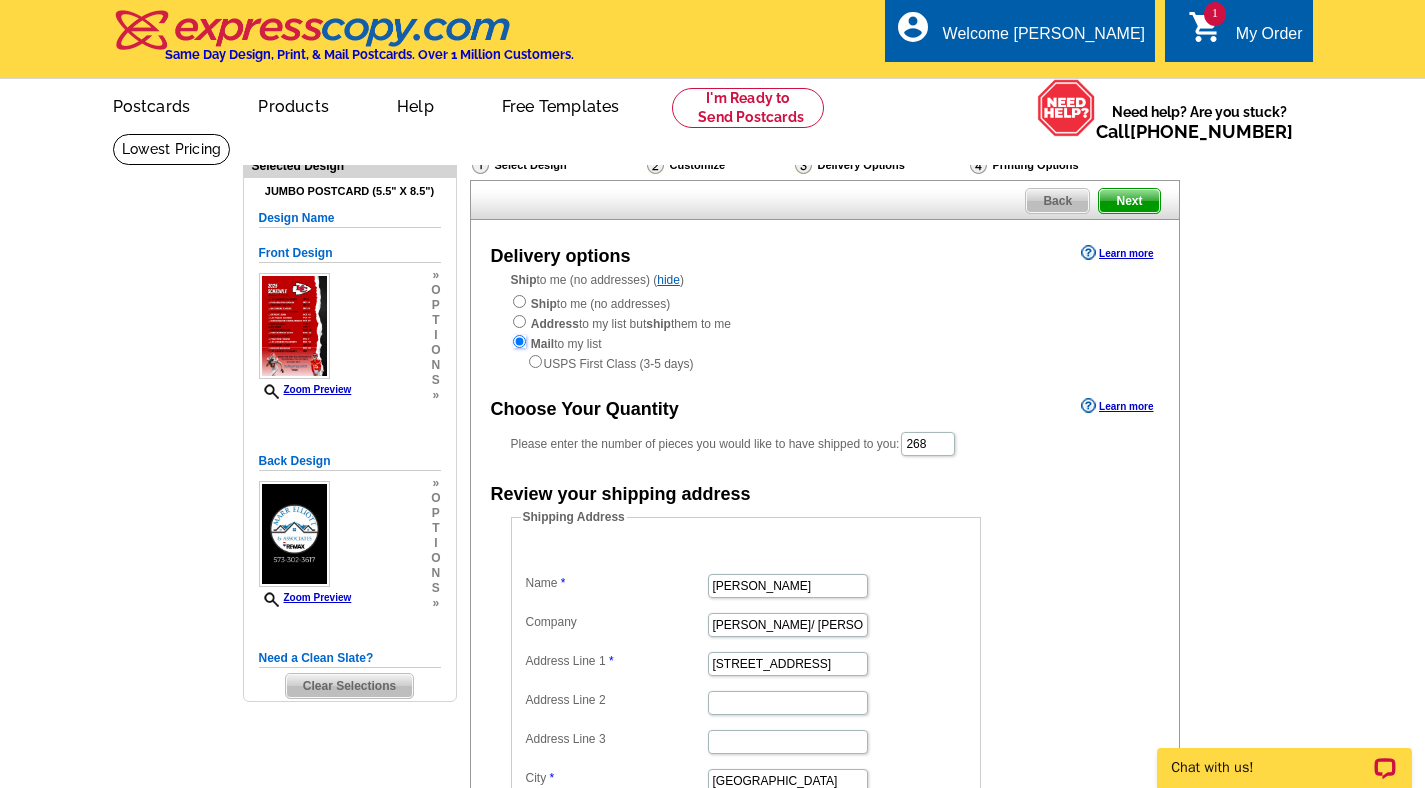 radio on "true" 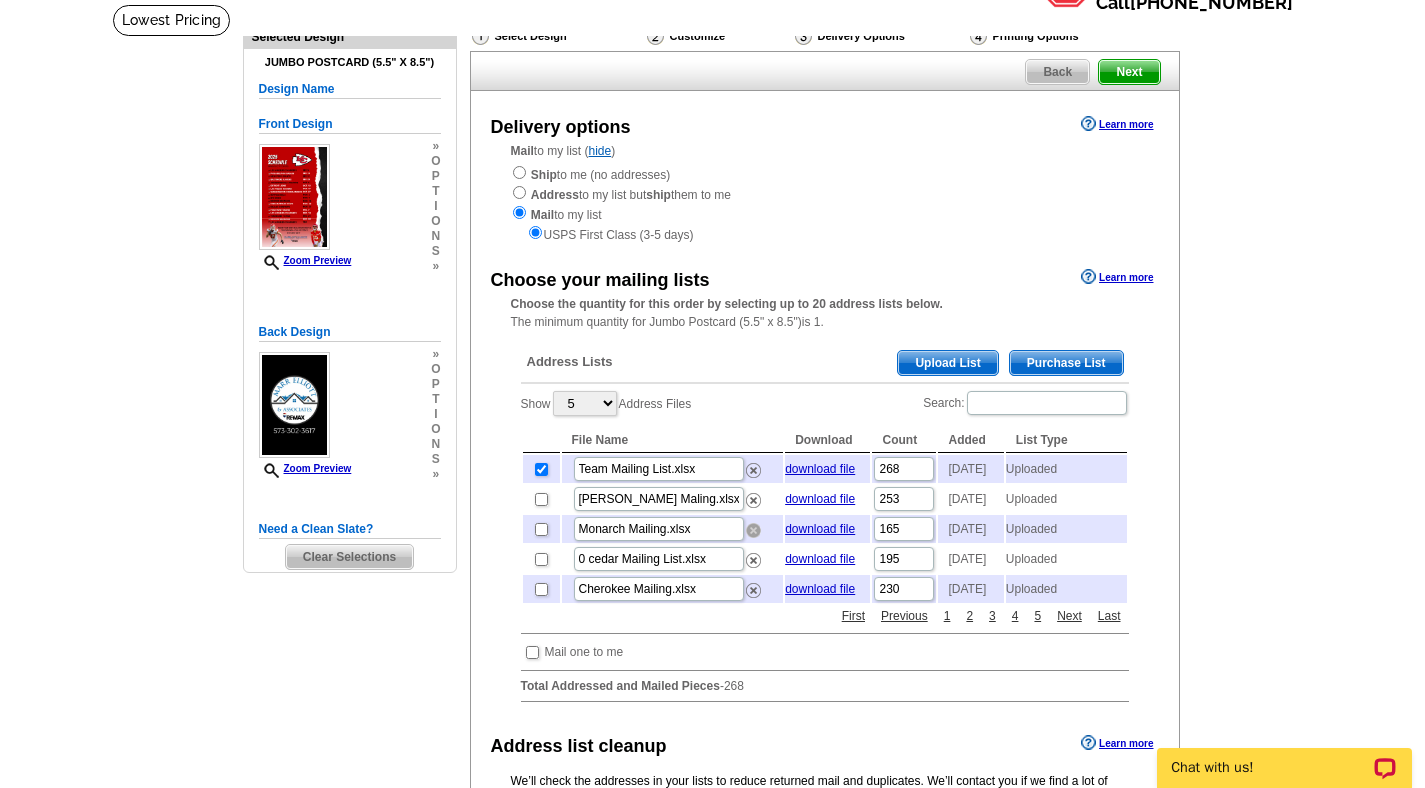 scroll, scrollTop: 126, scrollLeft: 0, axis: vertical 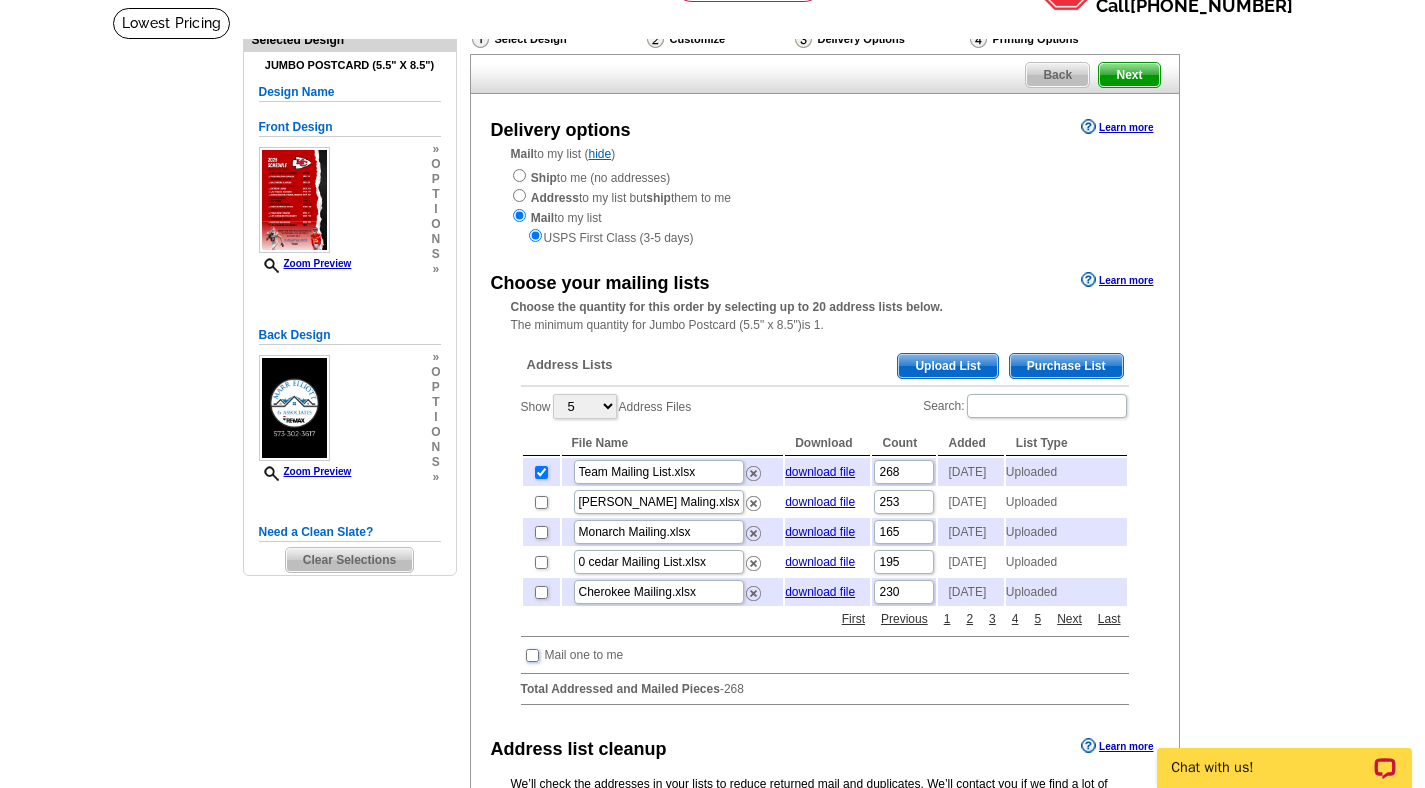 click at bounding box center (532, 655) 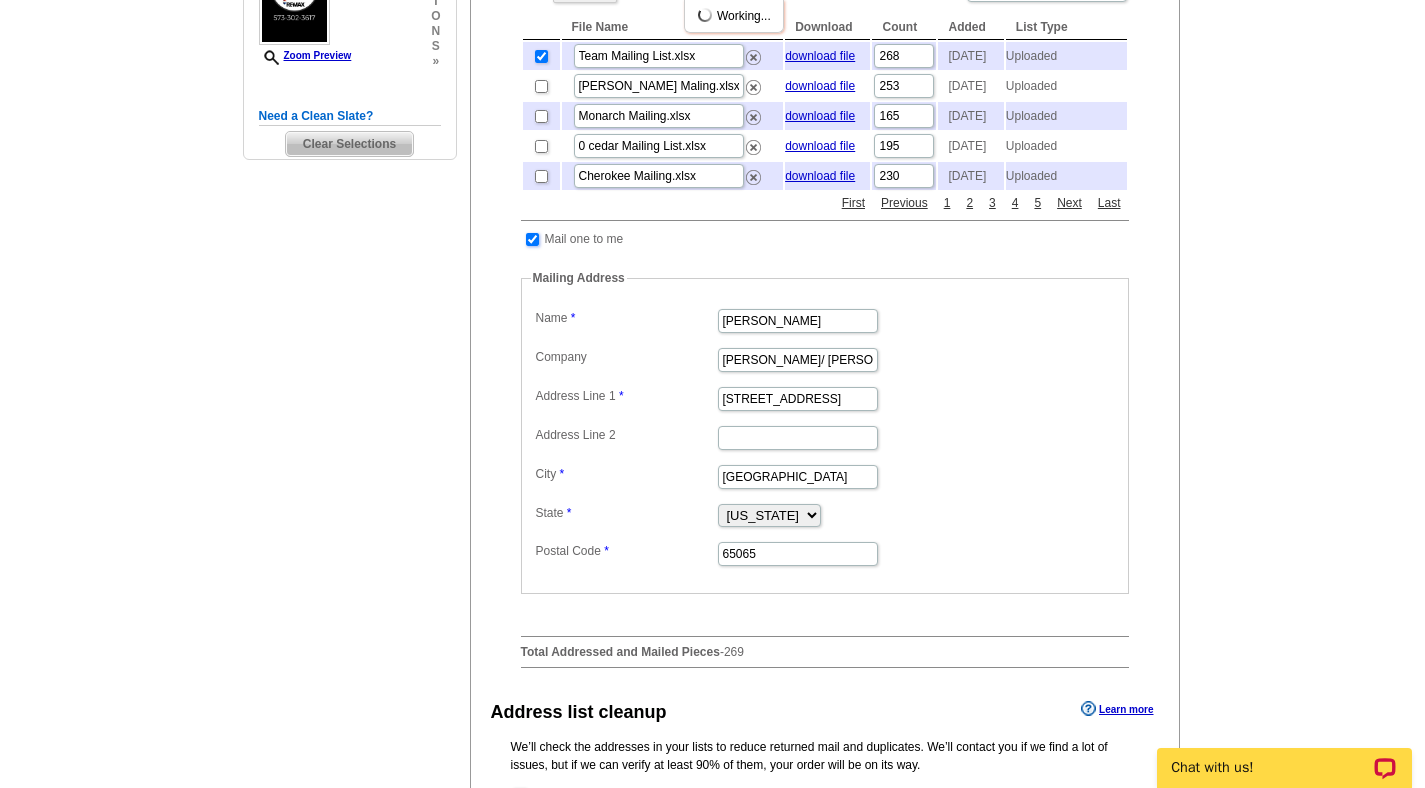 scroll, scrollTop: 542, scrollLeft: 0, axis: vertical 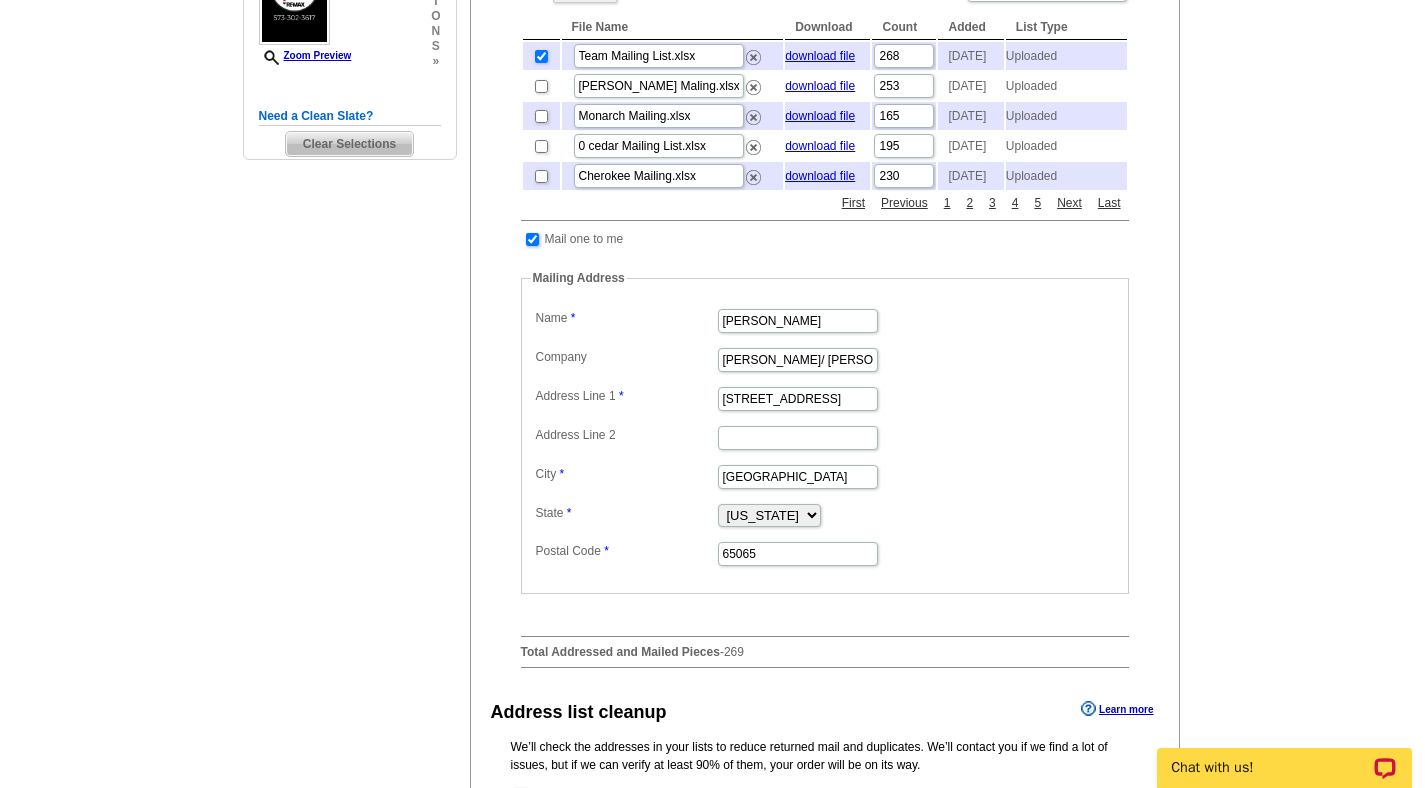 click at bounding box center [532, 239] 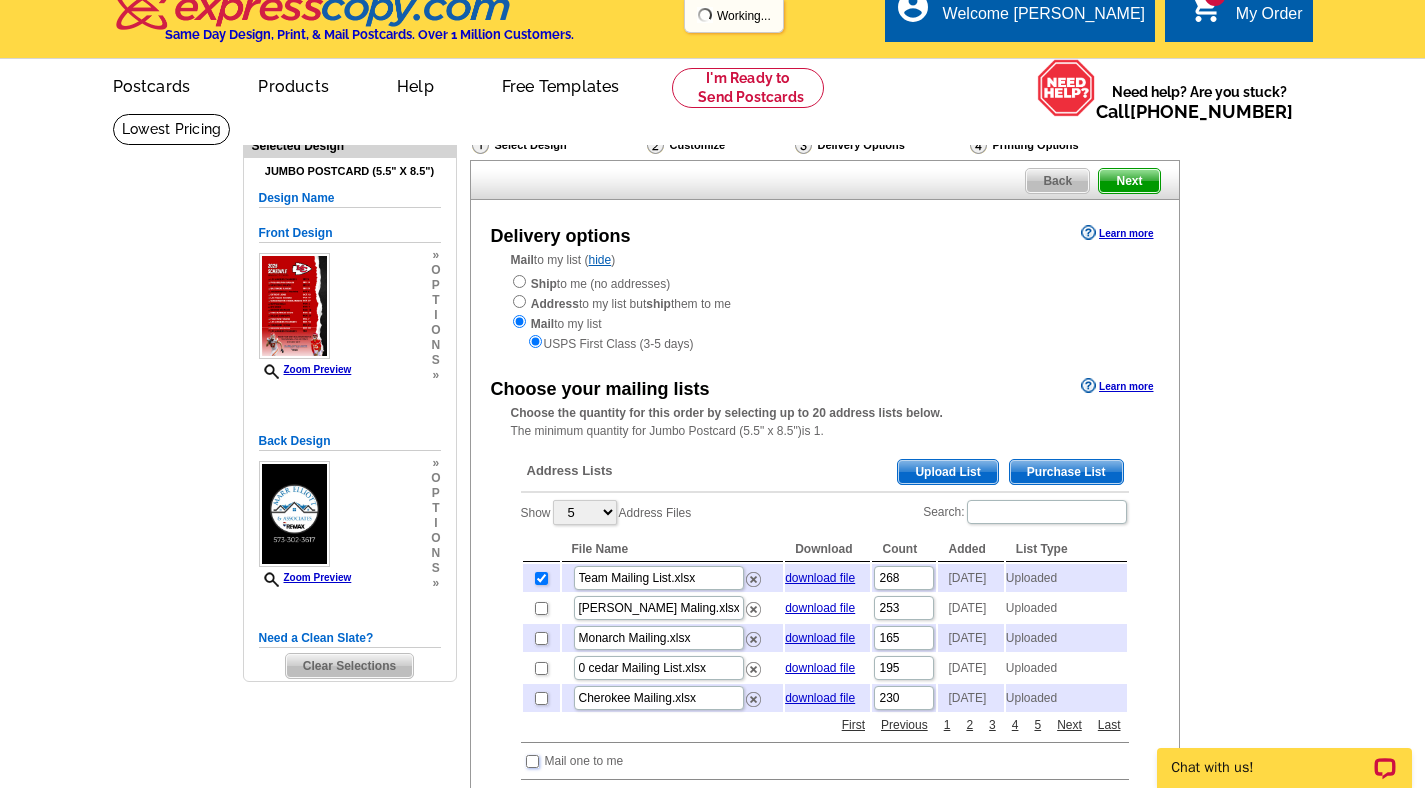 scroll, scrollTop: 14, scrollLeft: 0, axis: vertical 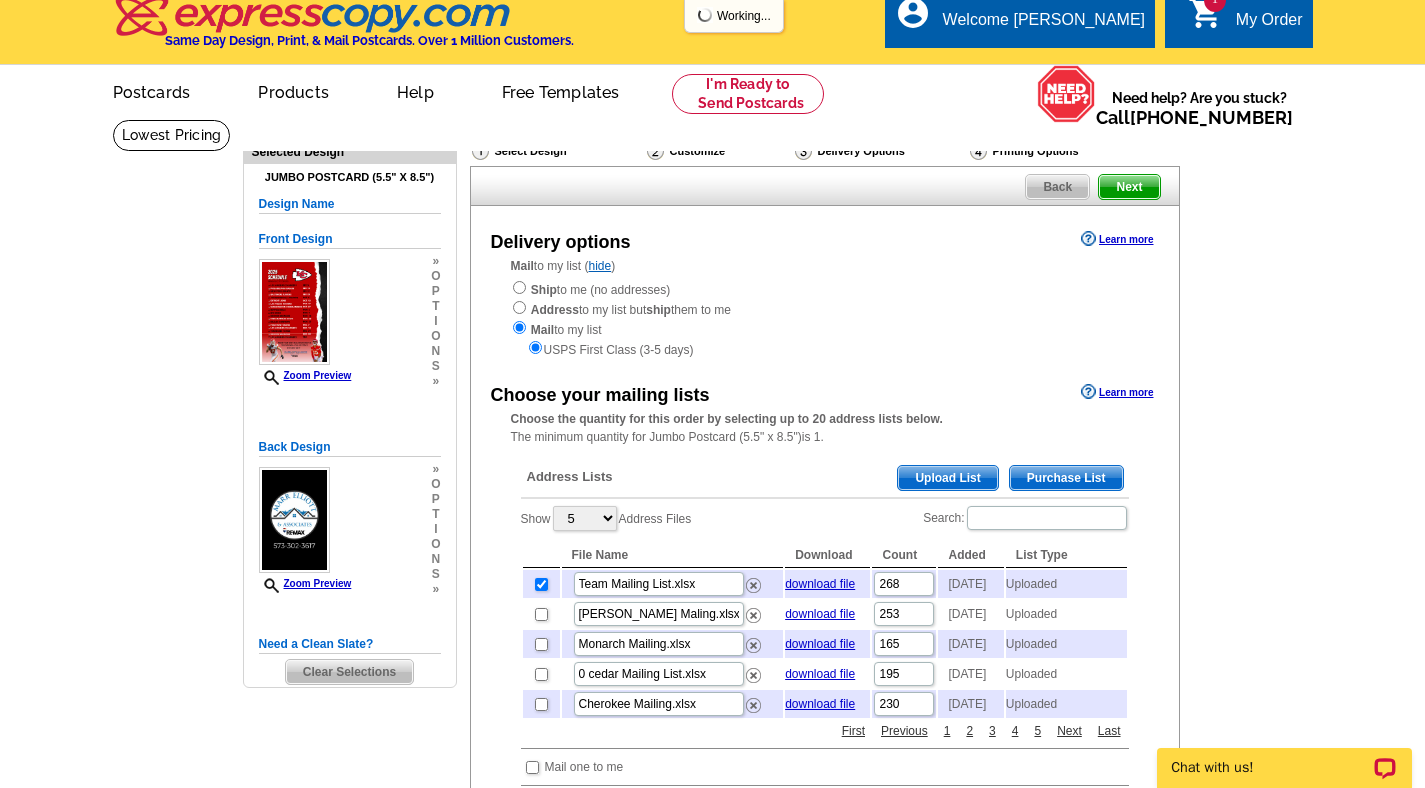 click on "Next" at bounding box center (1129, 187) 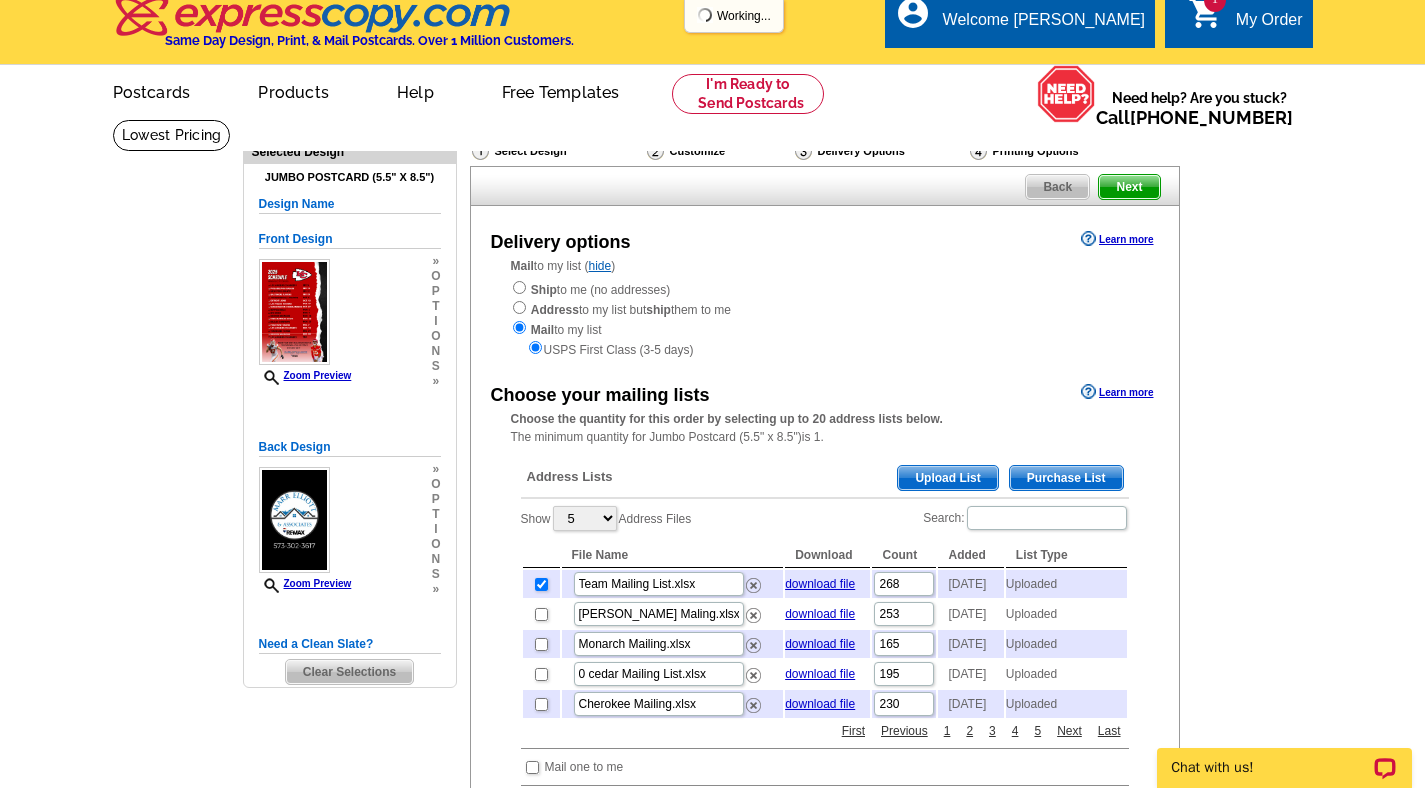 scroll, scrollTop: 0, scrollLeft: 0, axis: both 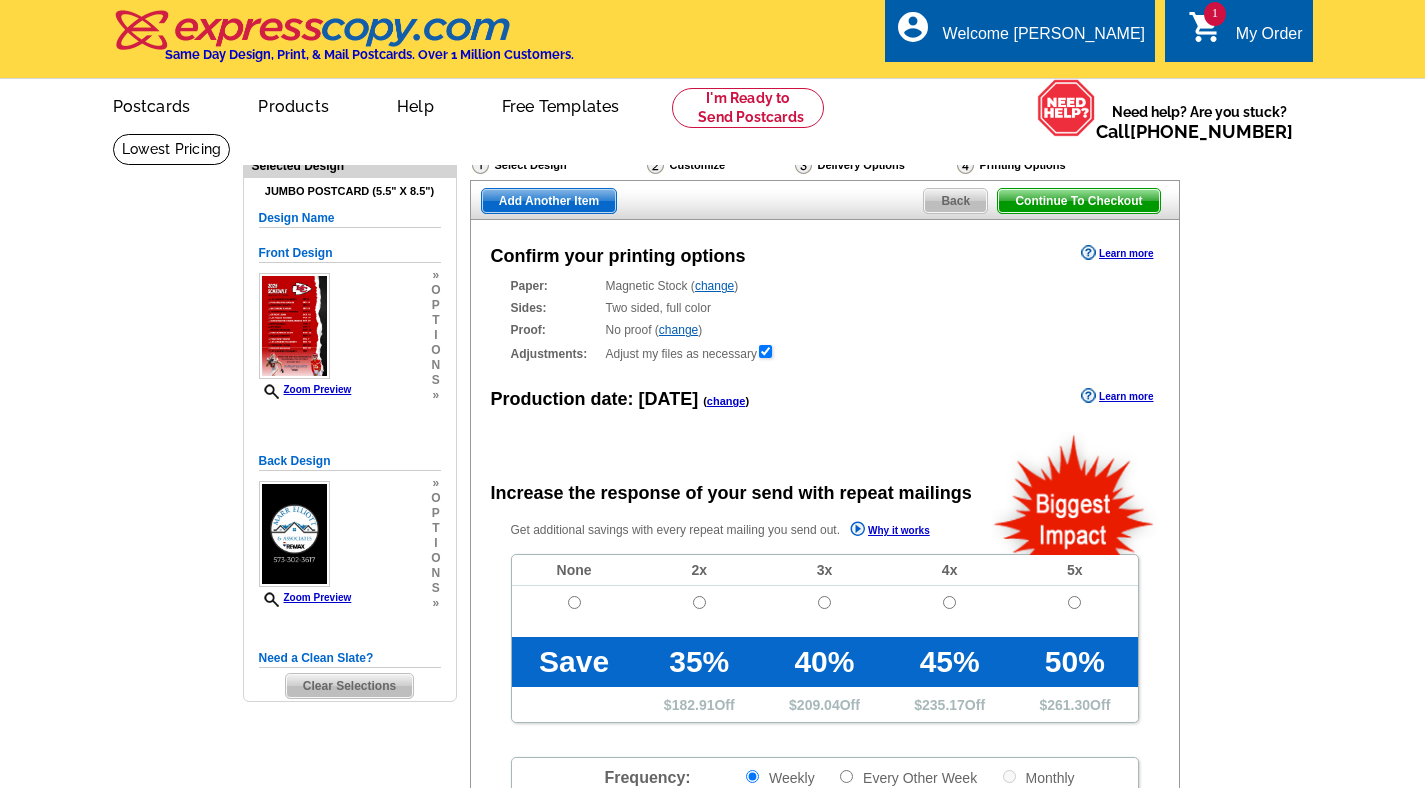 radio on "false" 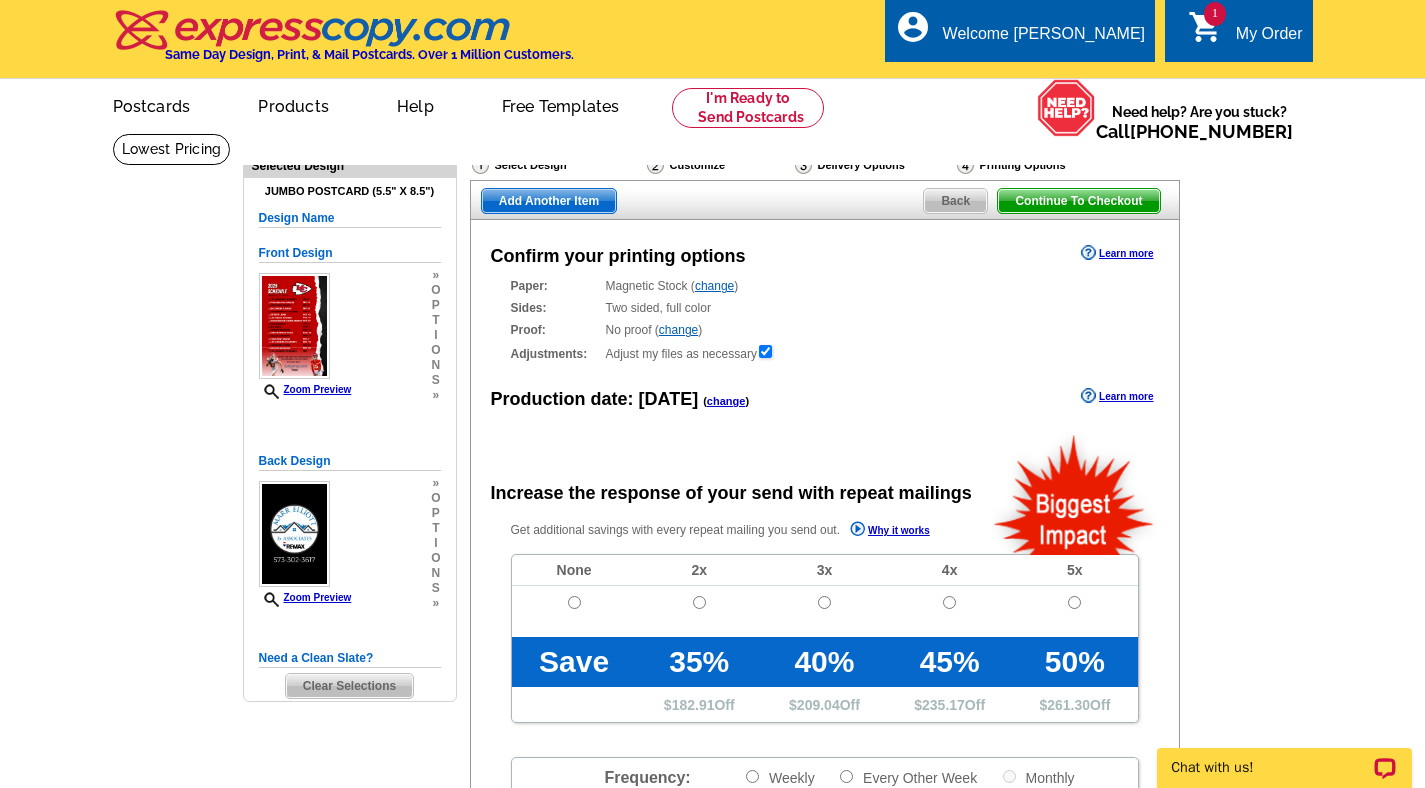 scroll, scrollTop: 0, scrollLeft: 0, axis: both 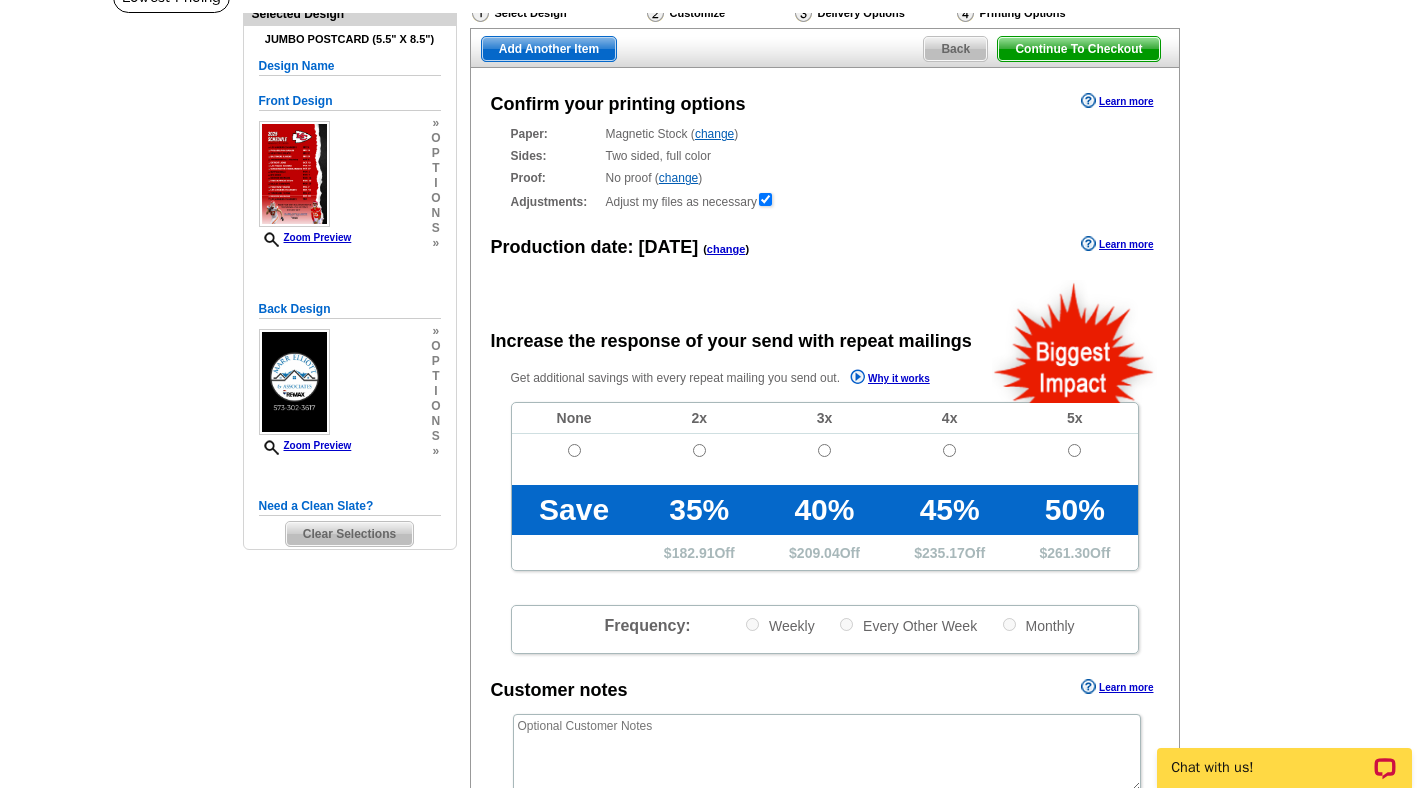 click at bounding box center (574, 459) 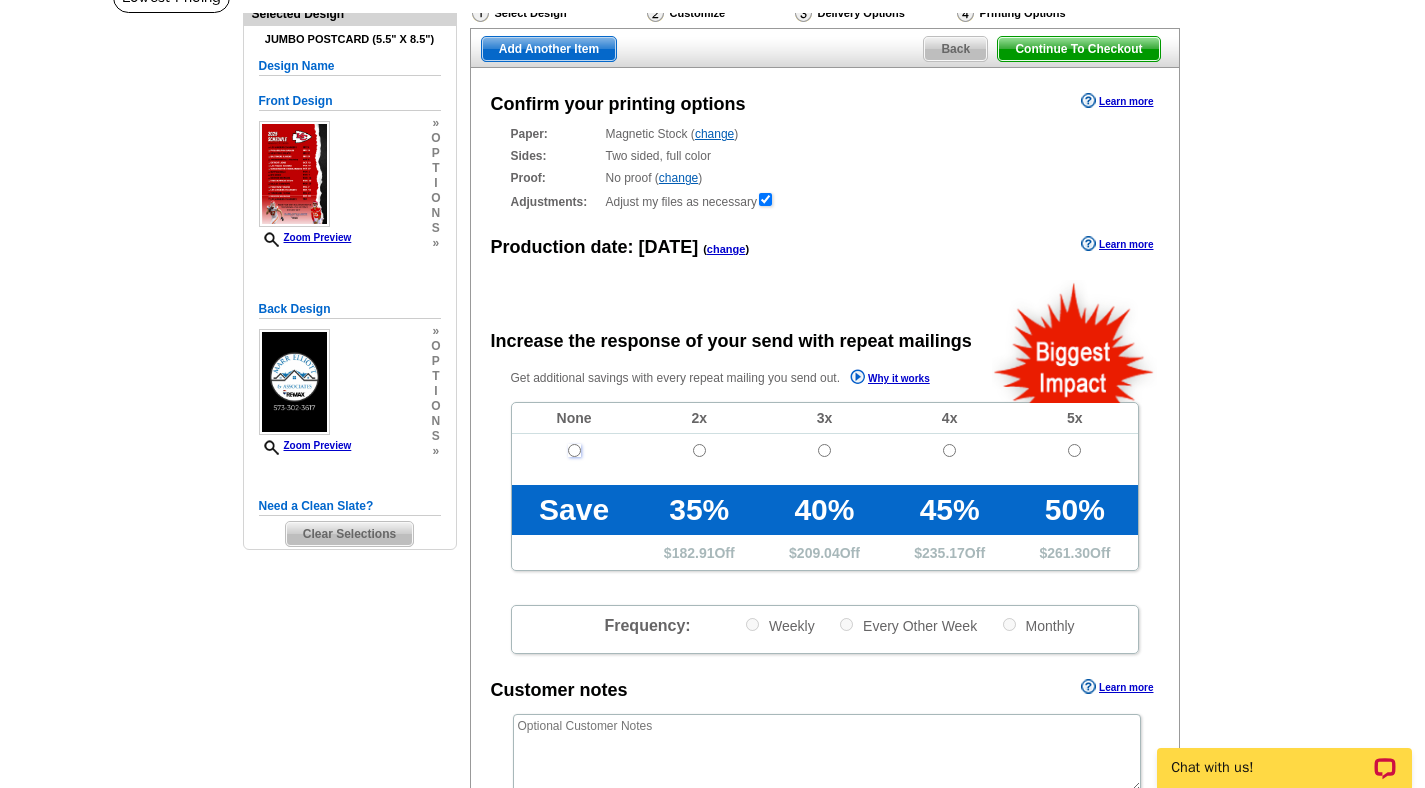 click at bounding box center [574, 450] 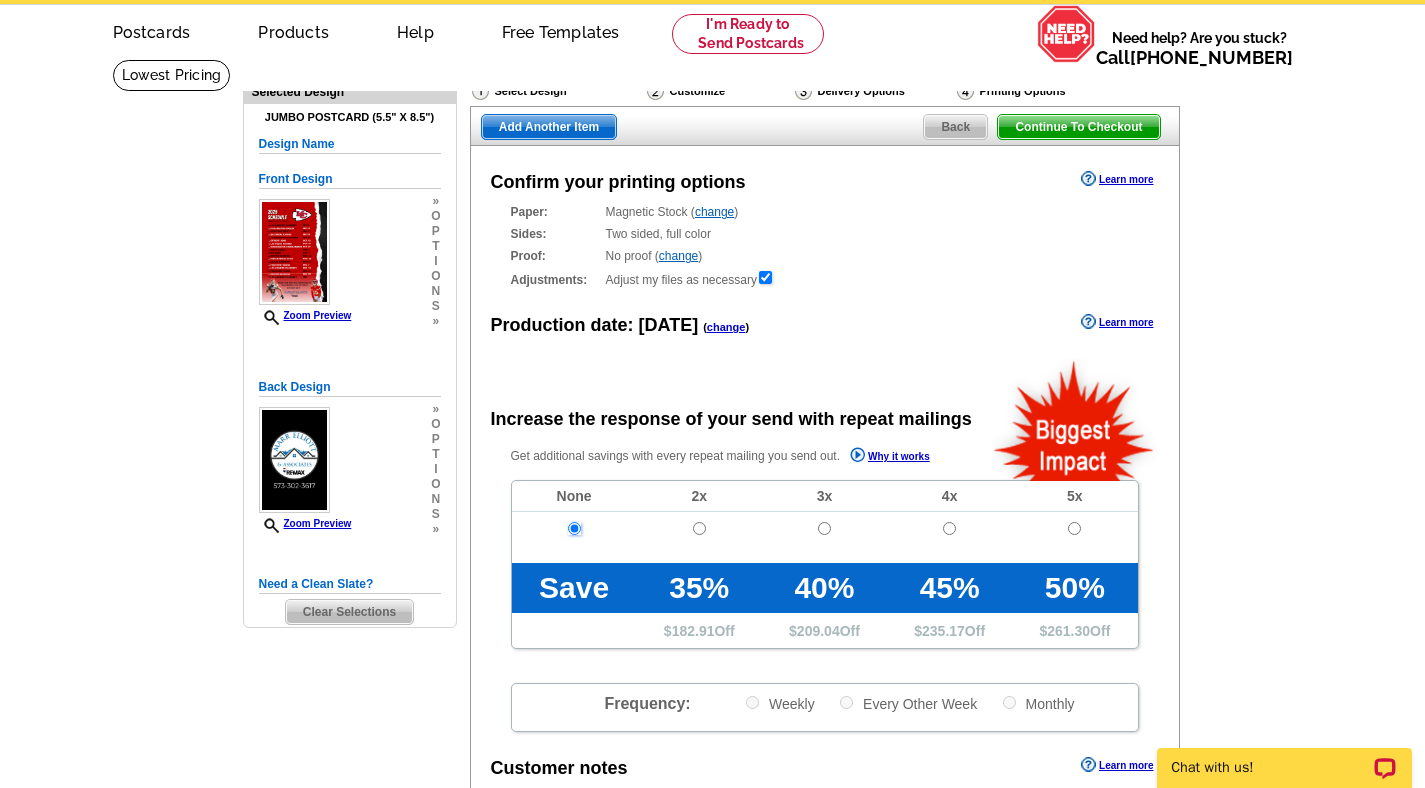 scroll, scrollTop: 0, scrollLeft: 0, axis: both 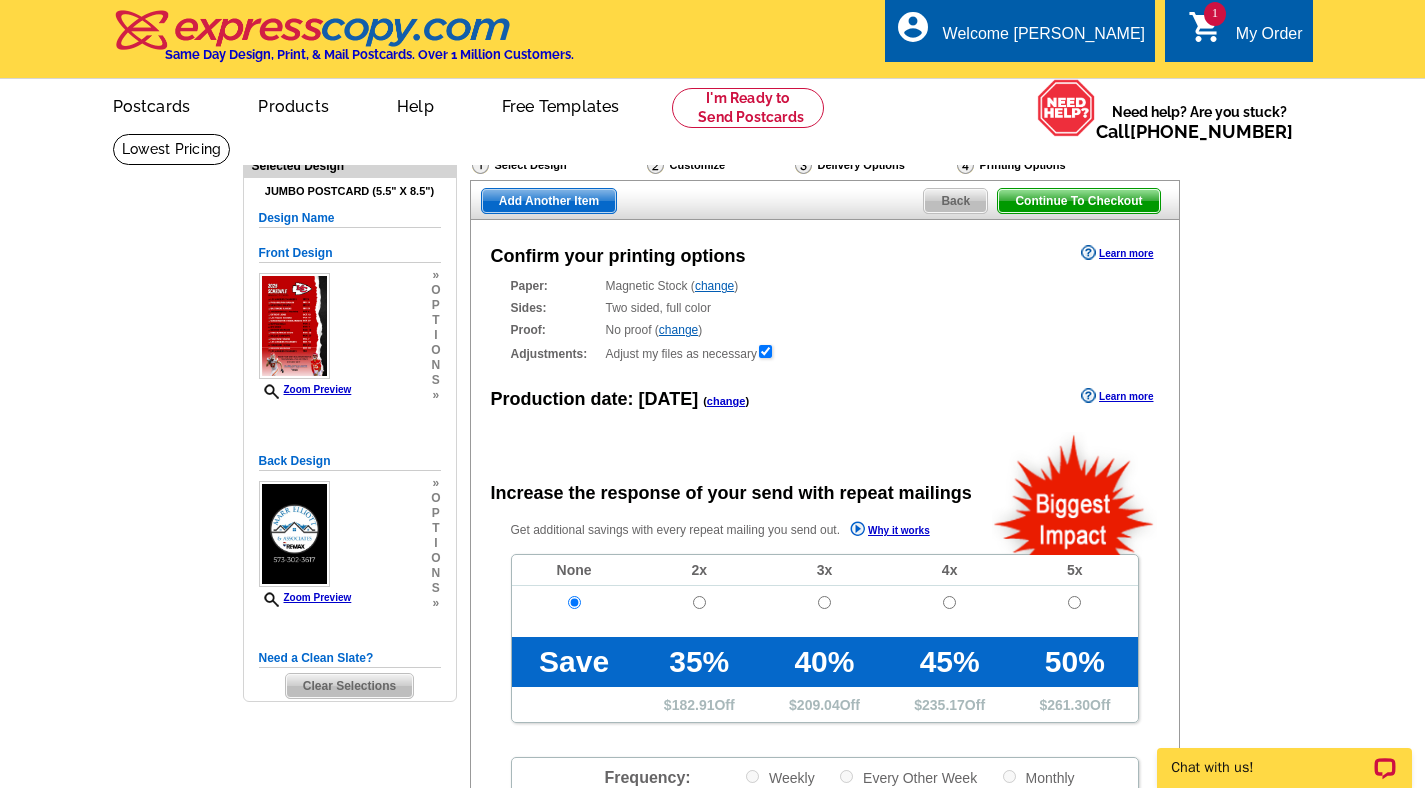 click on "Continue To Checkout" at bounding box center (1078, 201) 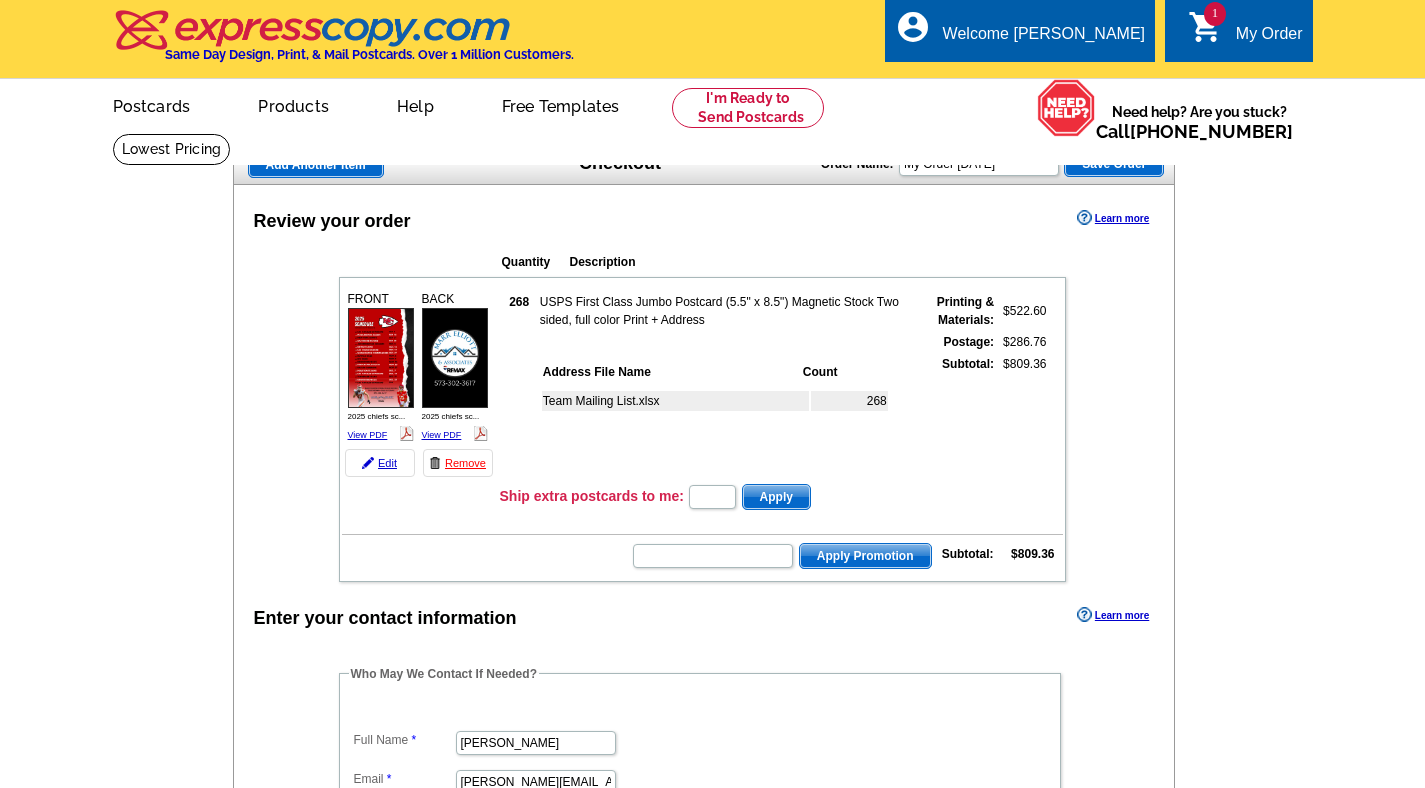 scroll, scrollTop: 0, scrollLeft: 0, axis: both 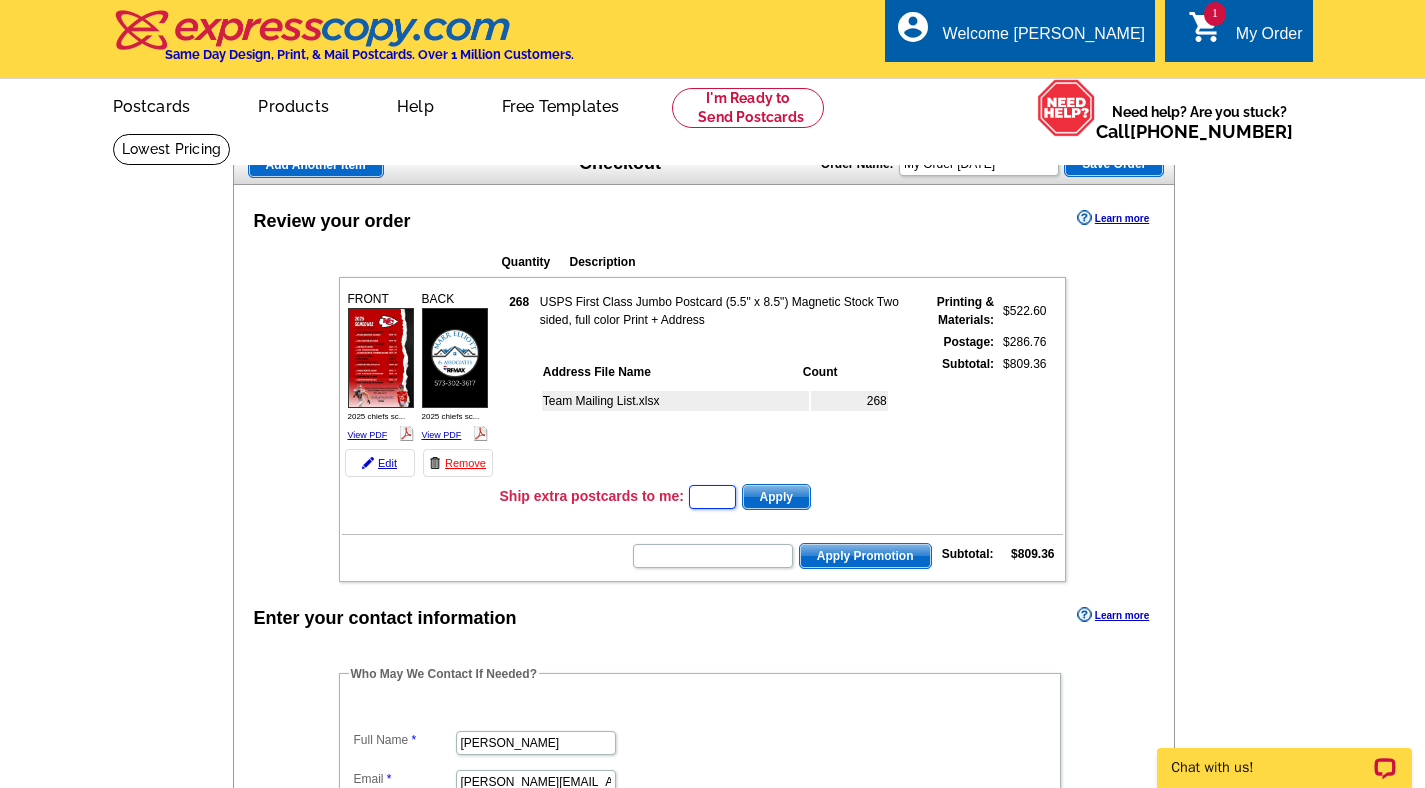 click at bounding box center (712, 497) 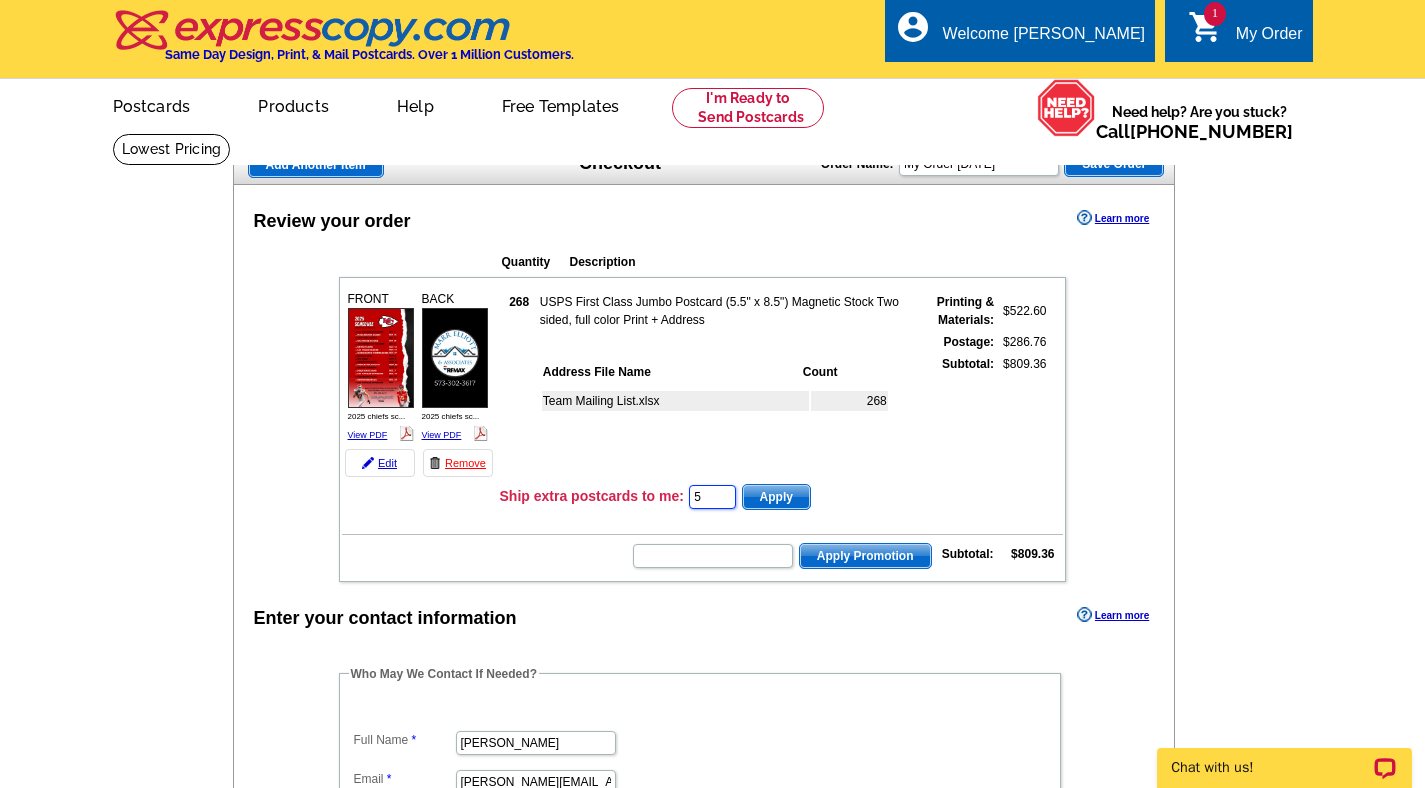 type on "5" 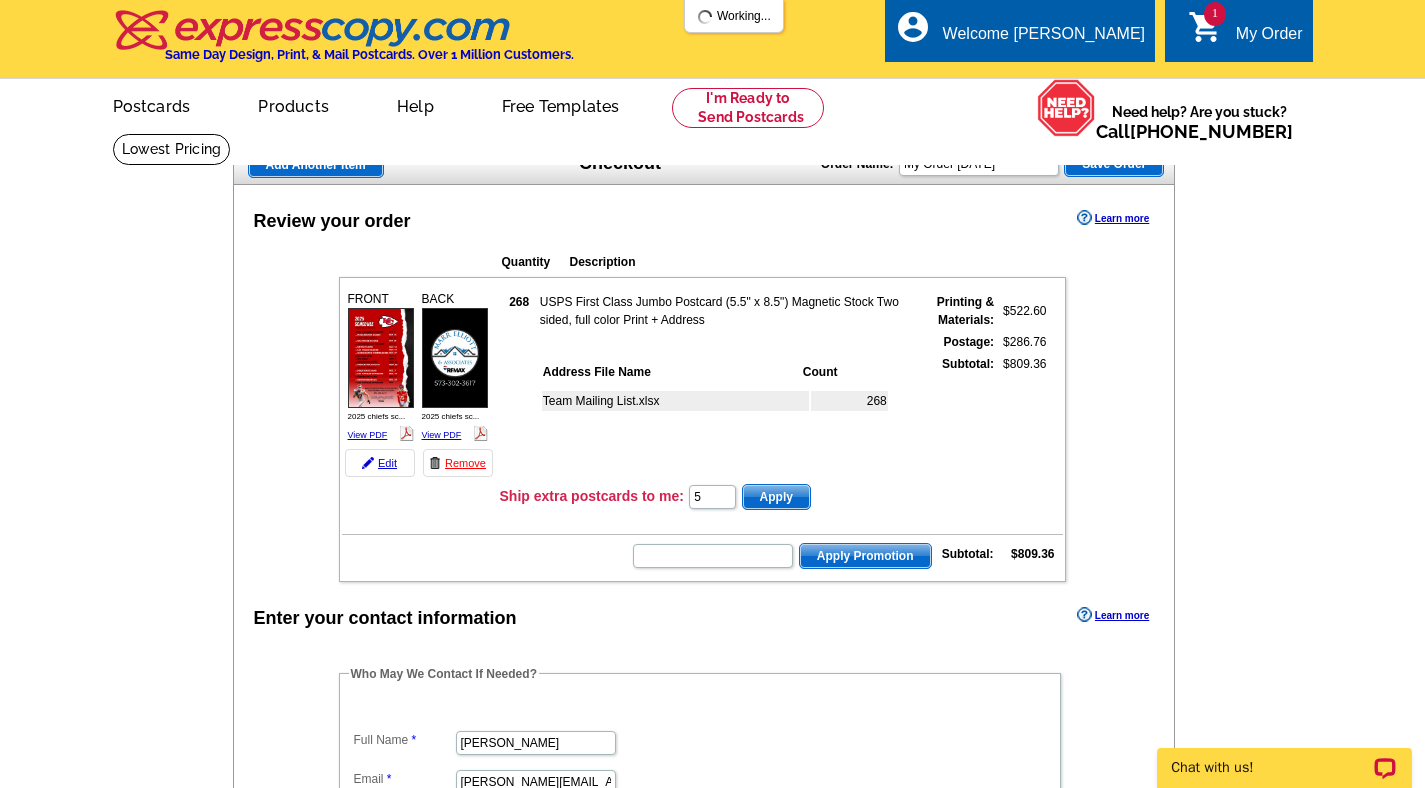 click on "268
USPS First Class Jumbo Postcard (5.5" x 8.5") Magnetic Stock Two sided, full color Print + Address
Printing
& Materials:
$522.60
Postage:
$286.76   Address File Name Count" at bounding box center [781, 381] 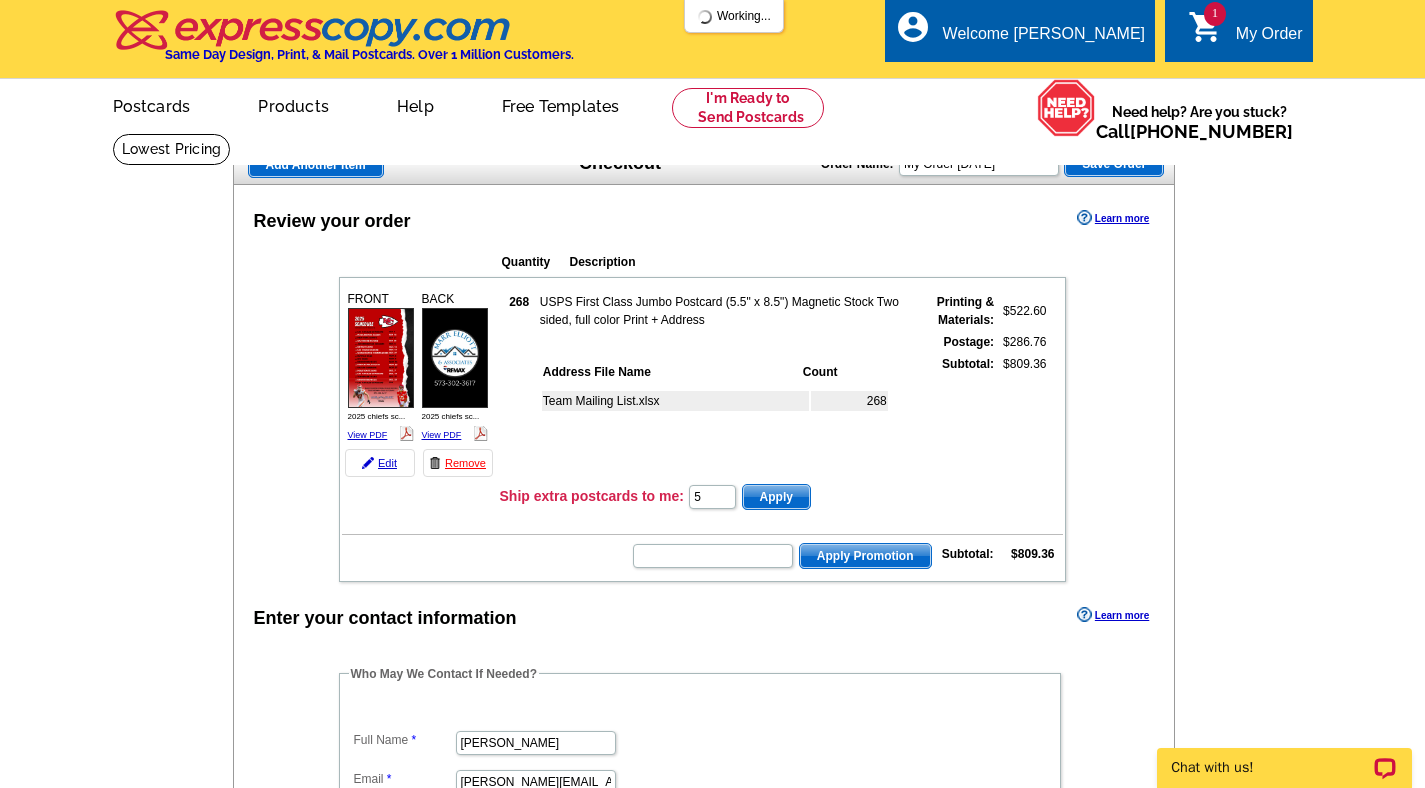 scroll, scrollTop: 0, scrollLeft: 0, axis: both 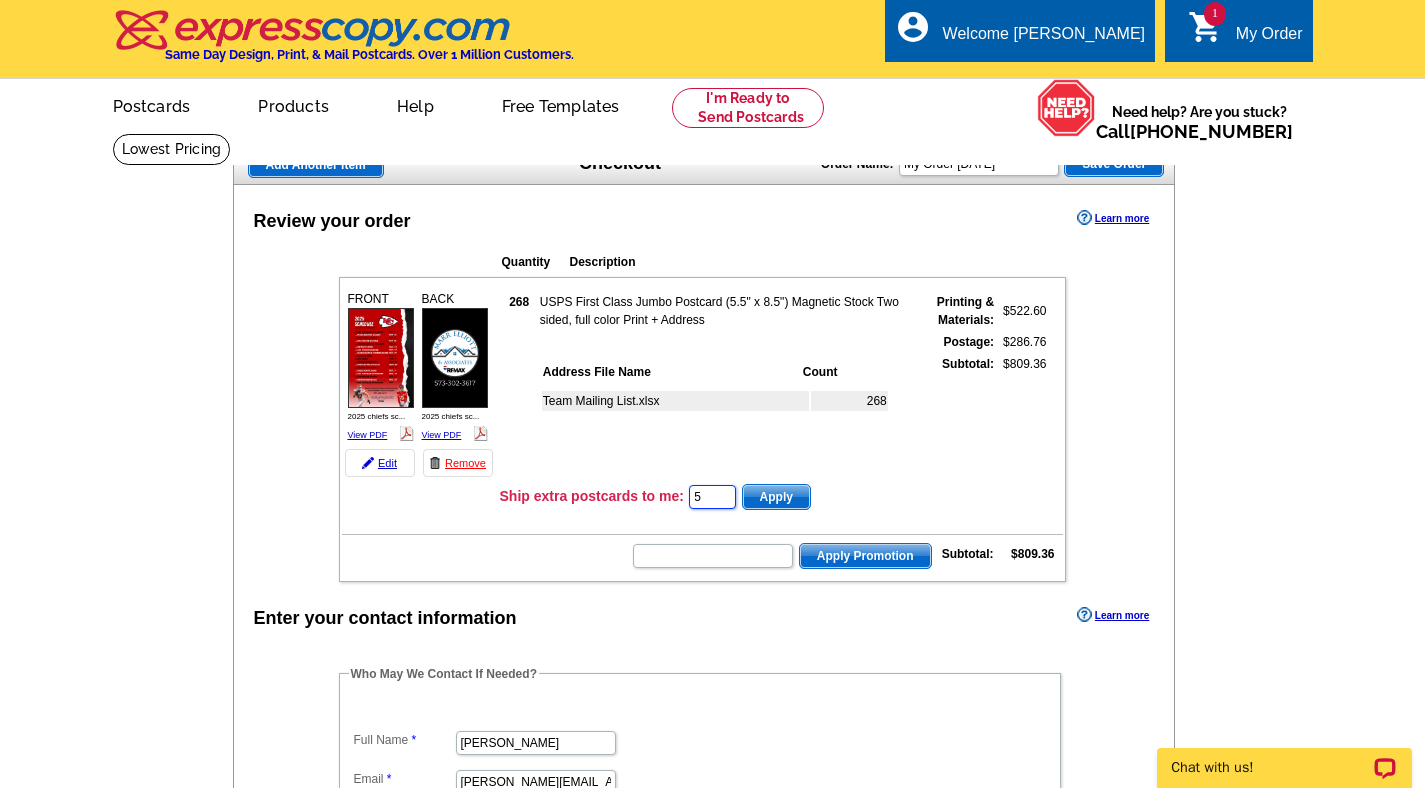 click on "5" at bounding box center [712, 497] 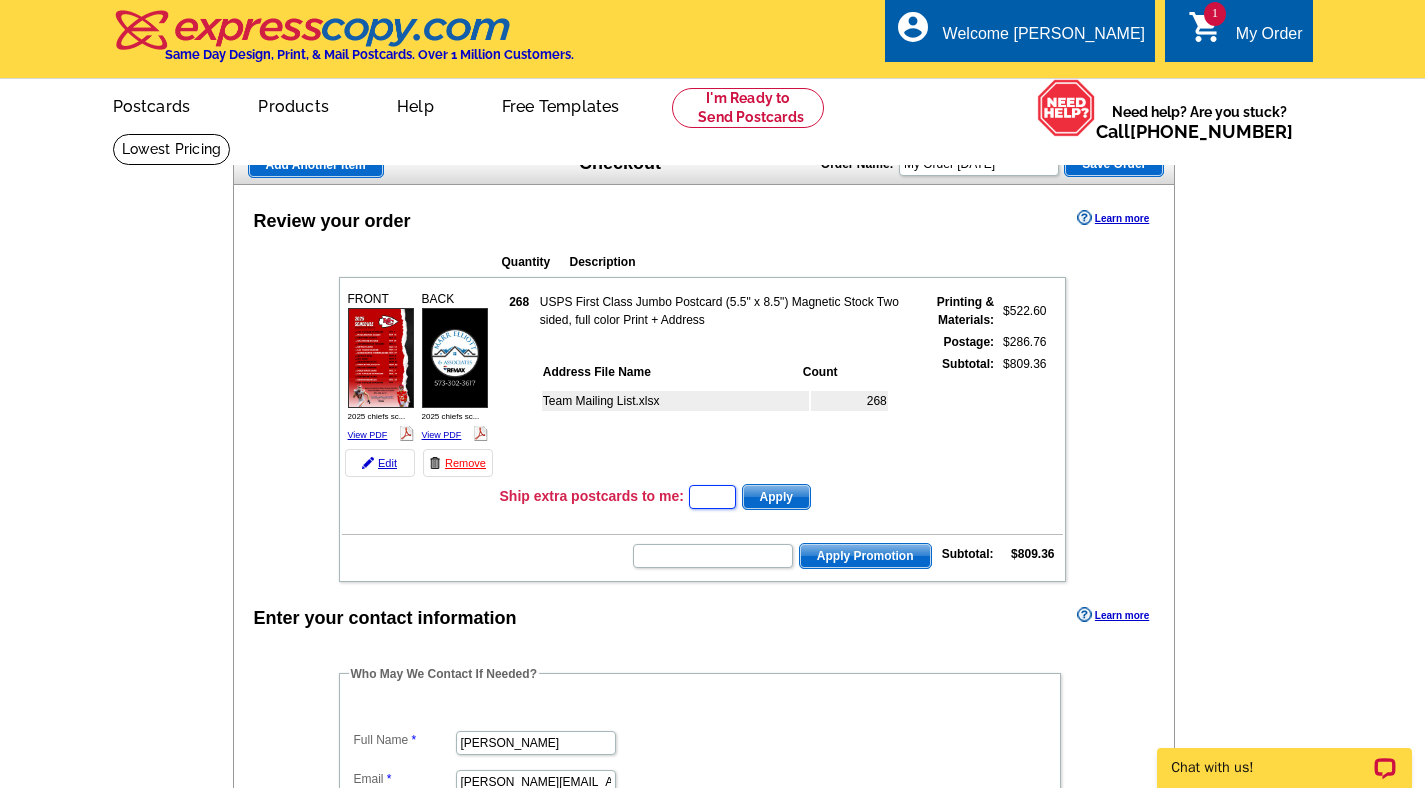 type on "6" 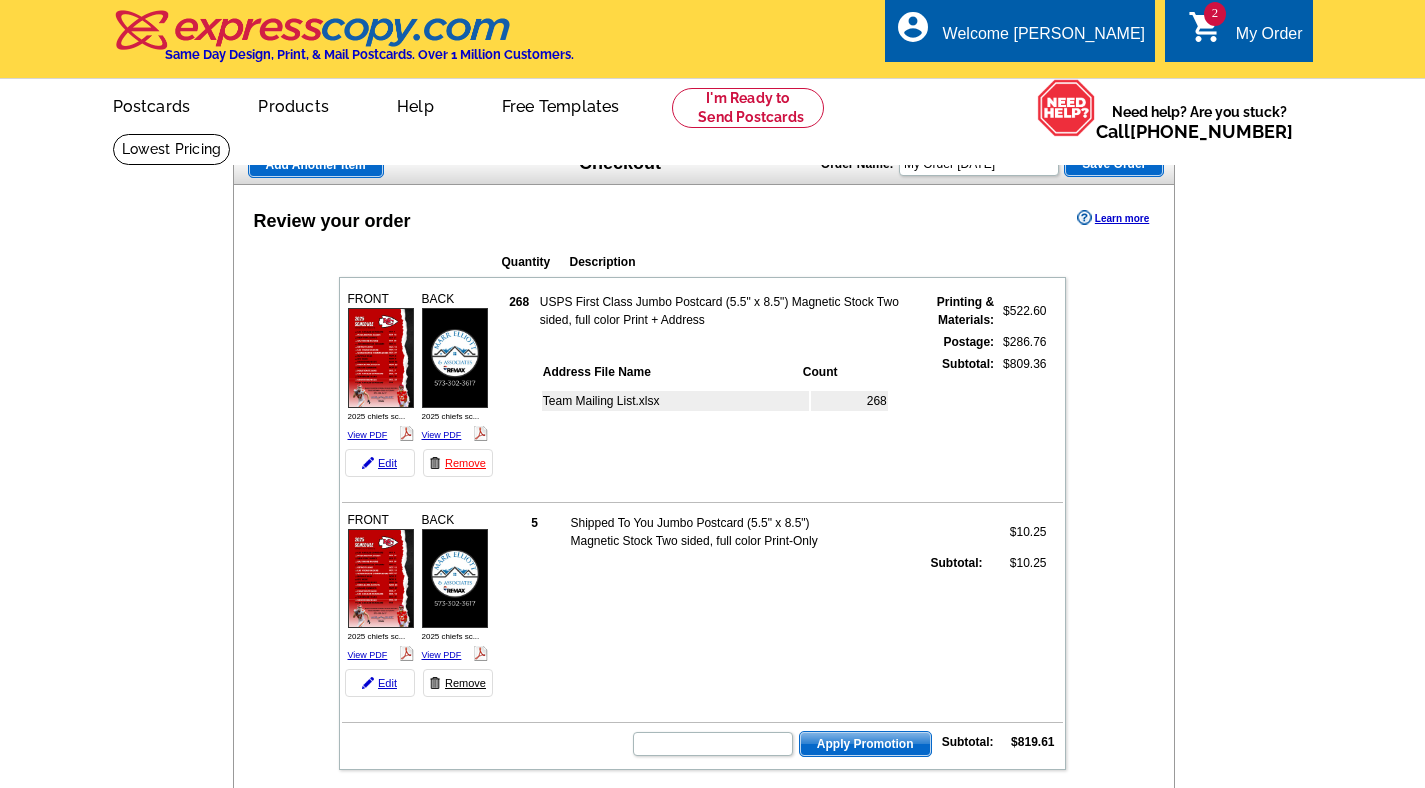 scroll, scrollTop: 124, scrollLeft: 0, axis: vertical 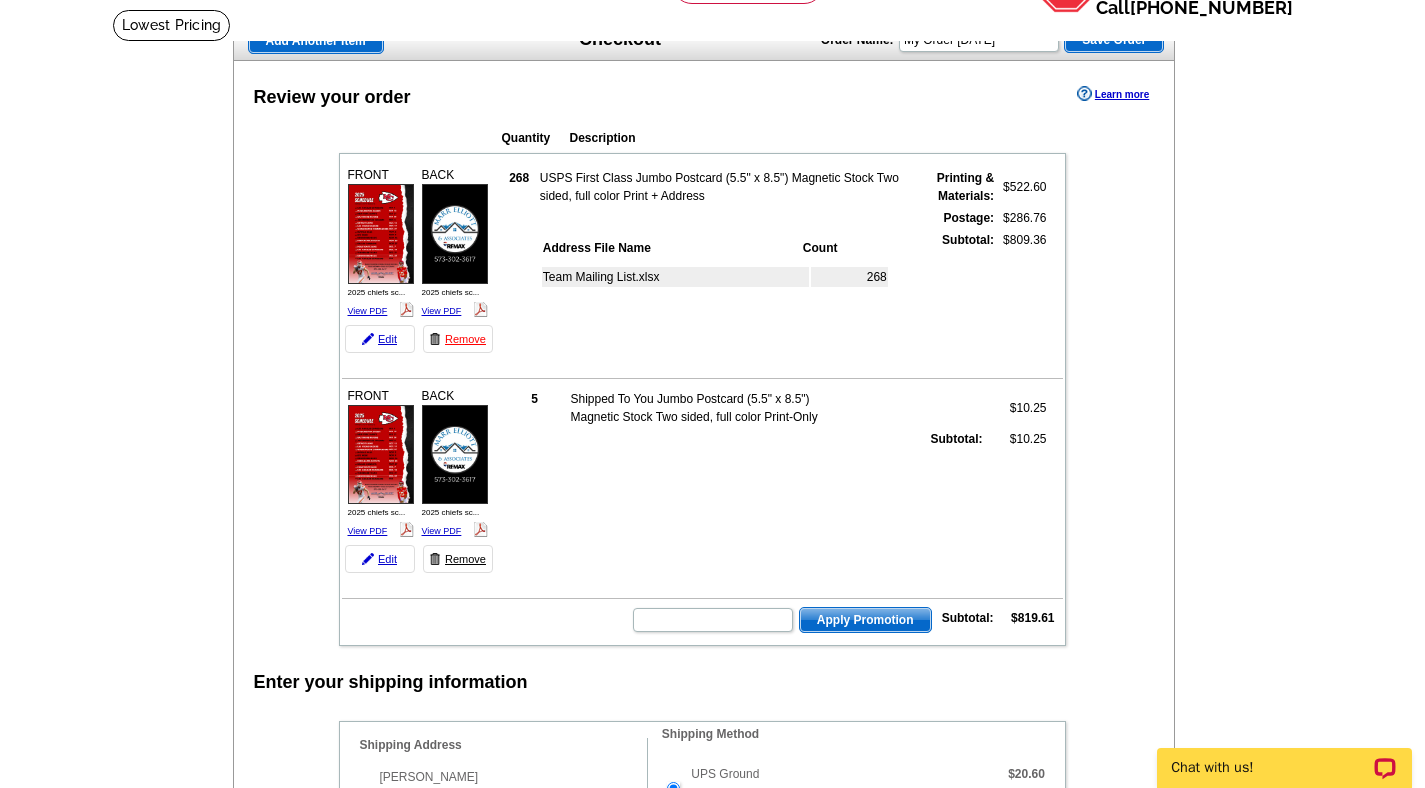 click on "Remove" at bounding box center [458, 559] 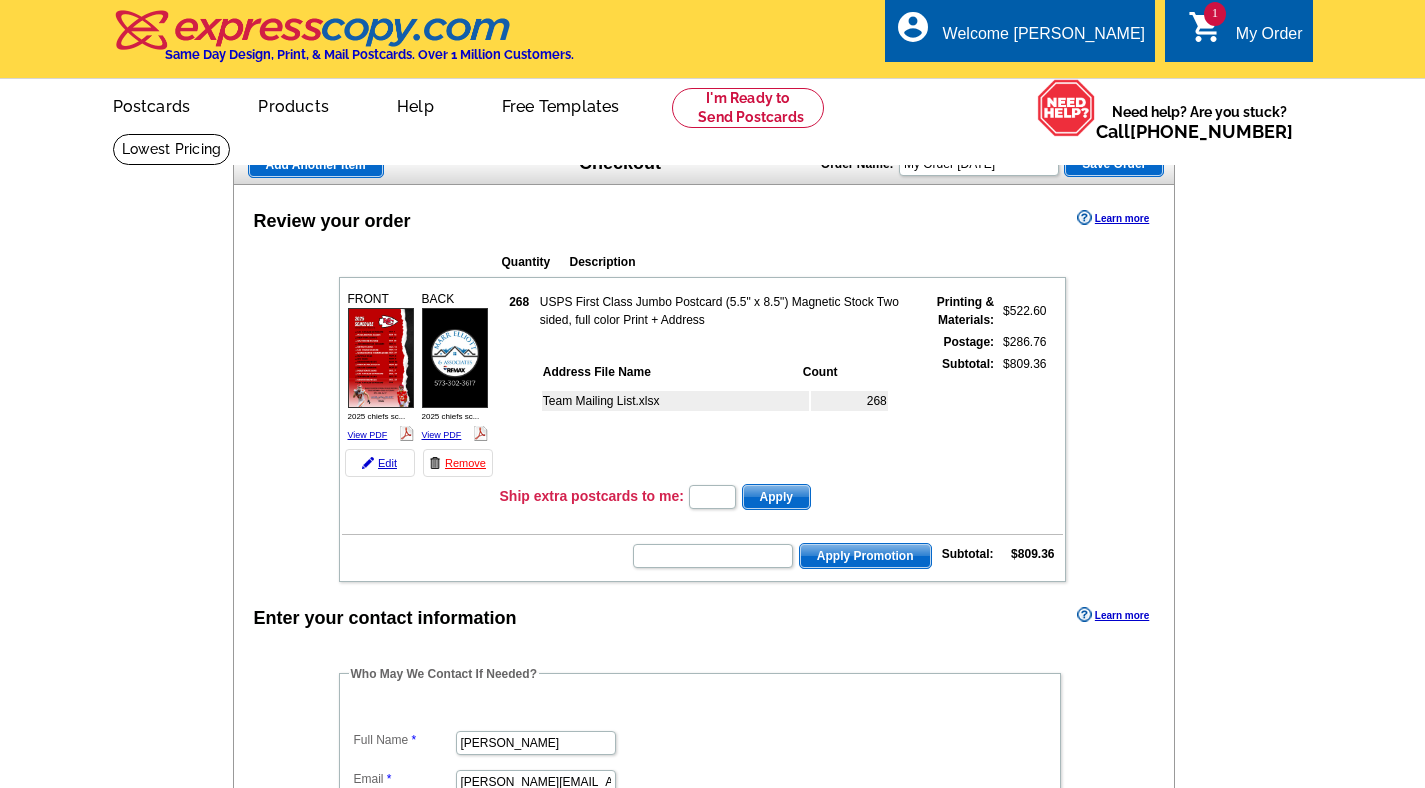 scroll, scrollTop: 0, scrollLeft: 0, axis: both 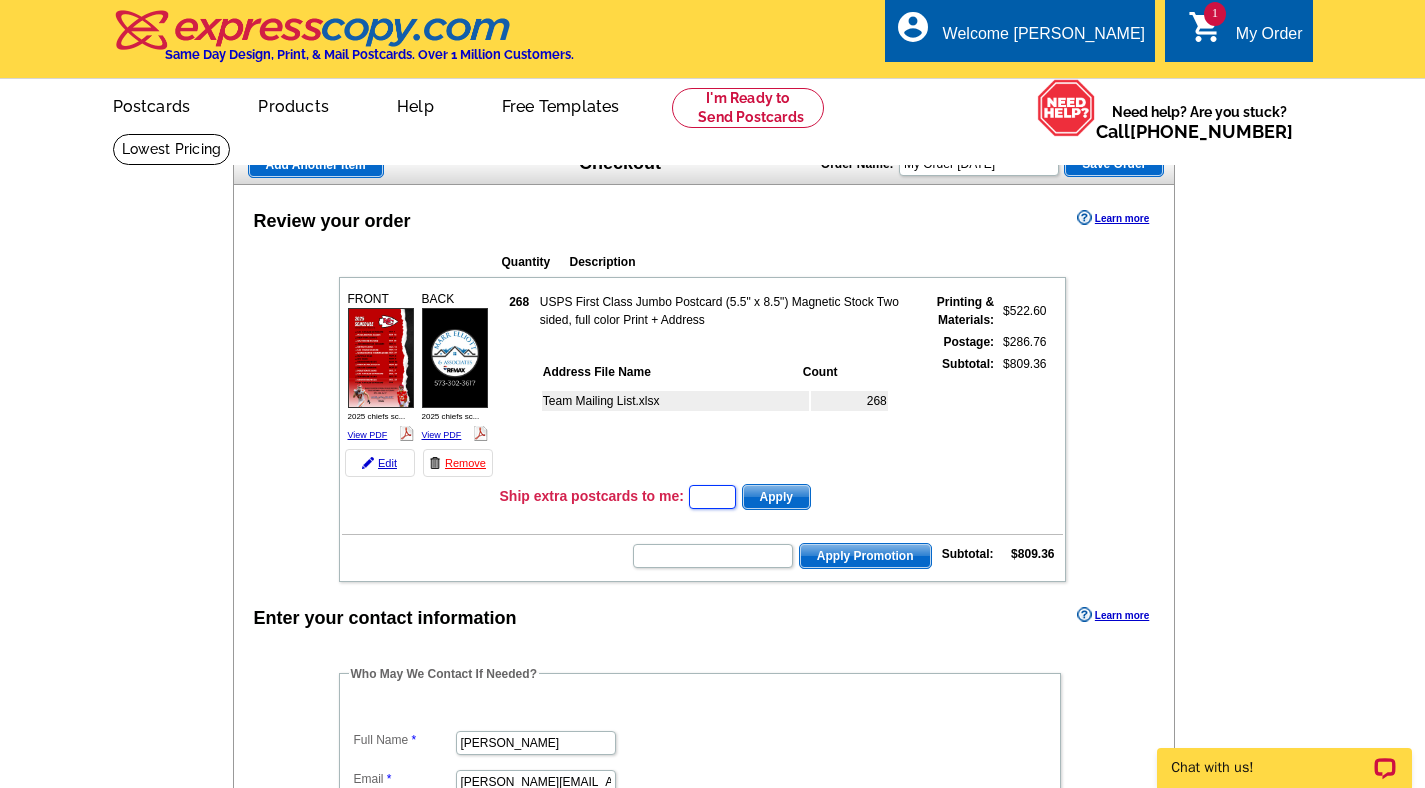 click at bounding box center (712, 497) 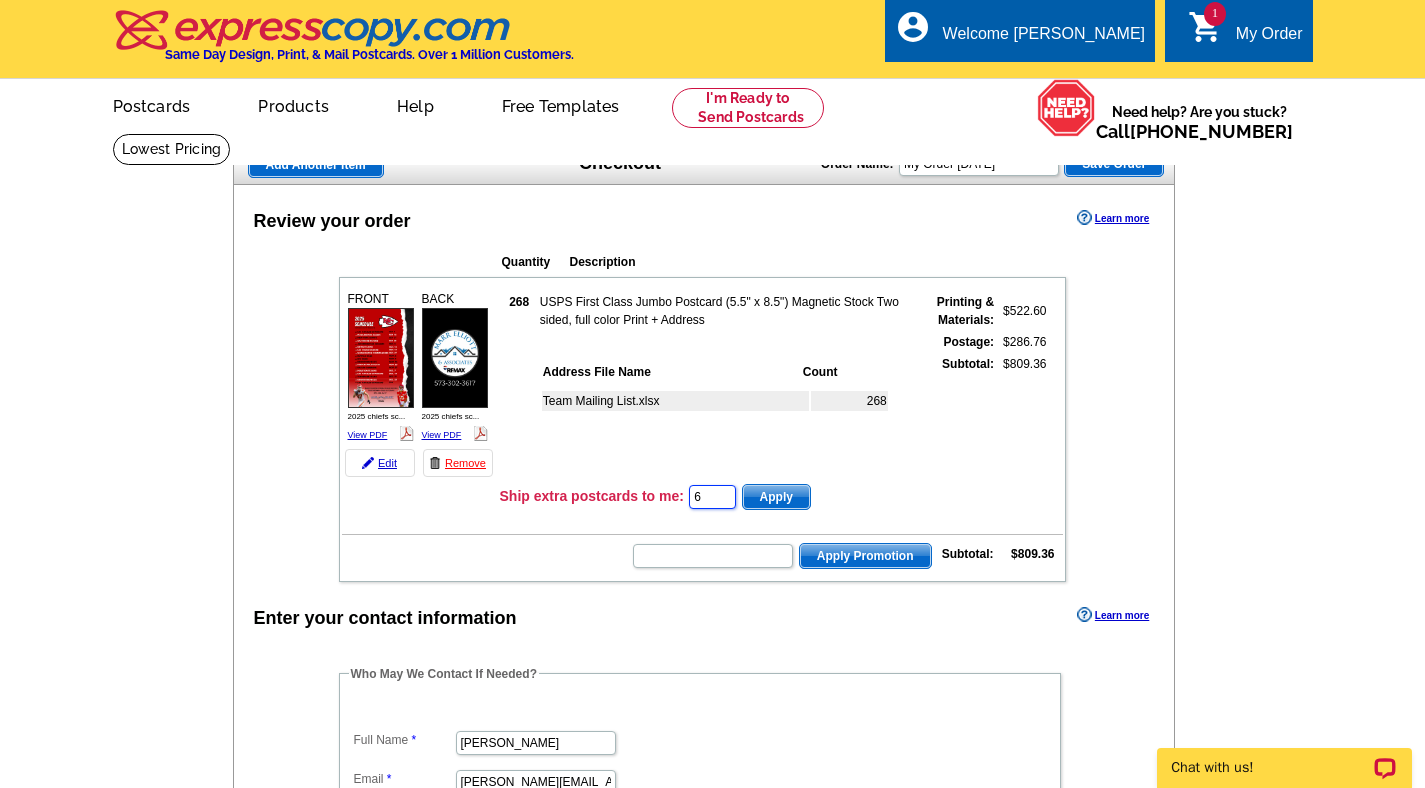 type on "6" 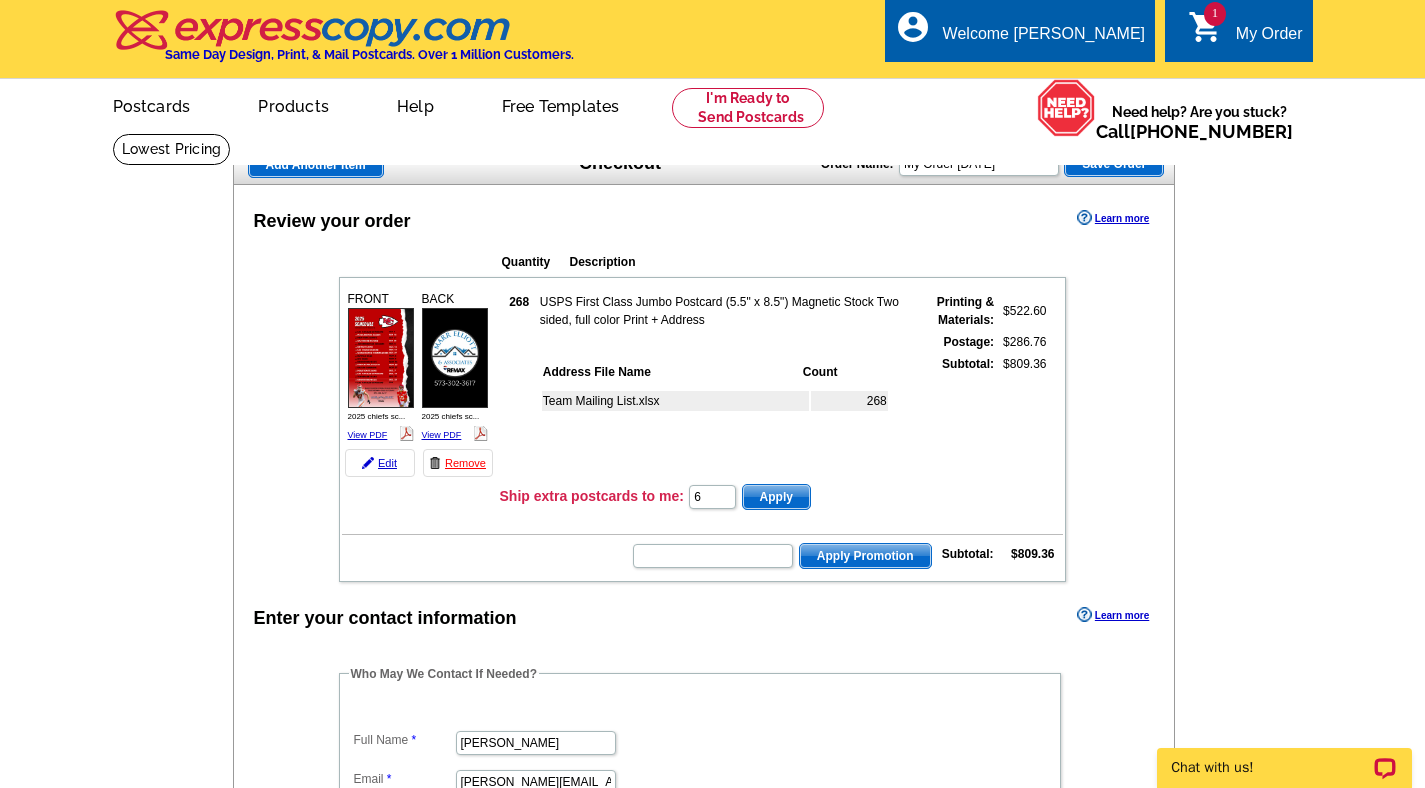 click on "Apply" at bounding box center (776, 497) 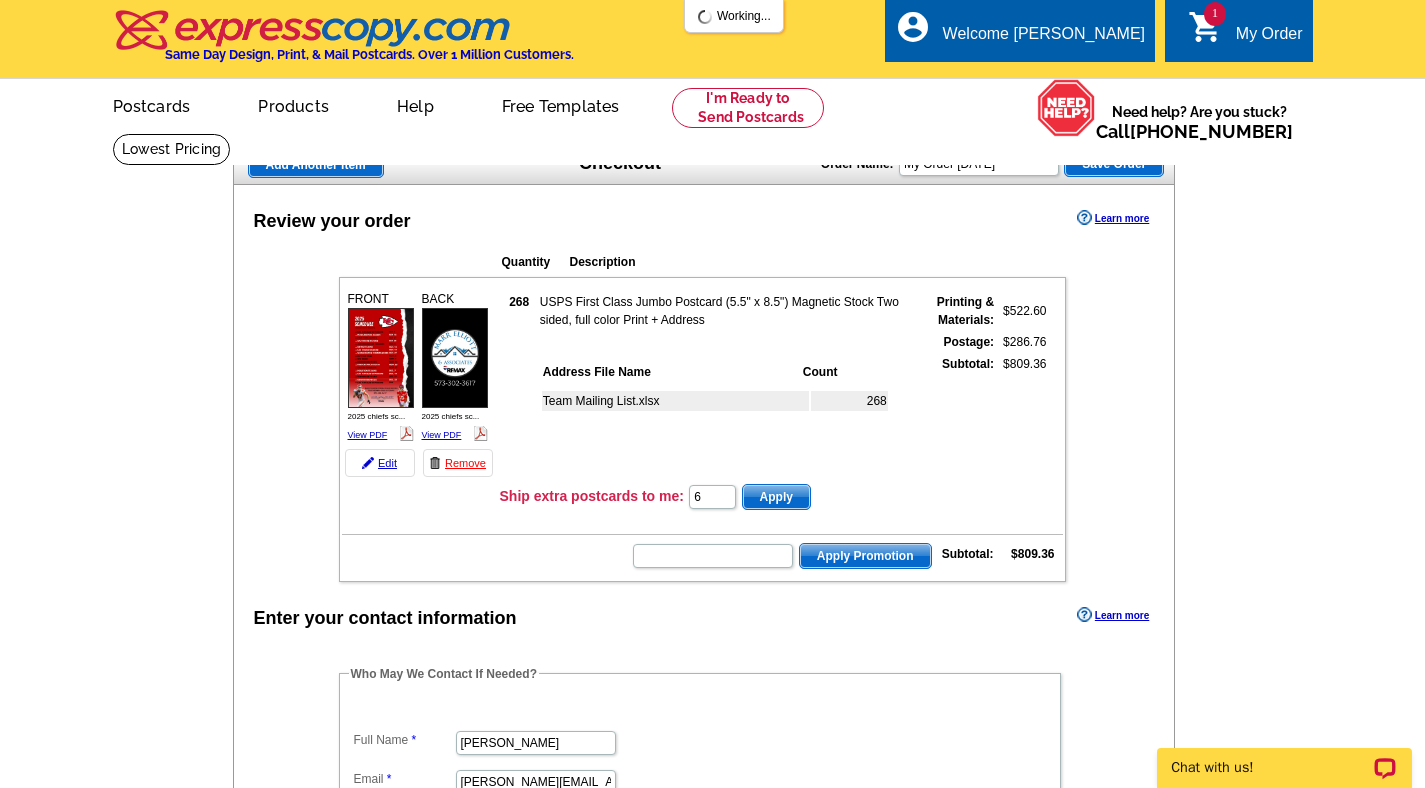 scroll, scrollTop: 0, scrollLeft: 0, axis: both 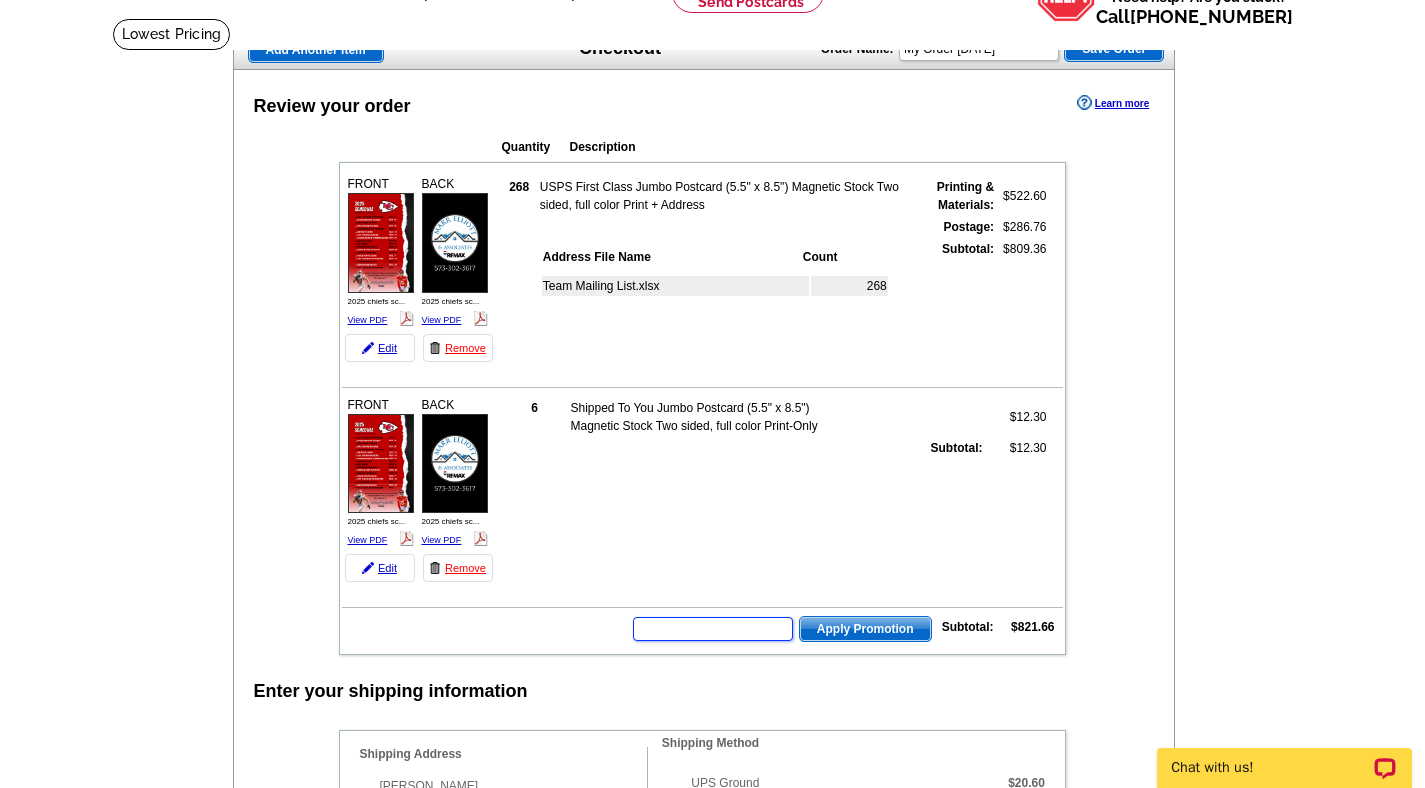 click at bounding box center [713, 629] 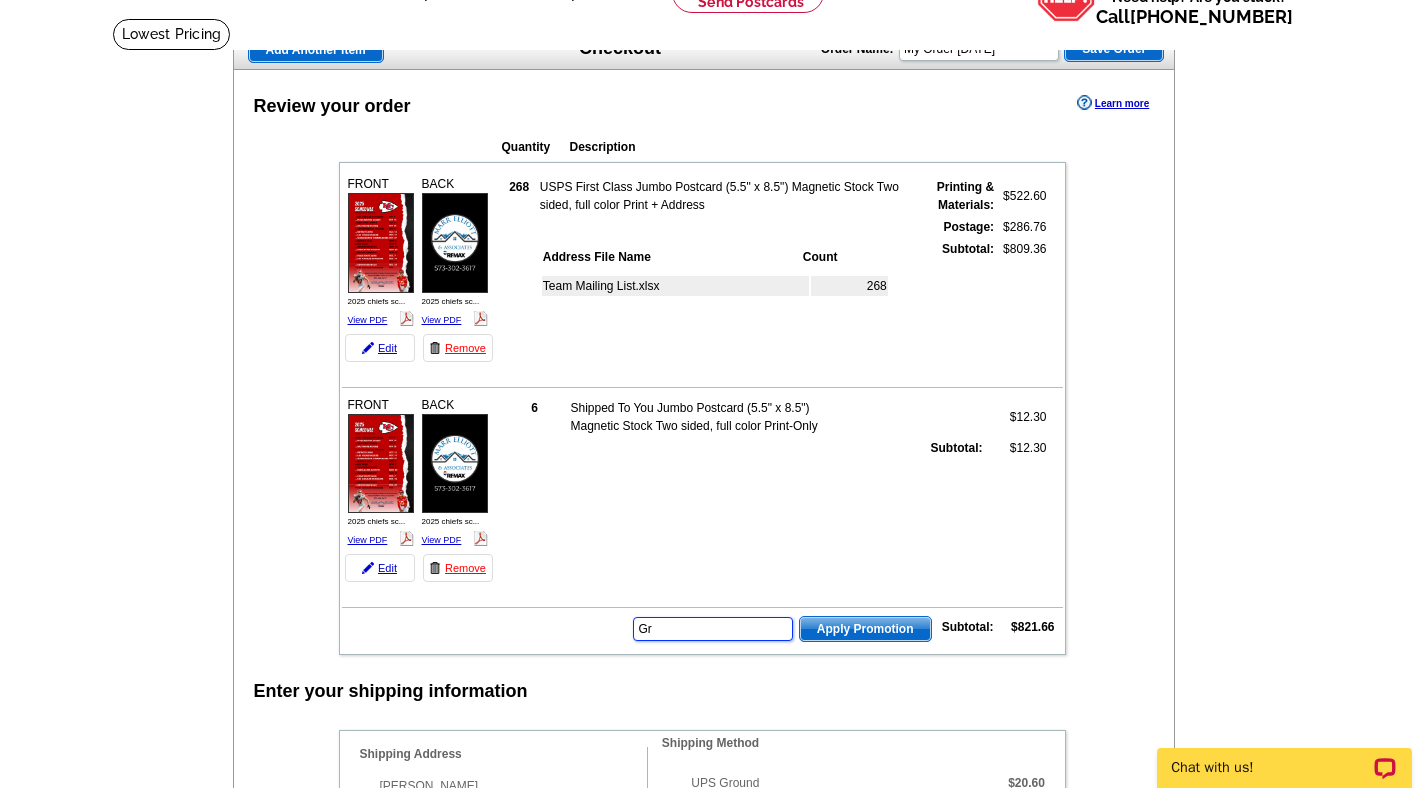 type on "G" 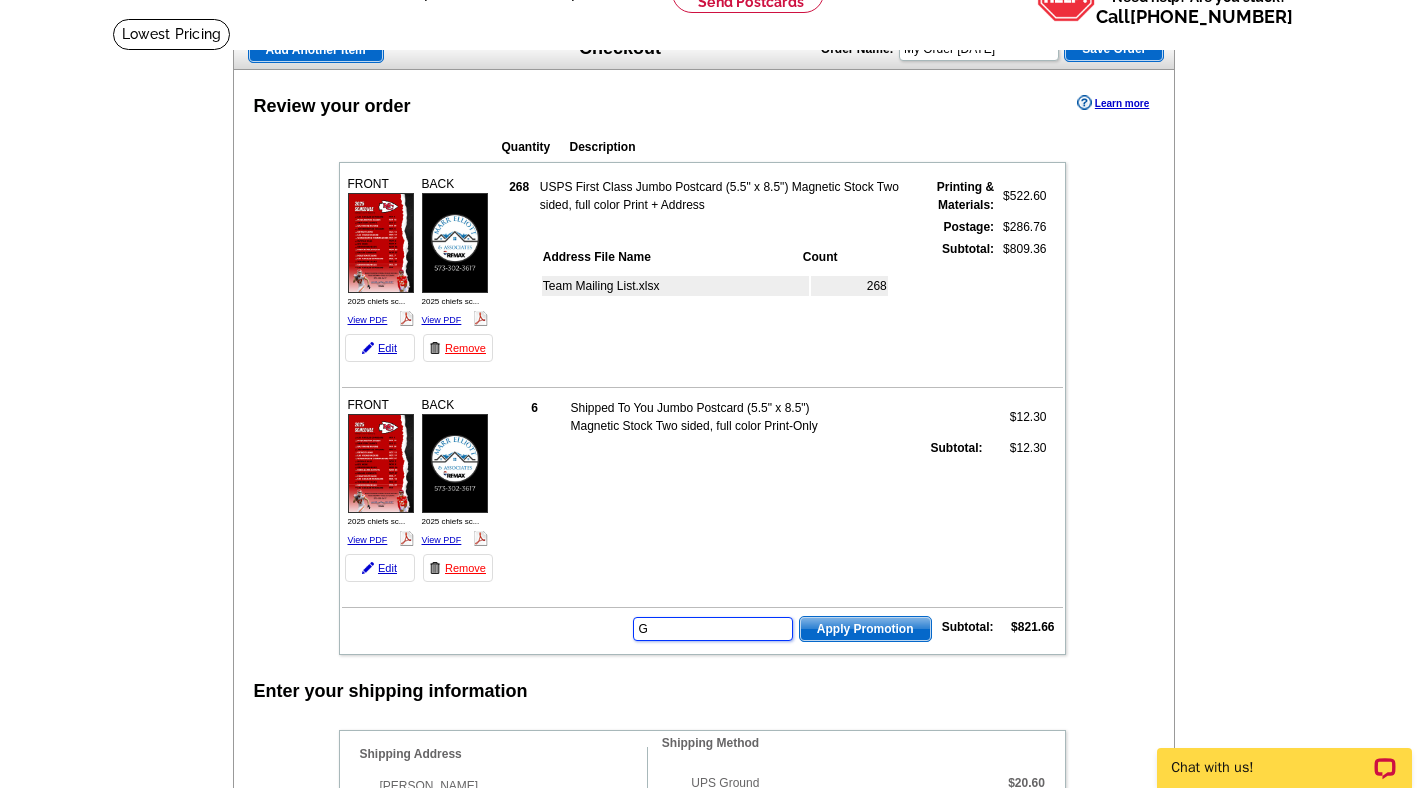 type 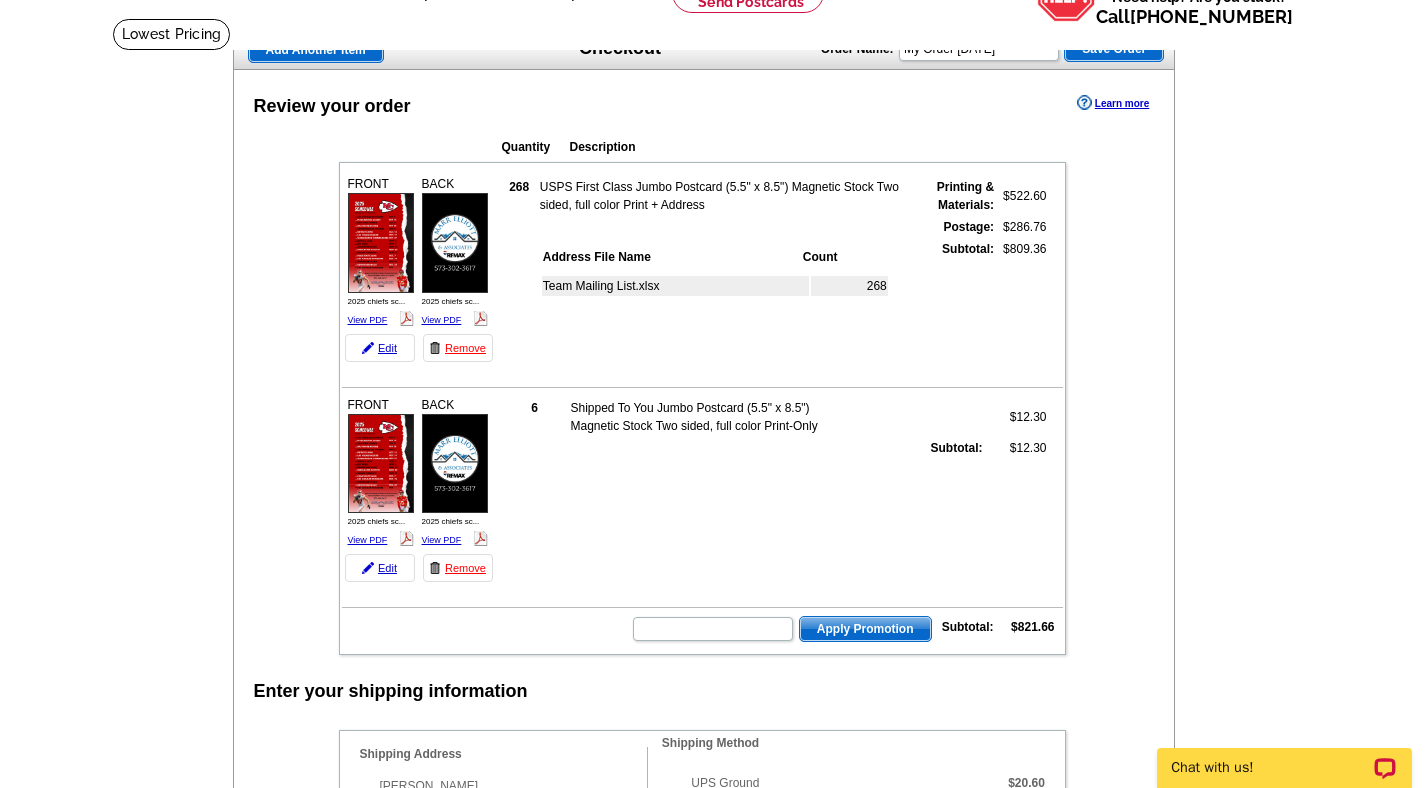 click on "Add Another Item" at bounding box center (316, 50) 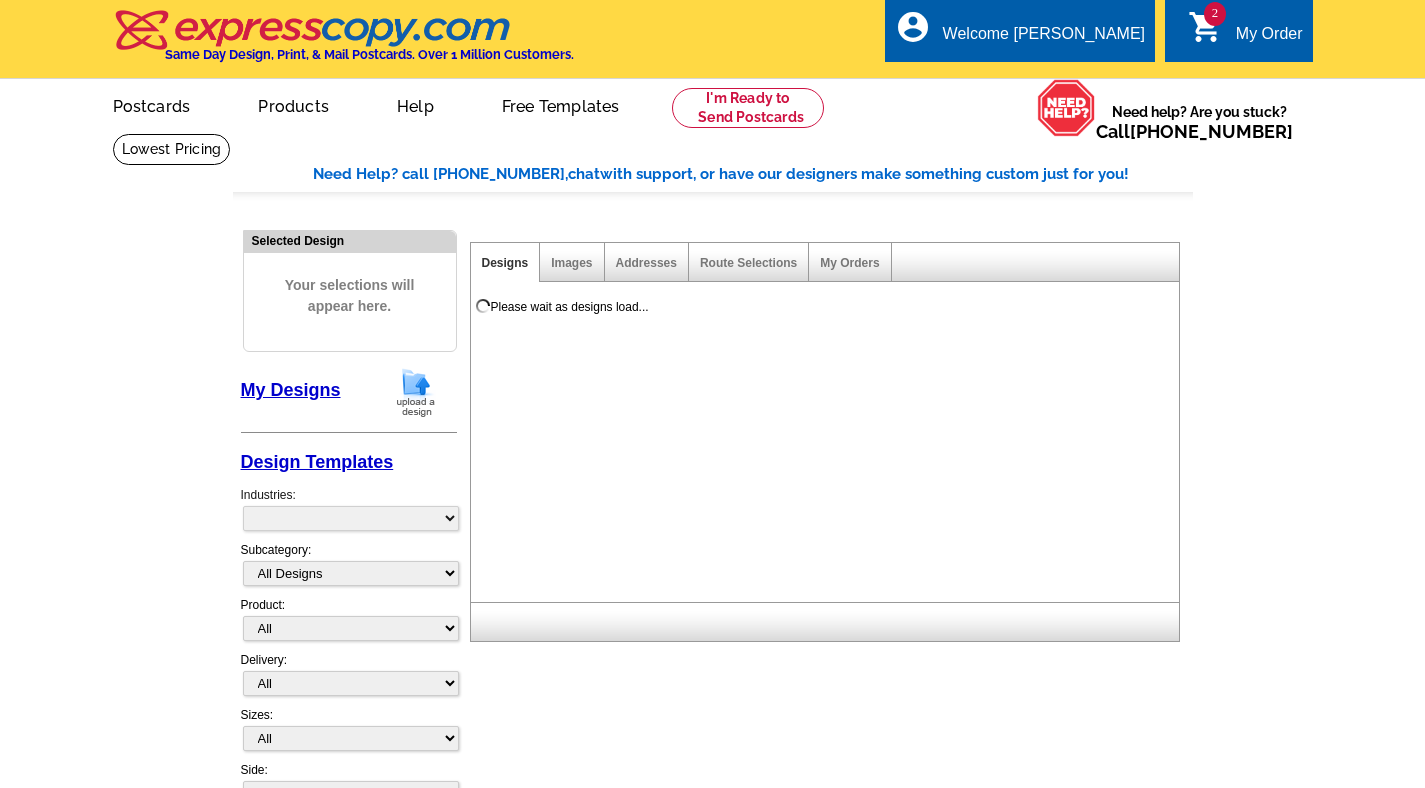 scroll, scrollTop: 0, scrollLeft: 0, axis: both 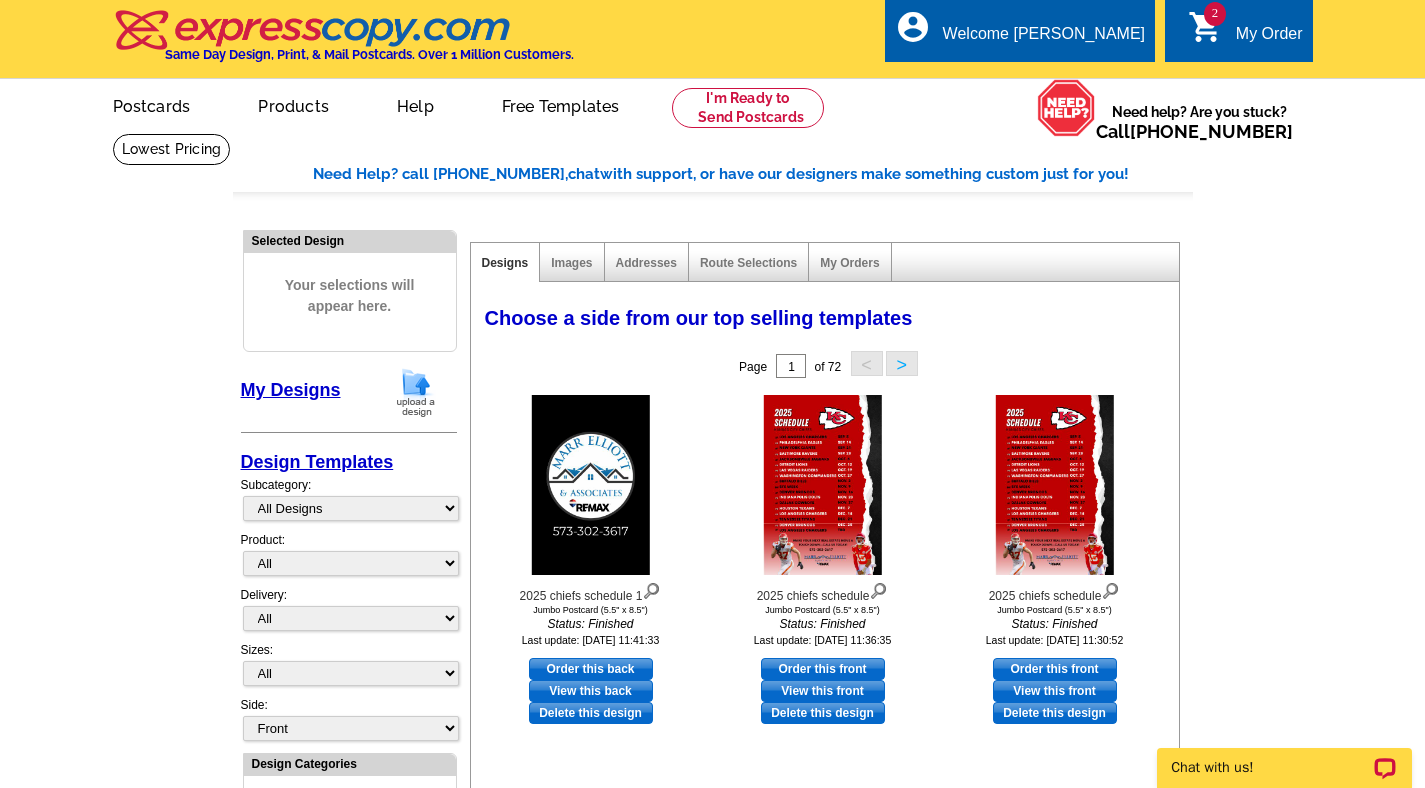 click at bounding box center [416, 392] 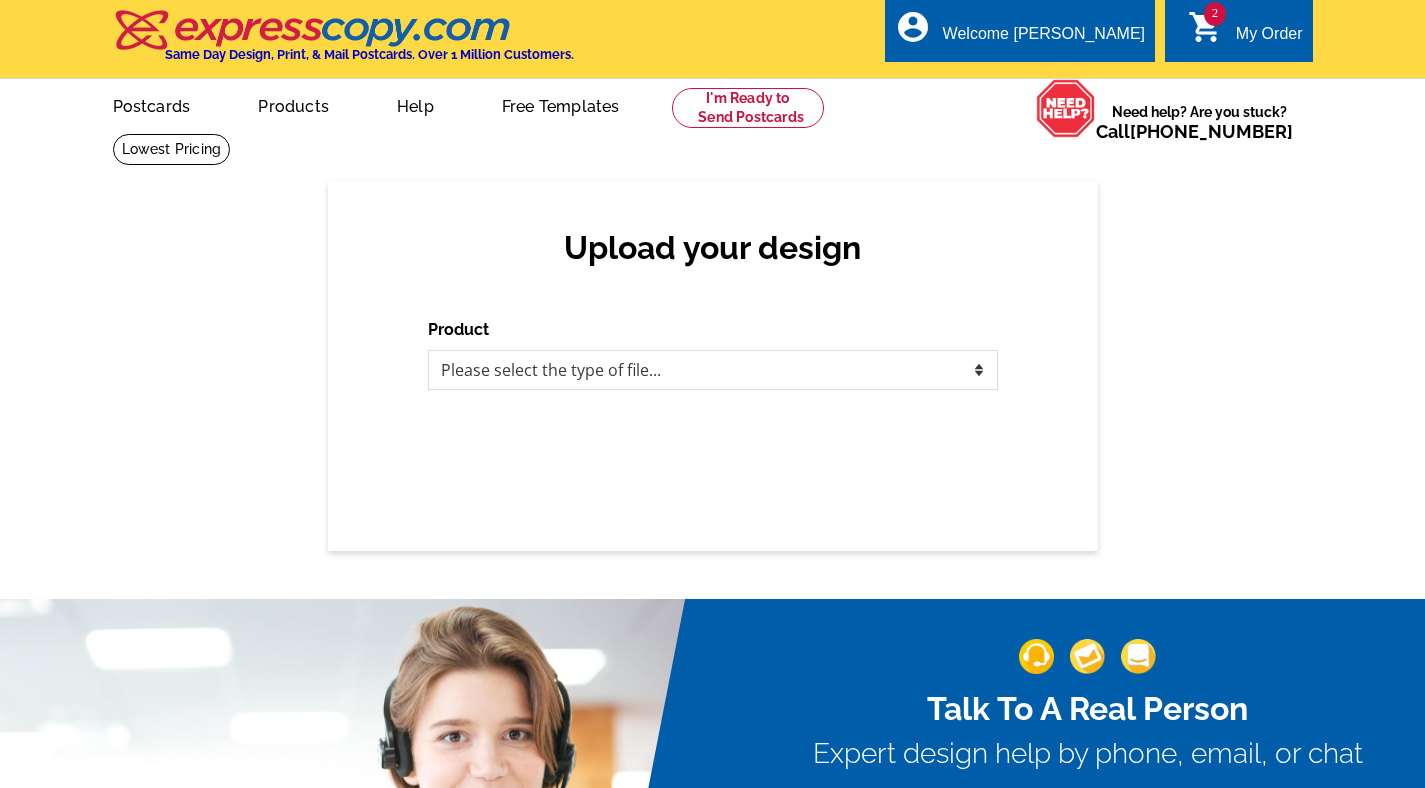 scroll, scrollTop: 0, scrollLeft: 0, axis: both 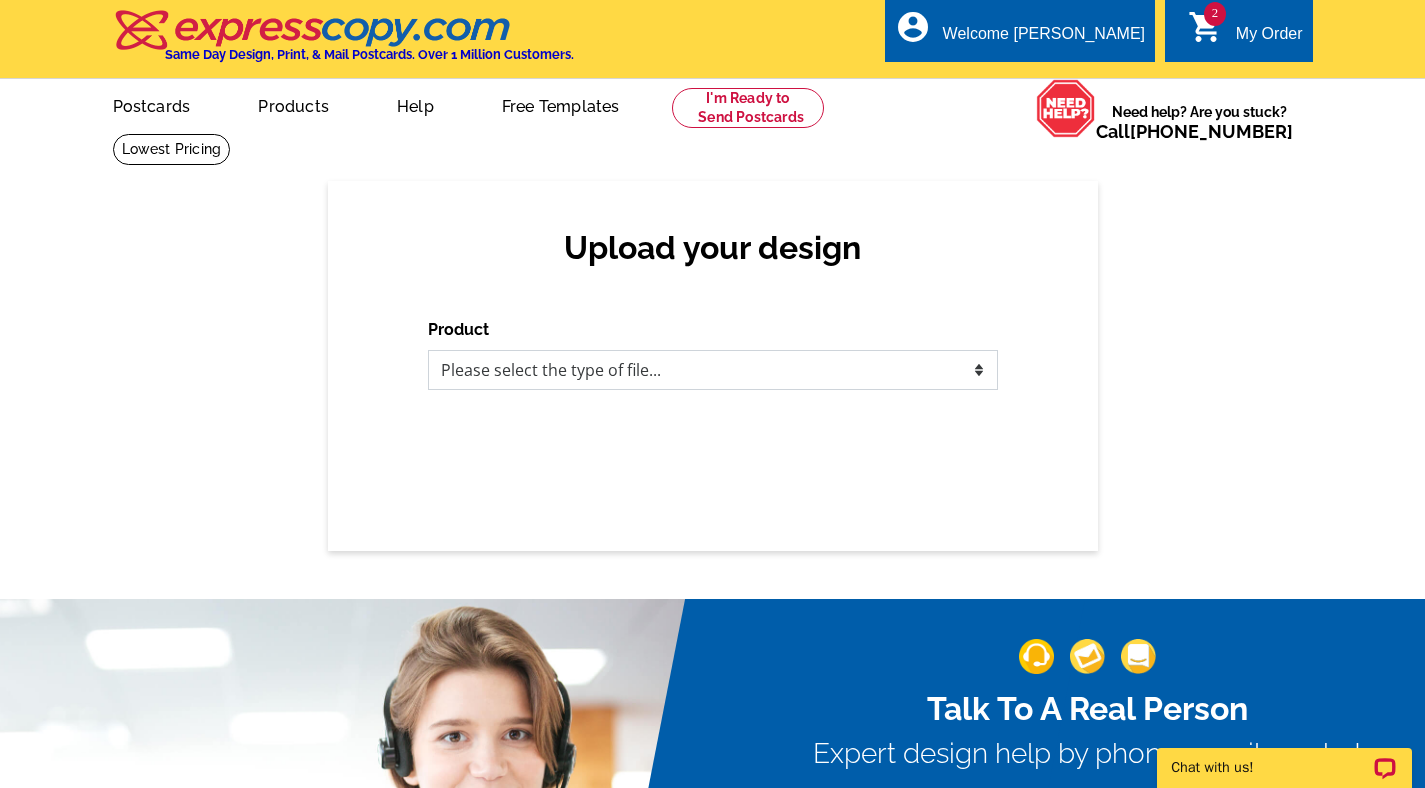 click on "Please select the type of file...
Postcards
Business Cards
Letters and flyers
Greeting Cards
Door Hangers" at bounding box center [713, 370] 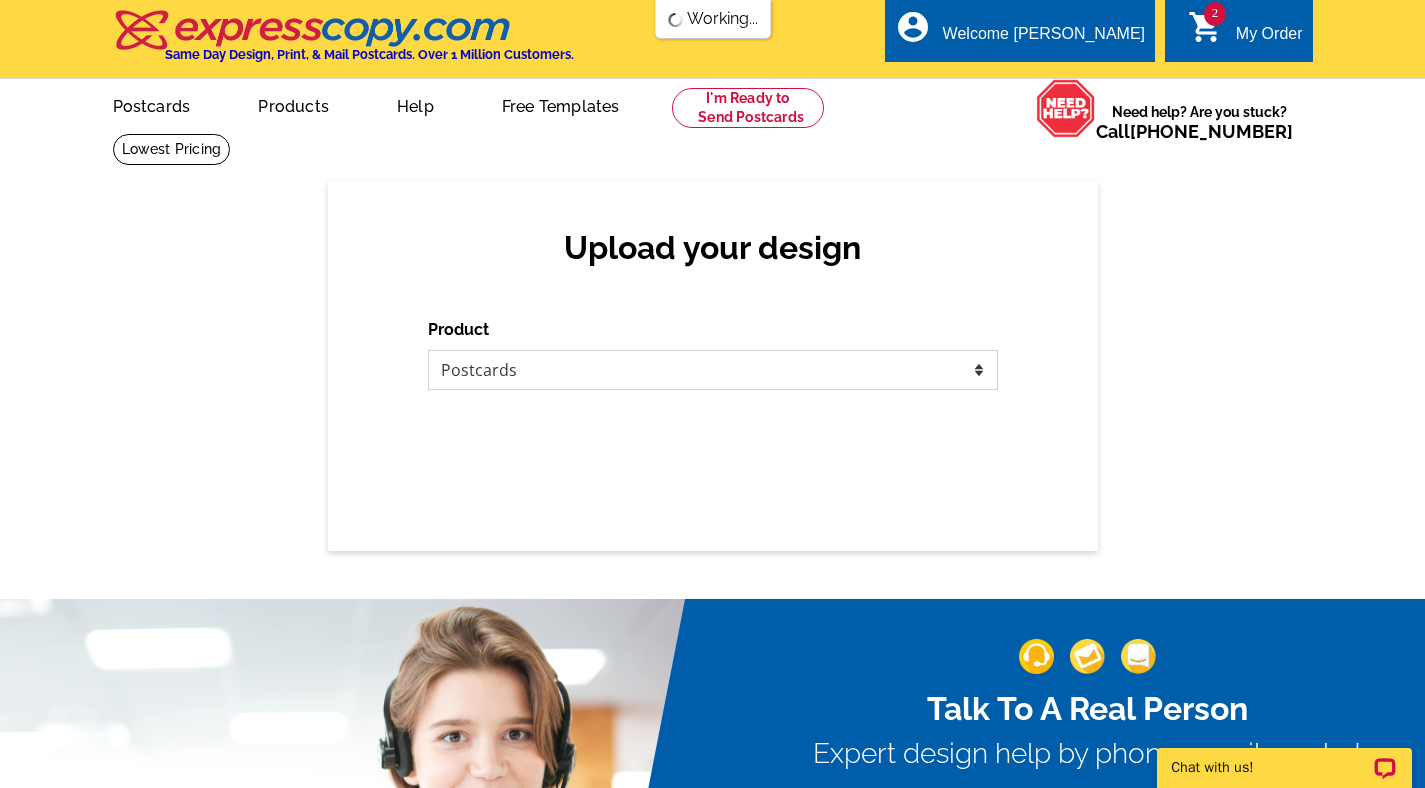 scroll, scrollTop: 0, scrollLeft: 0, axis: both 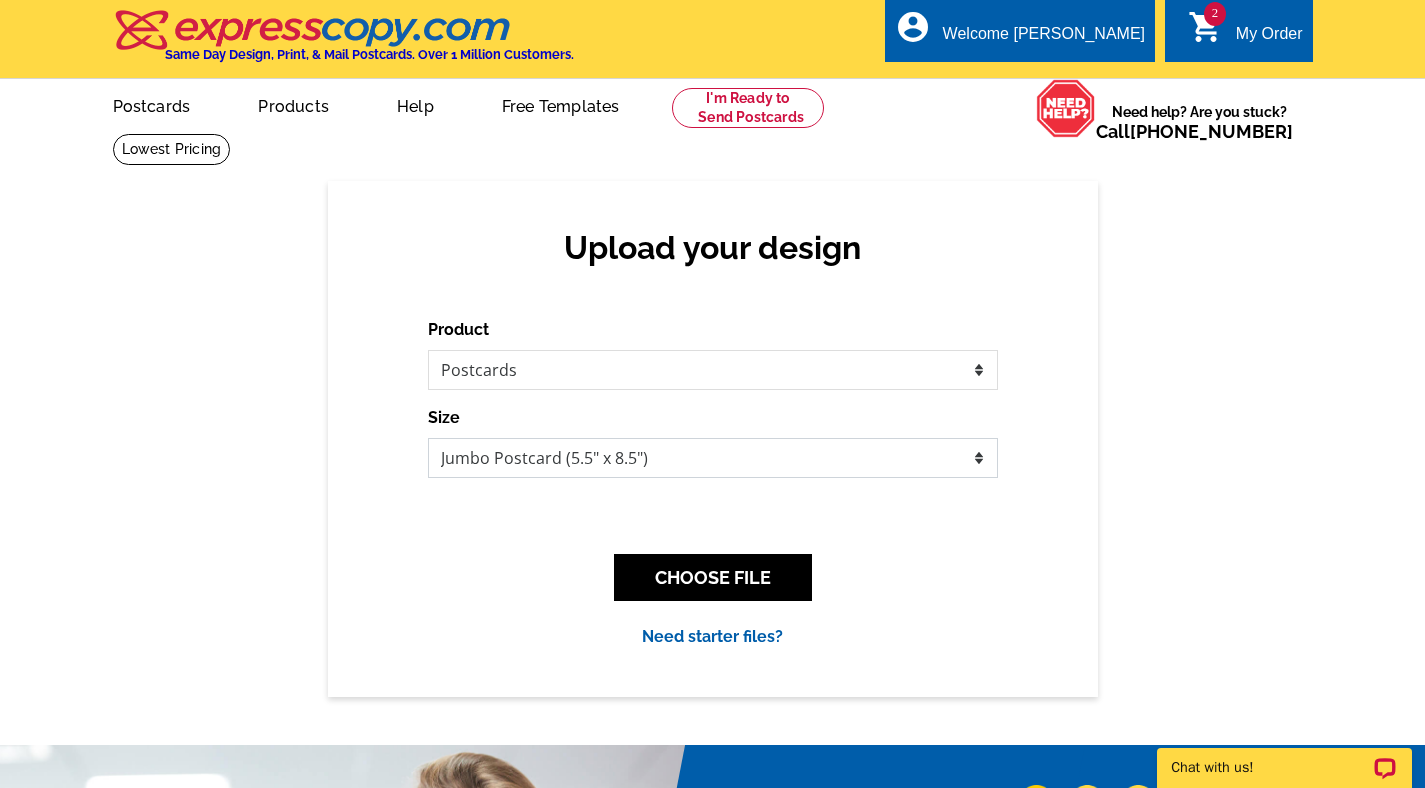 click on "Jumbo Postcard (5.5" x 8.5") Regular Postcard (4.25" x 5.6") Panoramic Postcard (5.75" x 11.25") Giant Postcard (8.5" x 11") EDDM Postcard (6.125" x 8.25")" at bounding box center [713, 458] 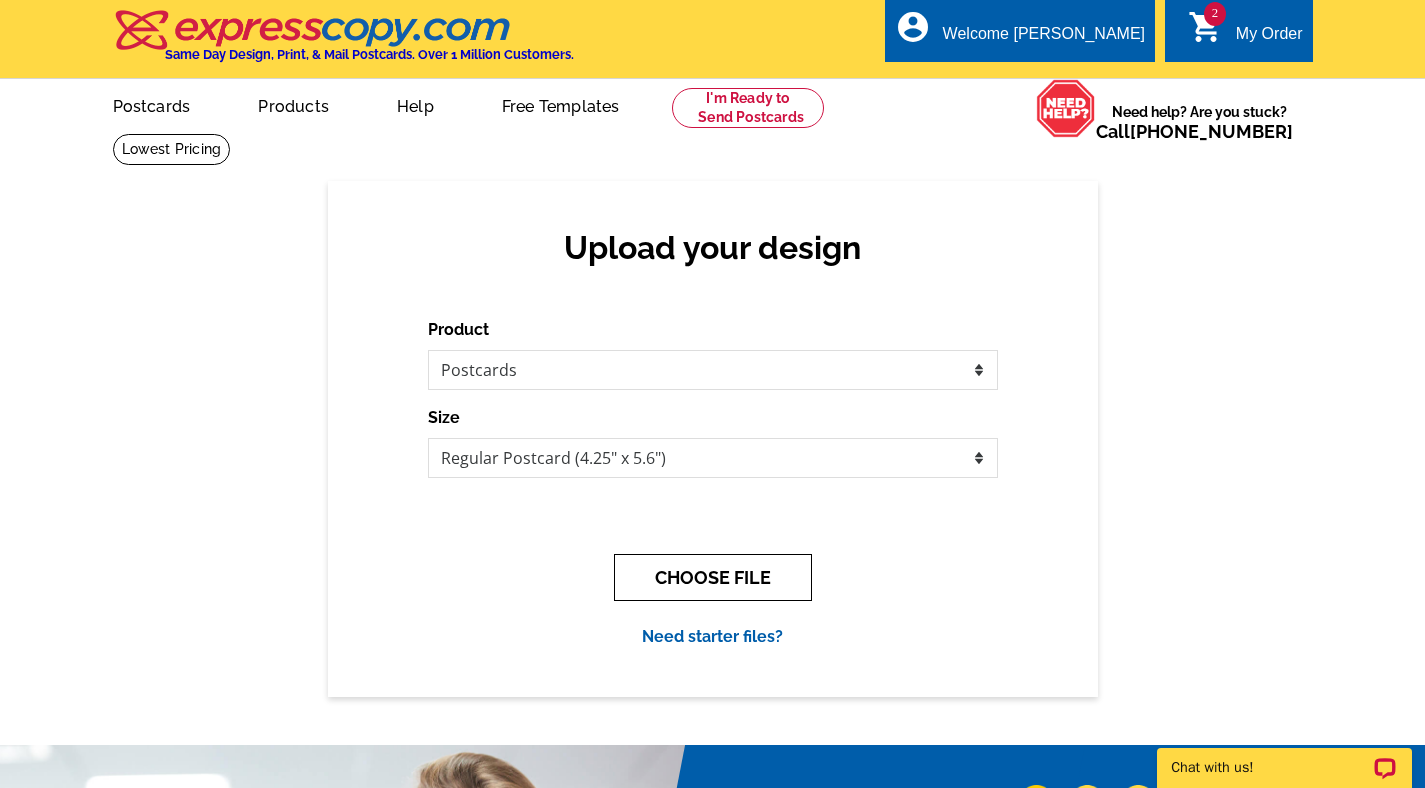click on "CHOOSE FILE" at bounding box center [713, 577] 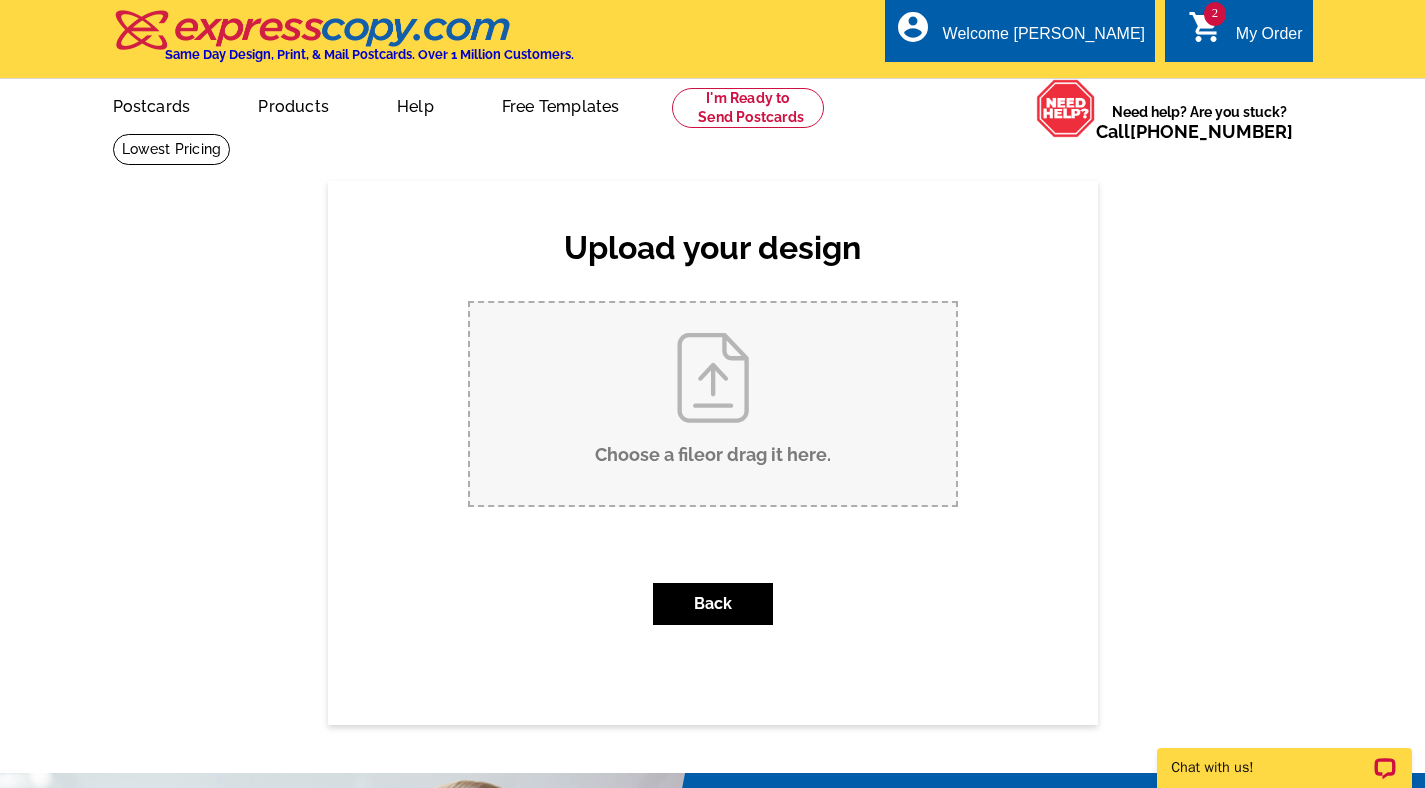 click on "Choose a file  or drag it here ." at bounding box center [713, 404] 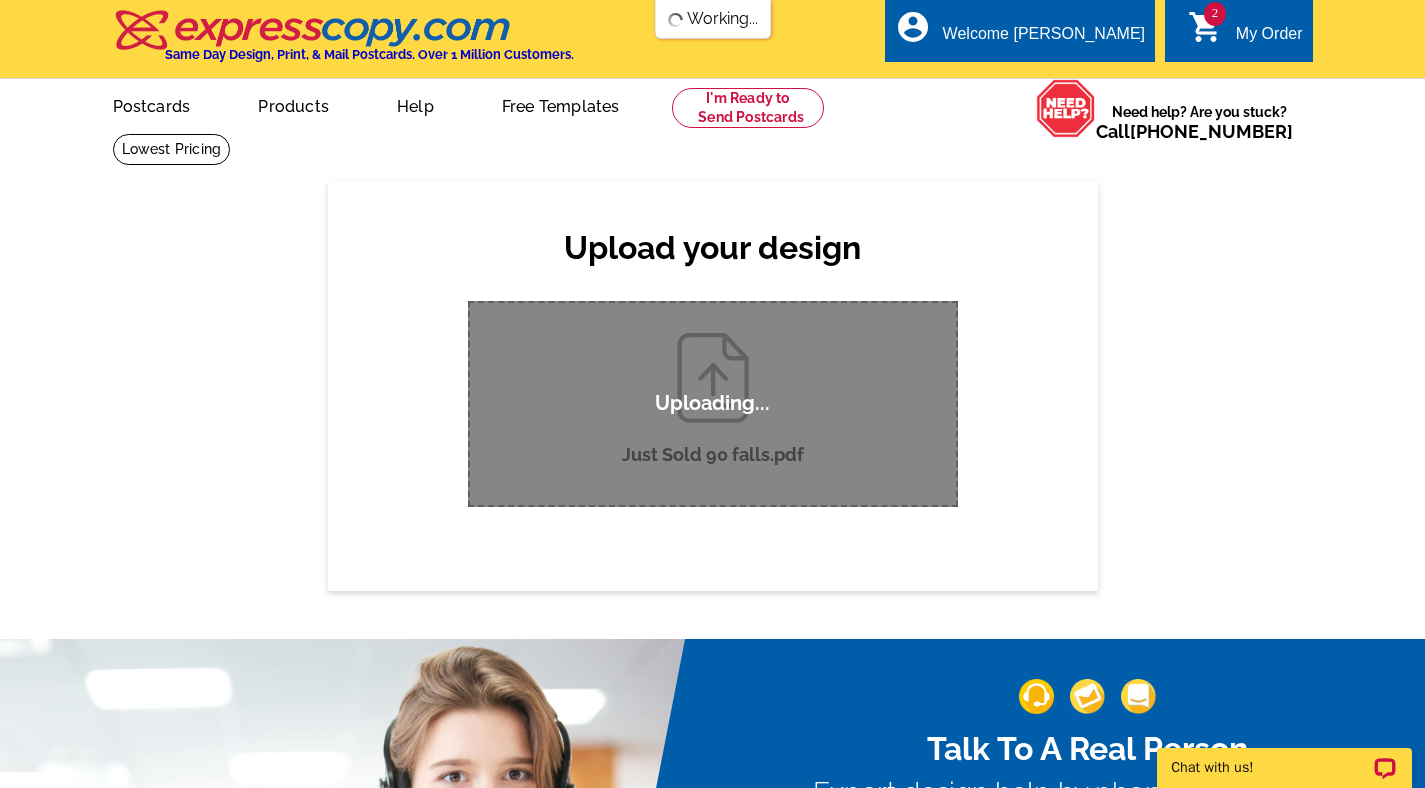 type 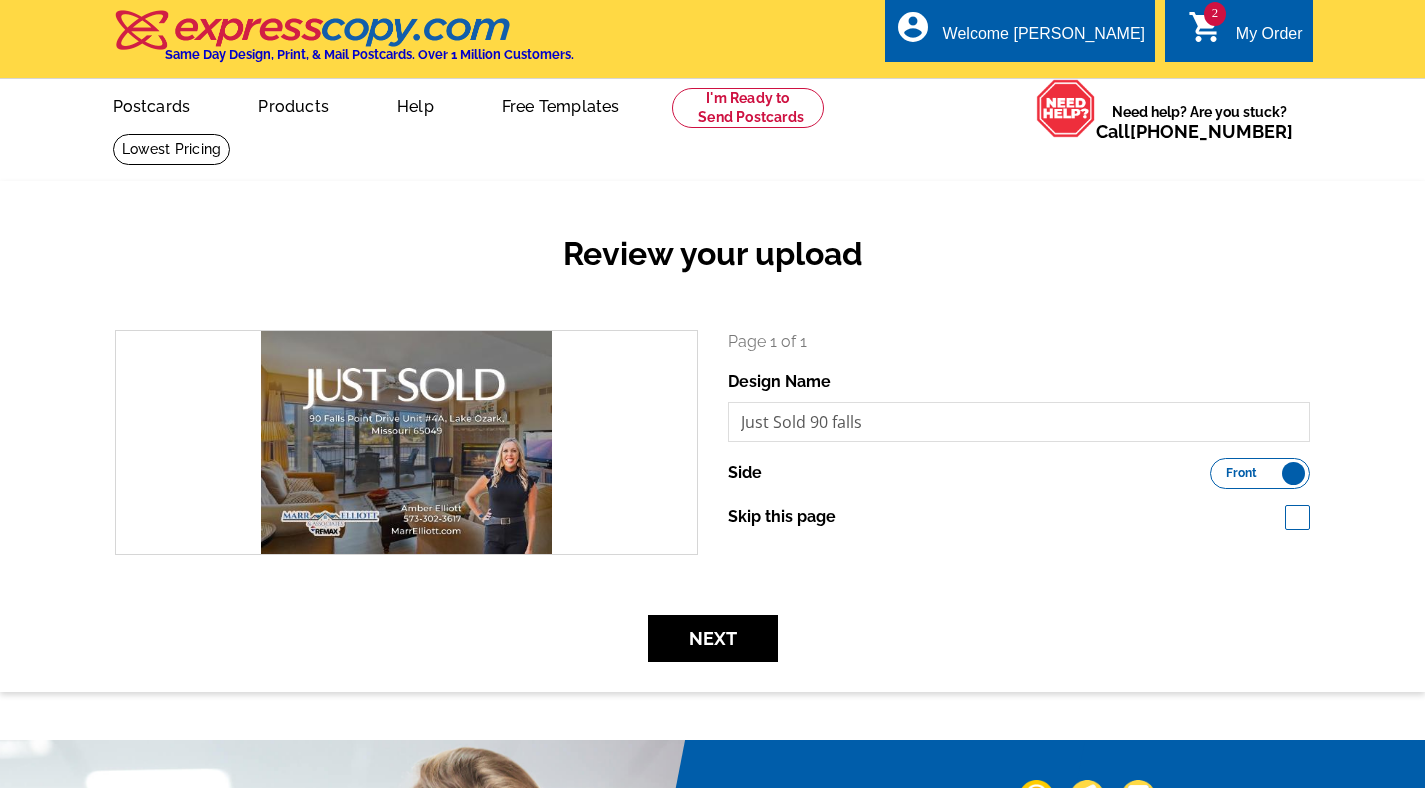 scroll, scrollTop: 0, scrollLeft: 0, axis: both 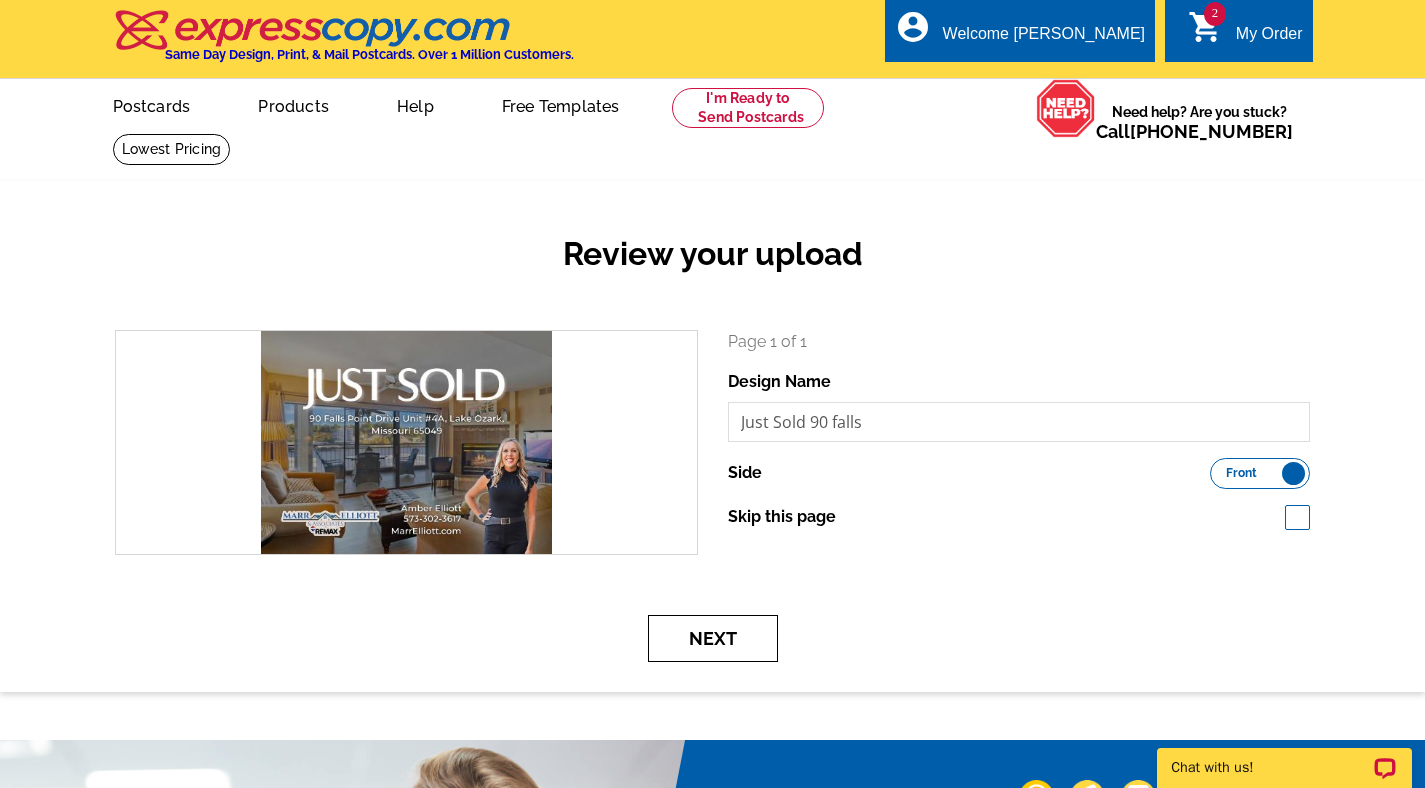 click on "Next" at bounding box center (713, 638) 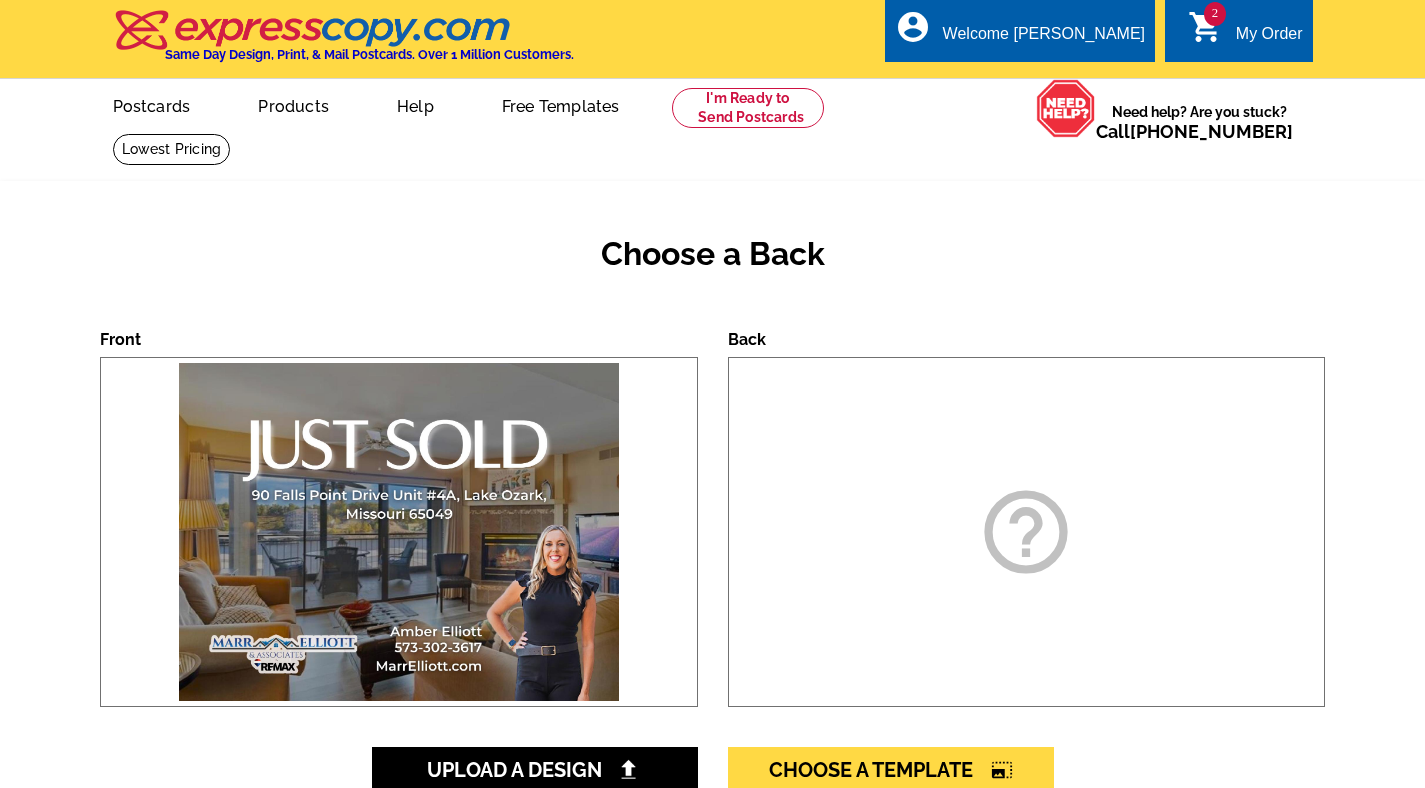 scroll, scrollTop: 250, scrollLeft: 0, axis: vertical 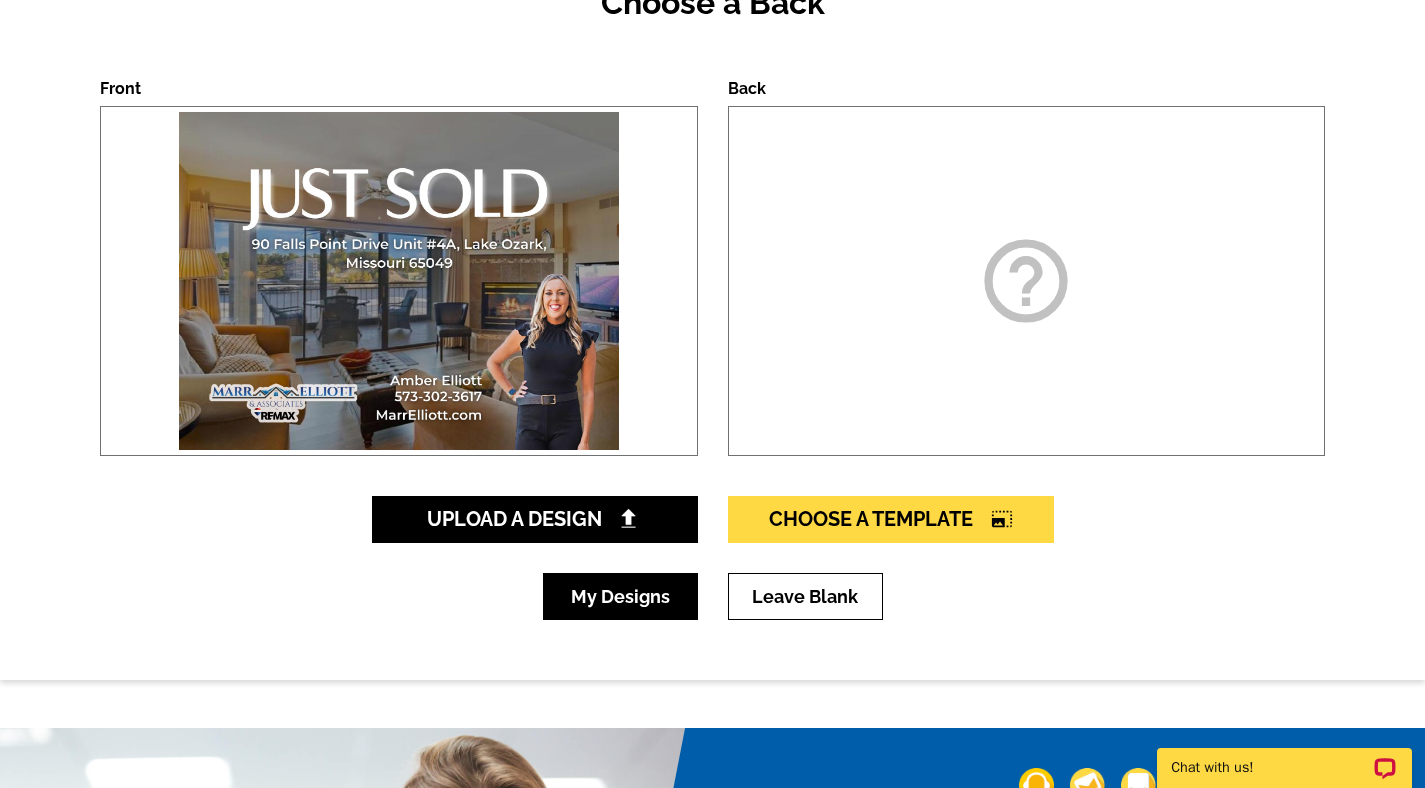 click on "My Designs" at bounding box center (620, 596) 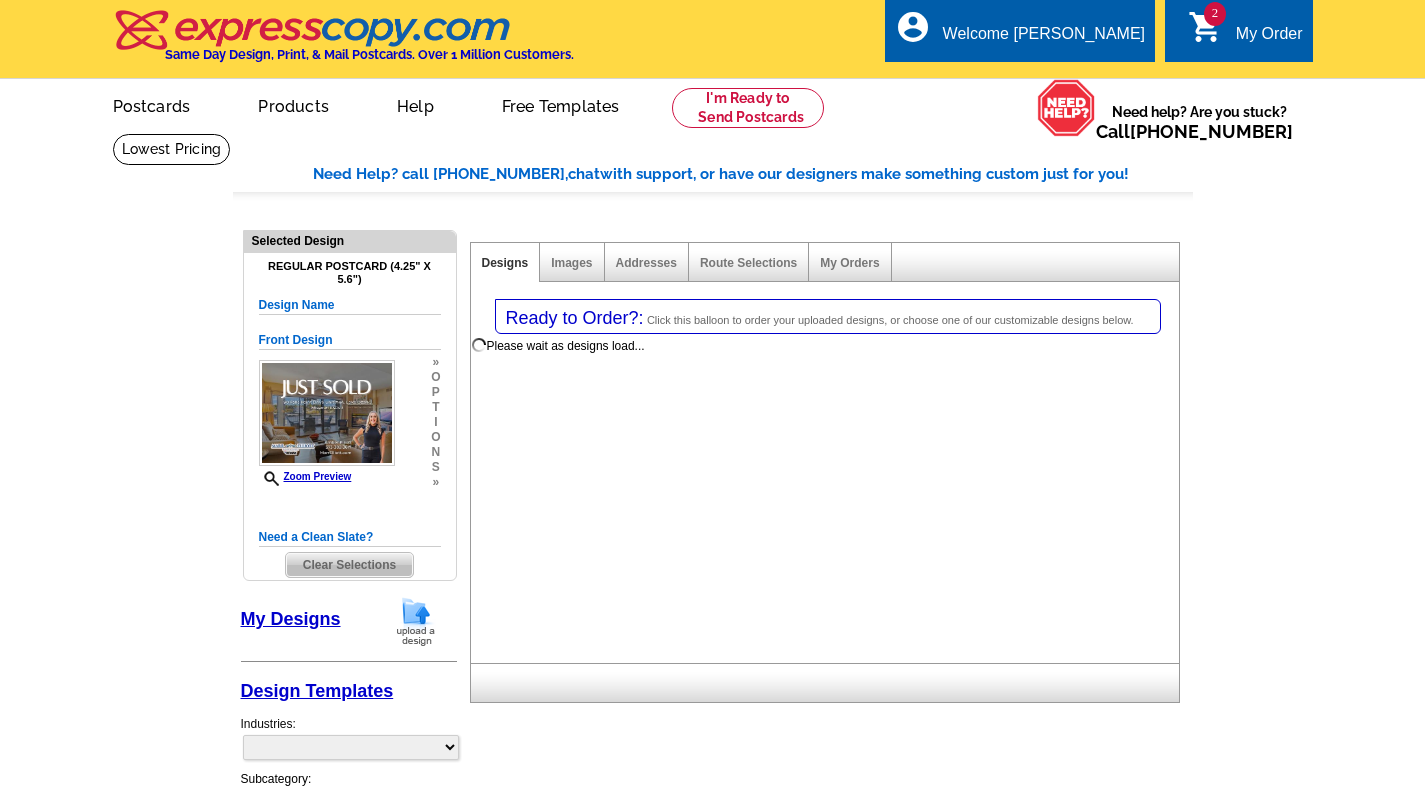 select on "1" 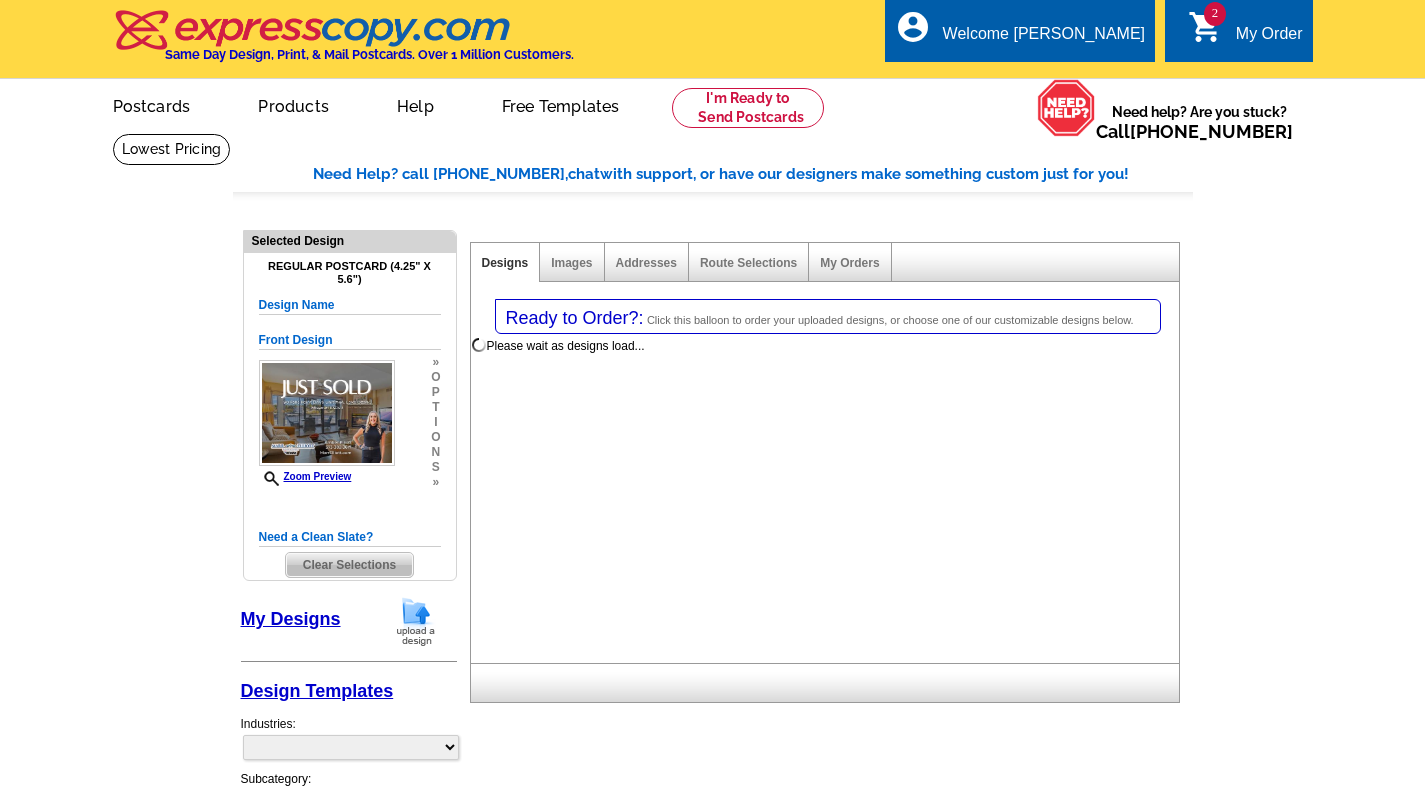 select on "1" 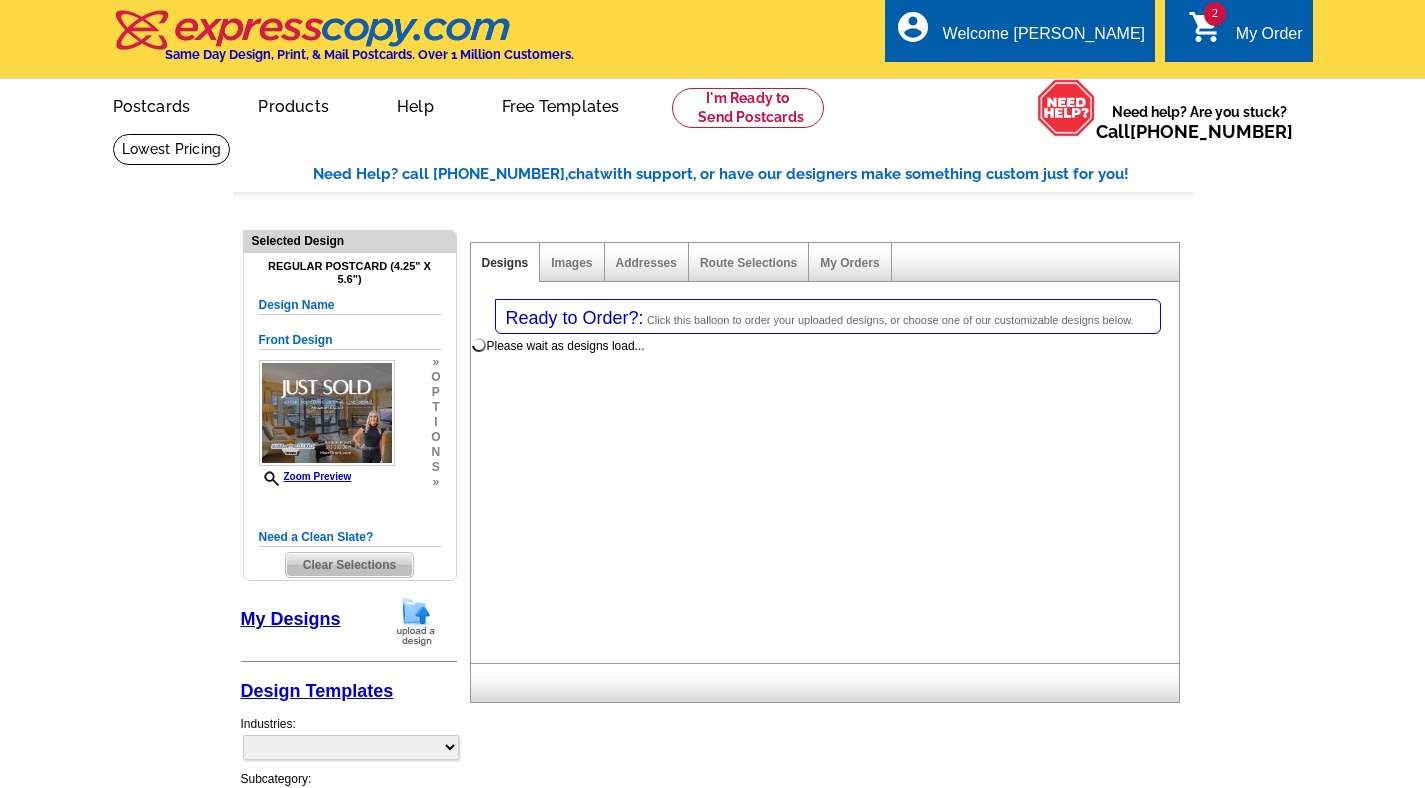 scroll, scrollTop: 0, scrollLeft: 0, axis: both 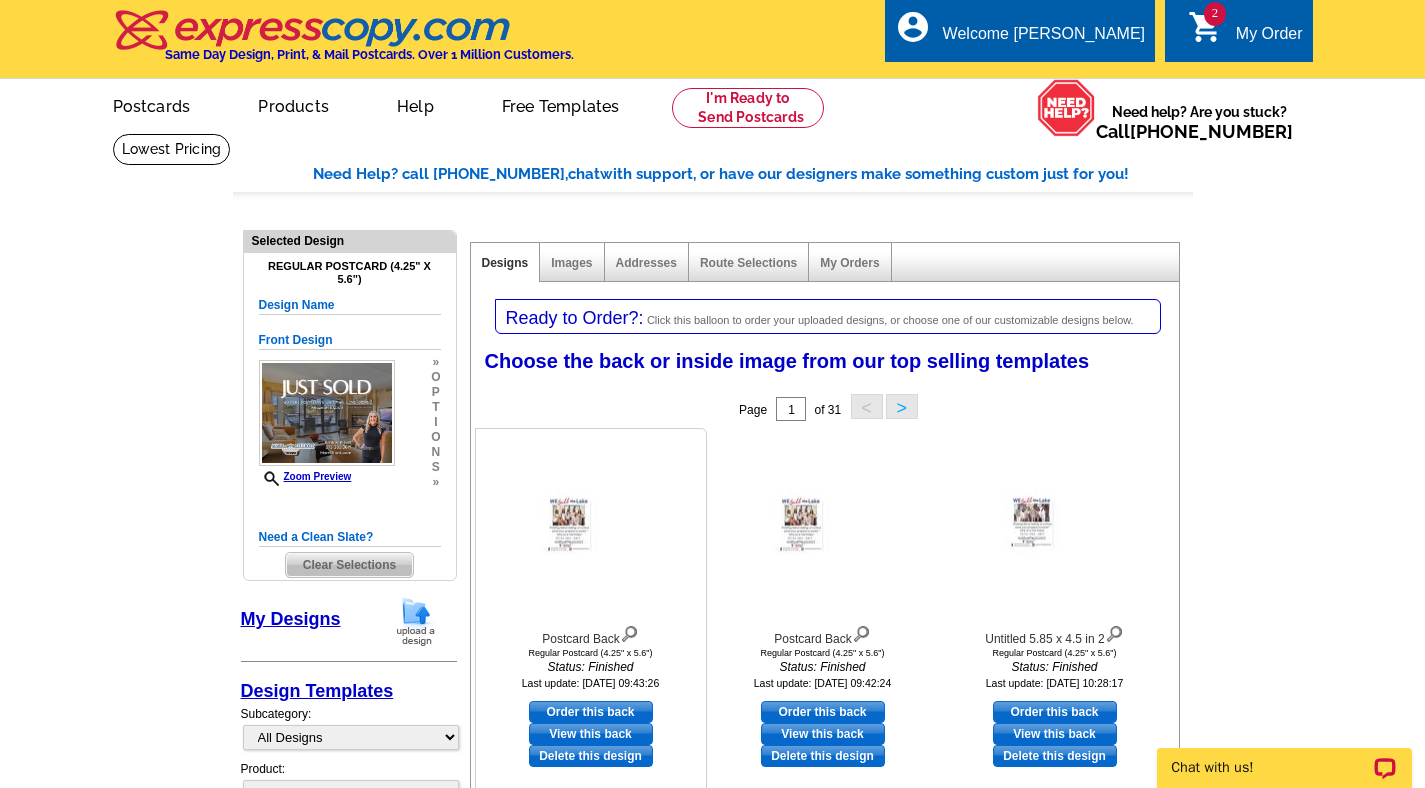 click on "Order this back" at bounding box center (591, 712) 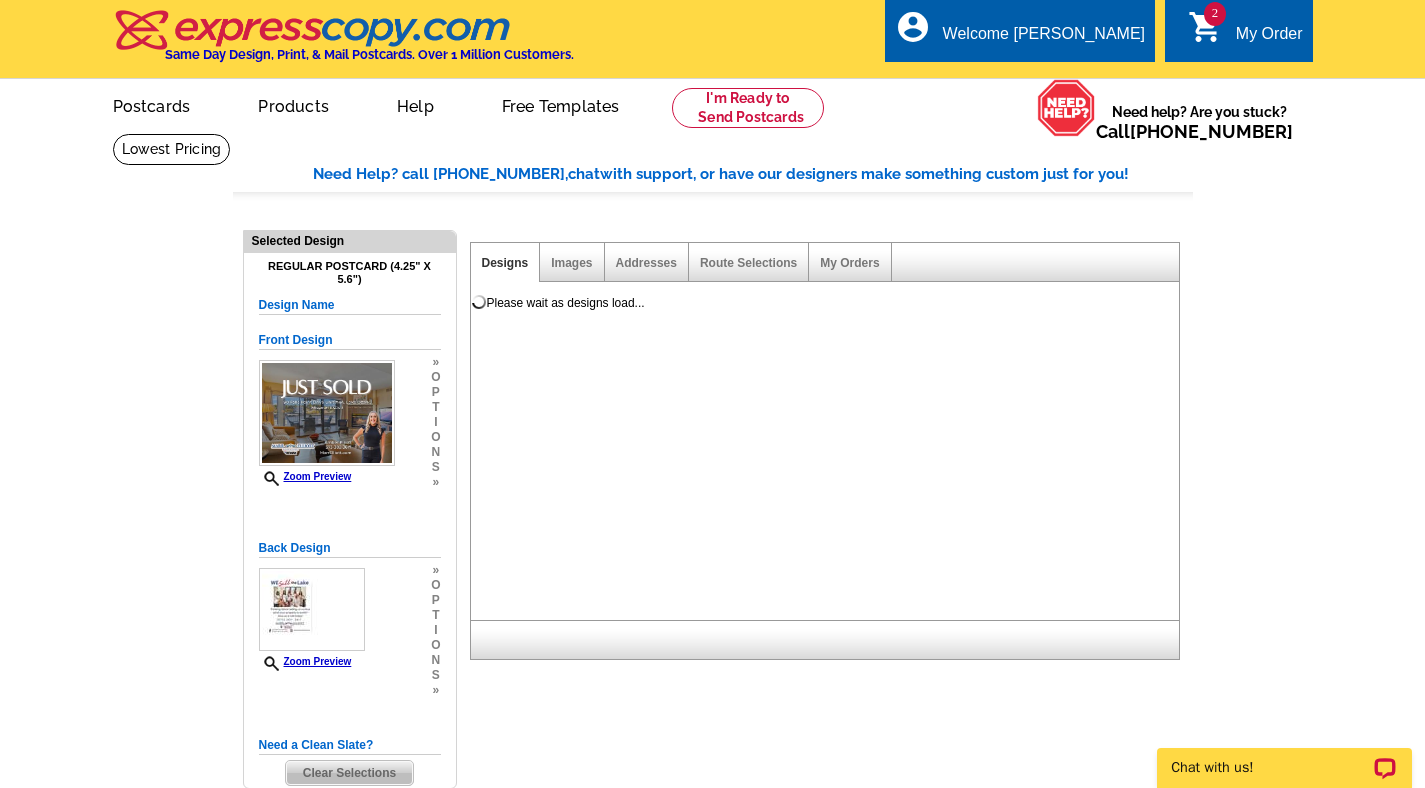 scroll, scrollTop: 0, scrollLeft: 0, axis: both 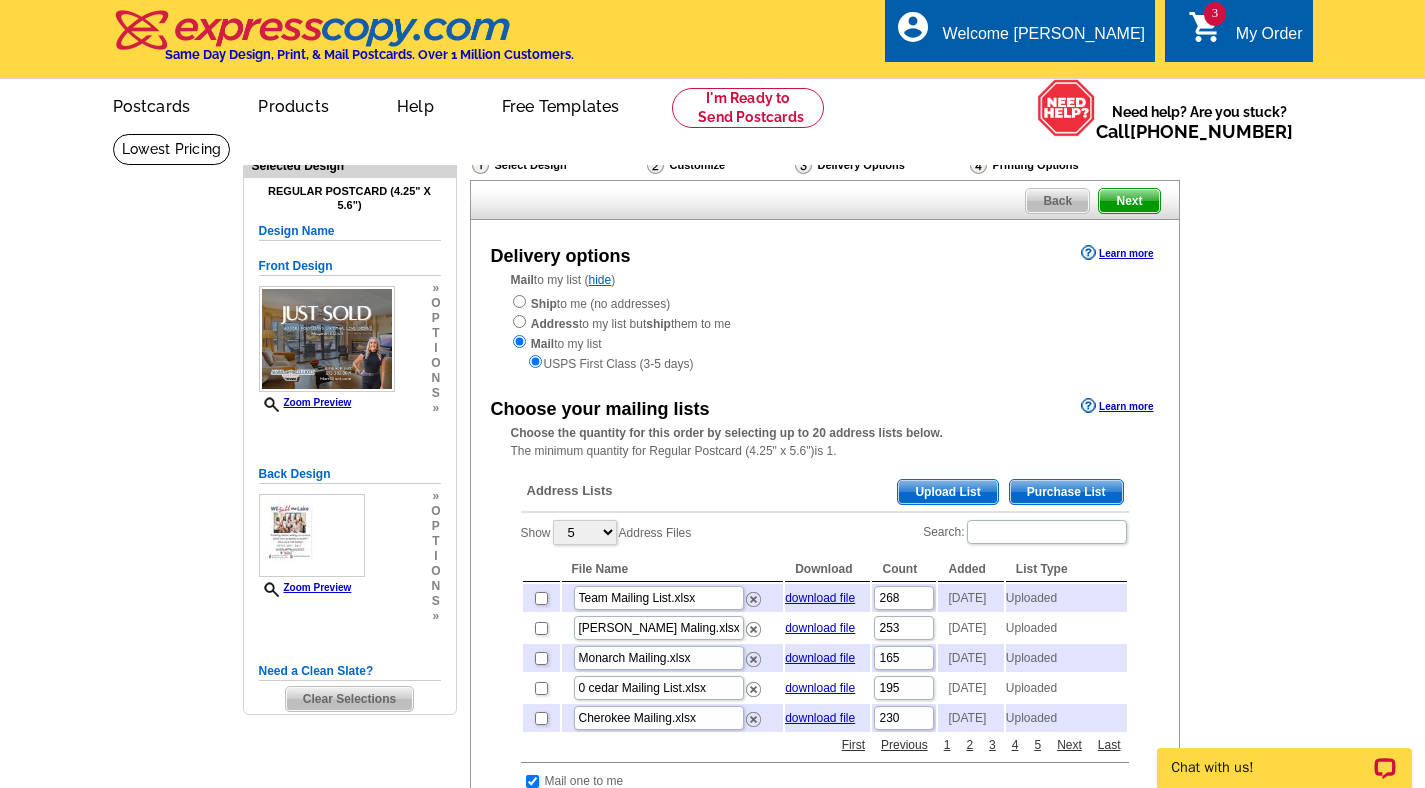 click on "Upload List" at bounding box center [947, 492] 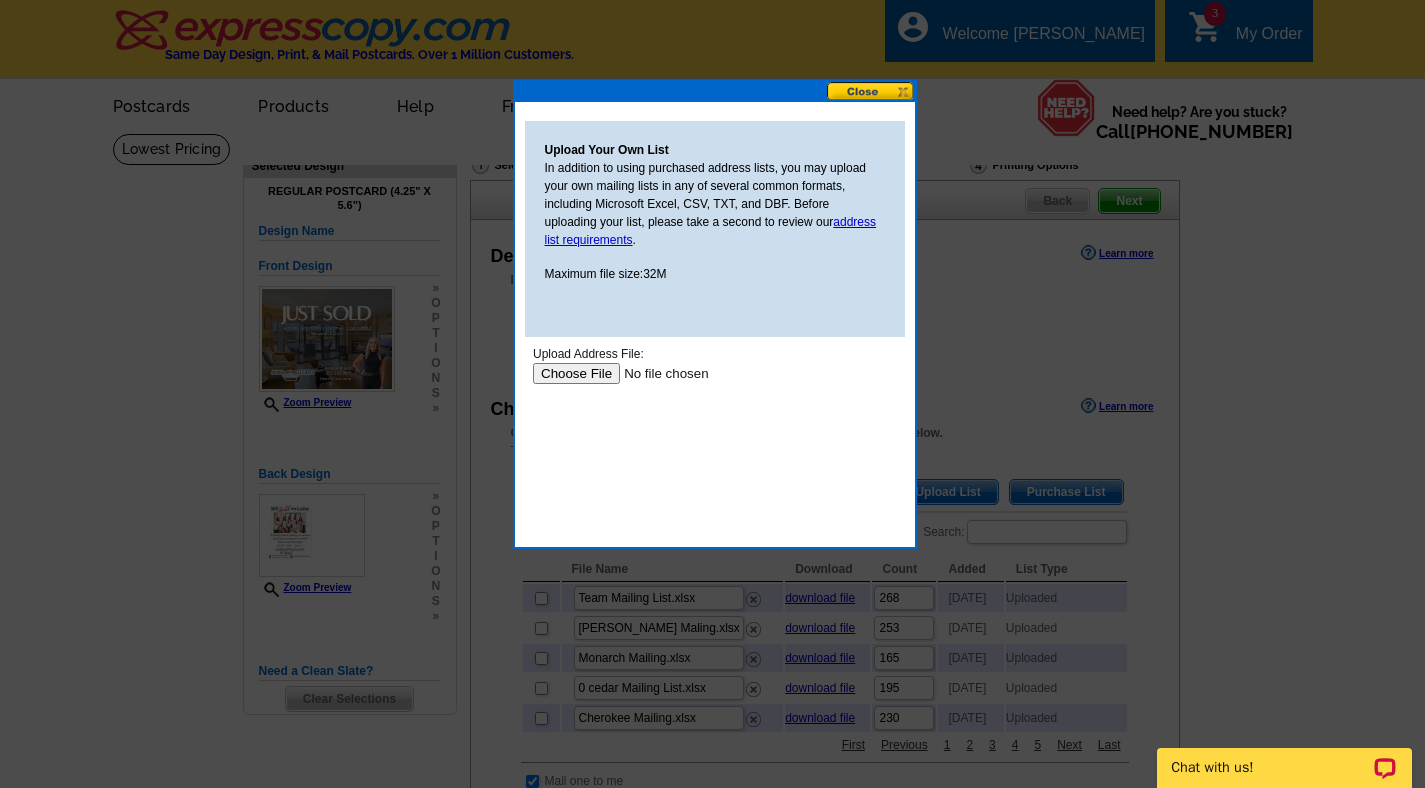 scroll, scrollTop: 0, scrollLeft: 0, axis: both 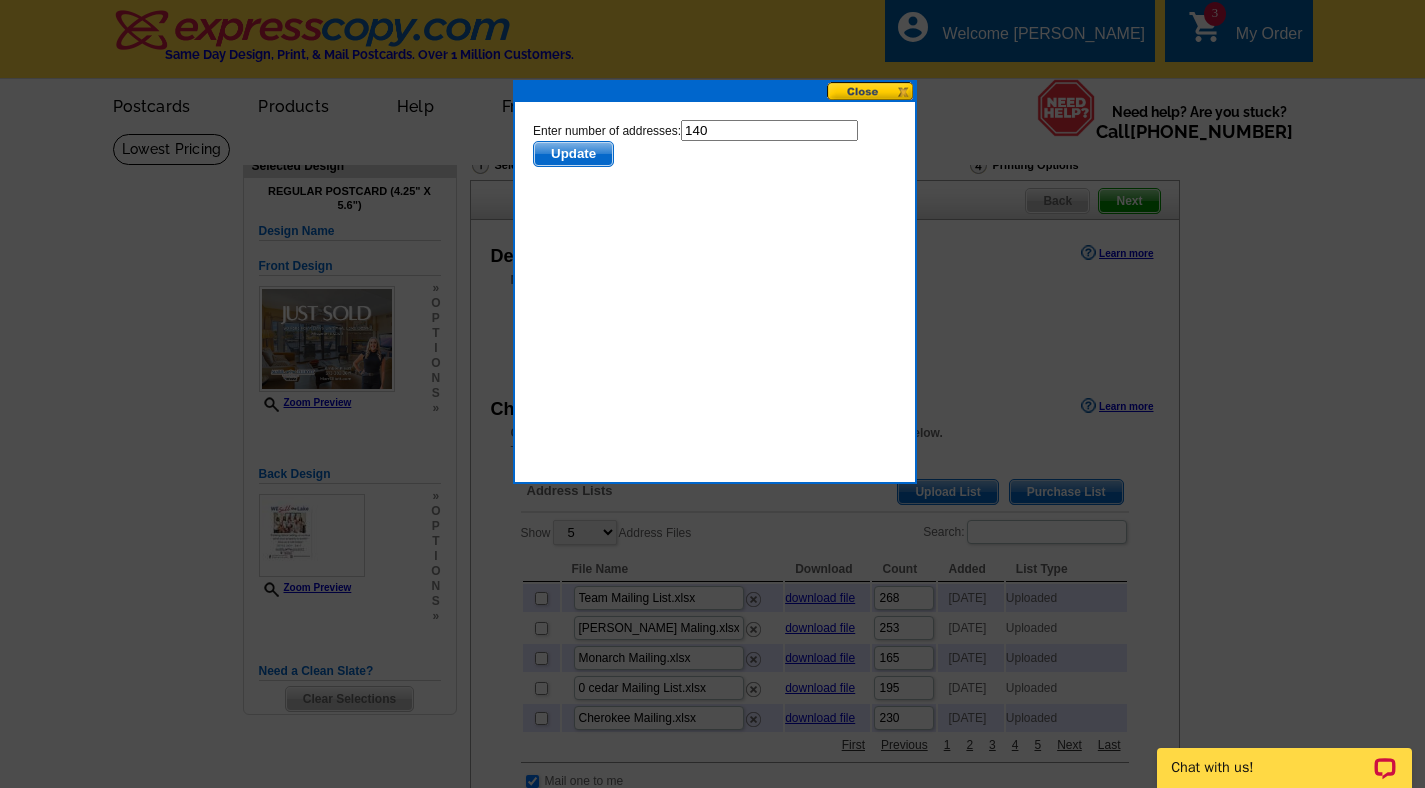 click on "Update" at bounding box center [572, 154] 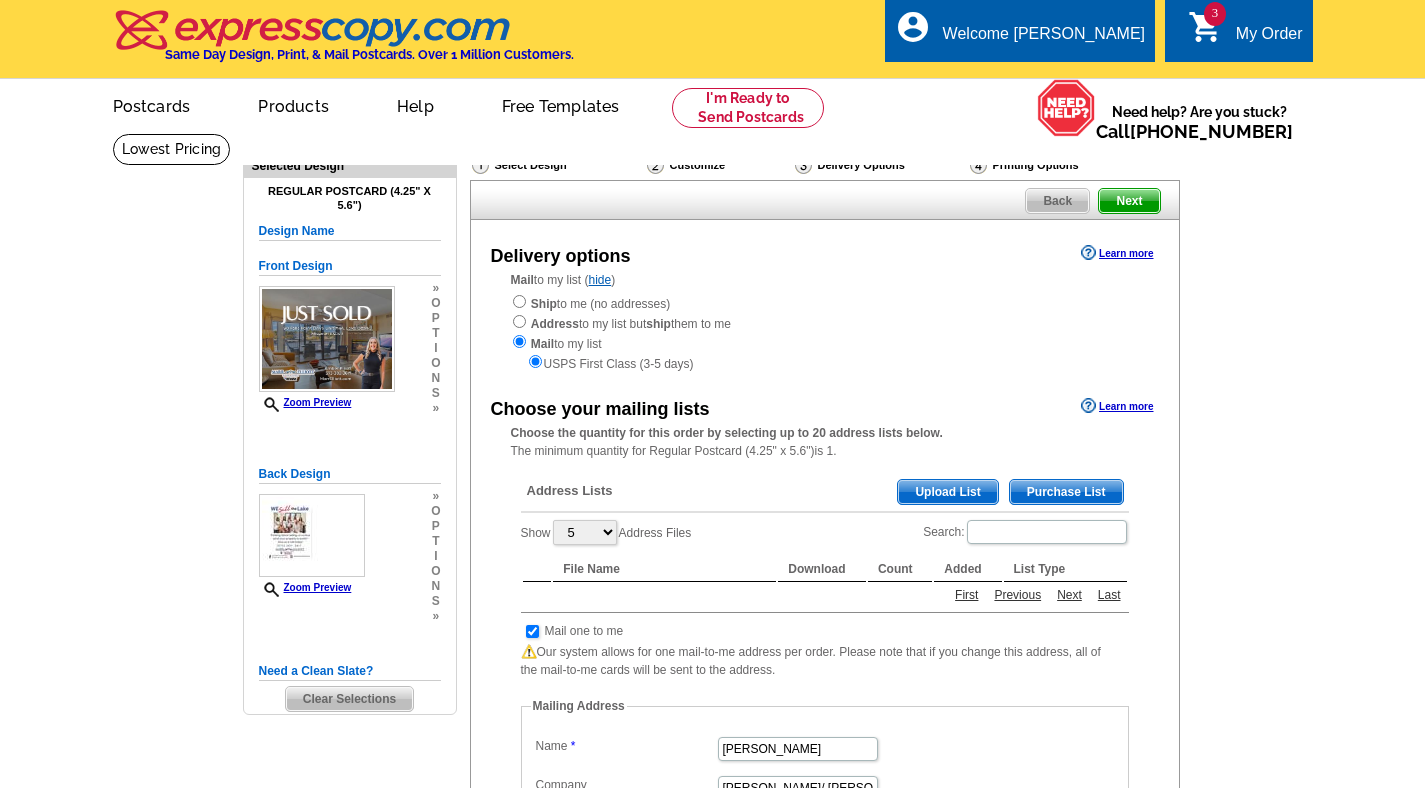 scroll, scrollTop: 0, scrollLeft: 0, axis: both 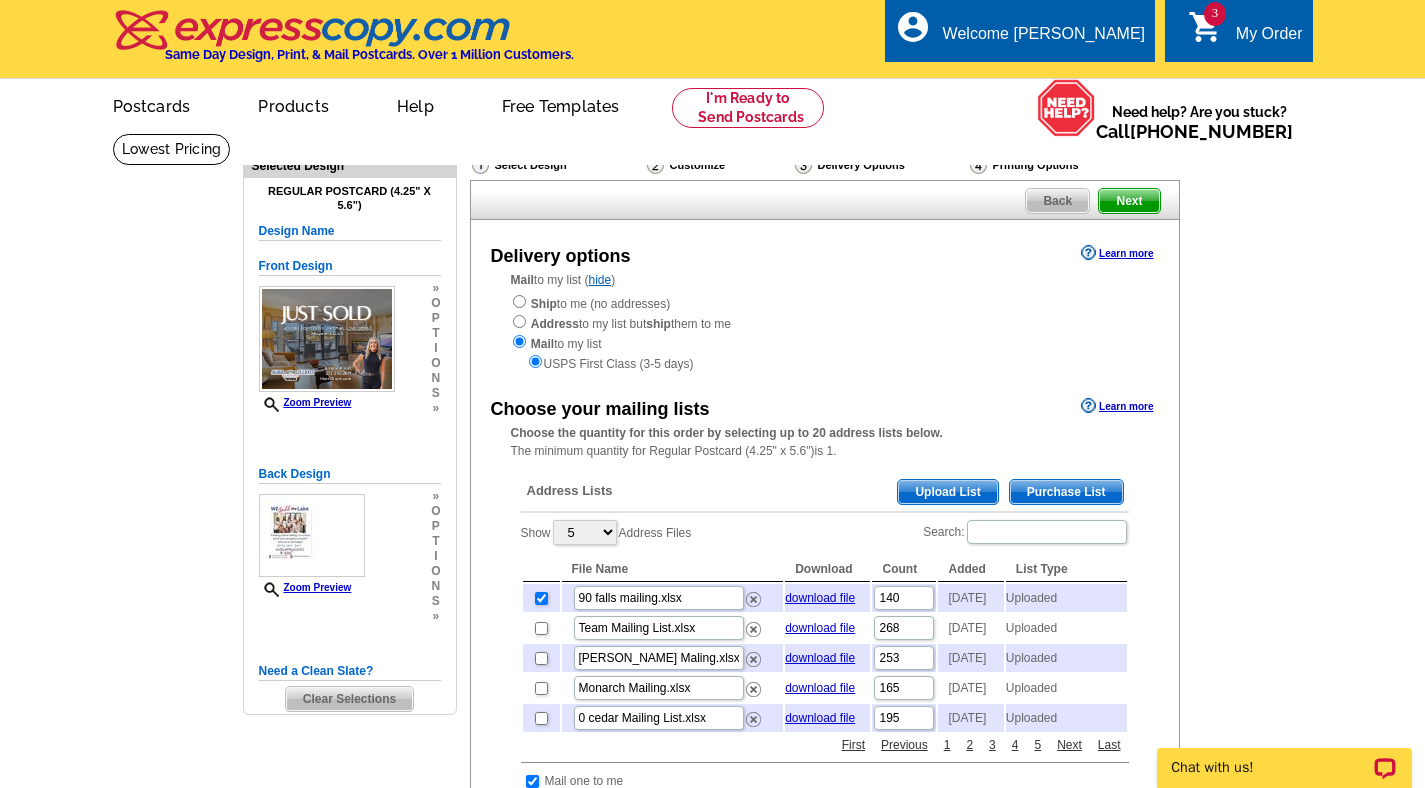 click on "Next" at bounding box center (1129, 201) 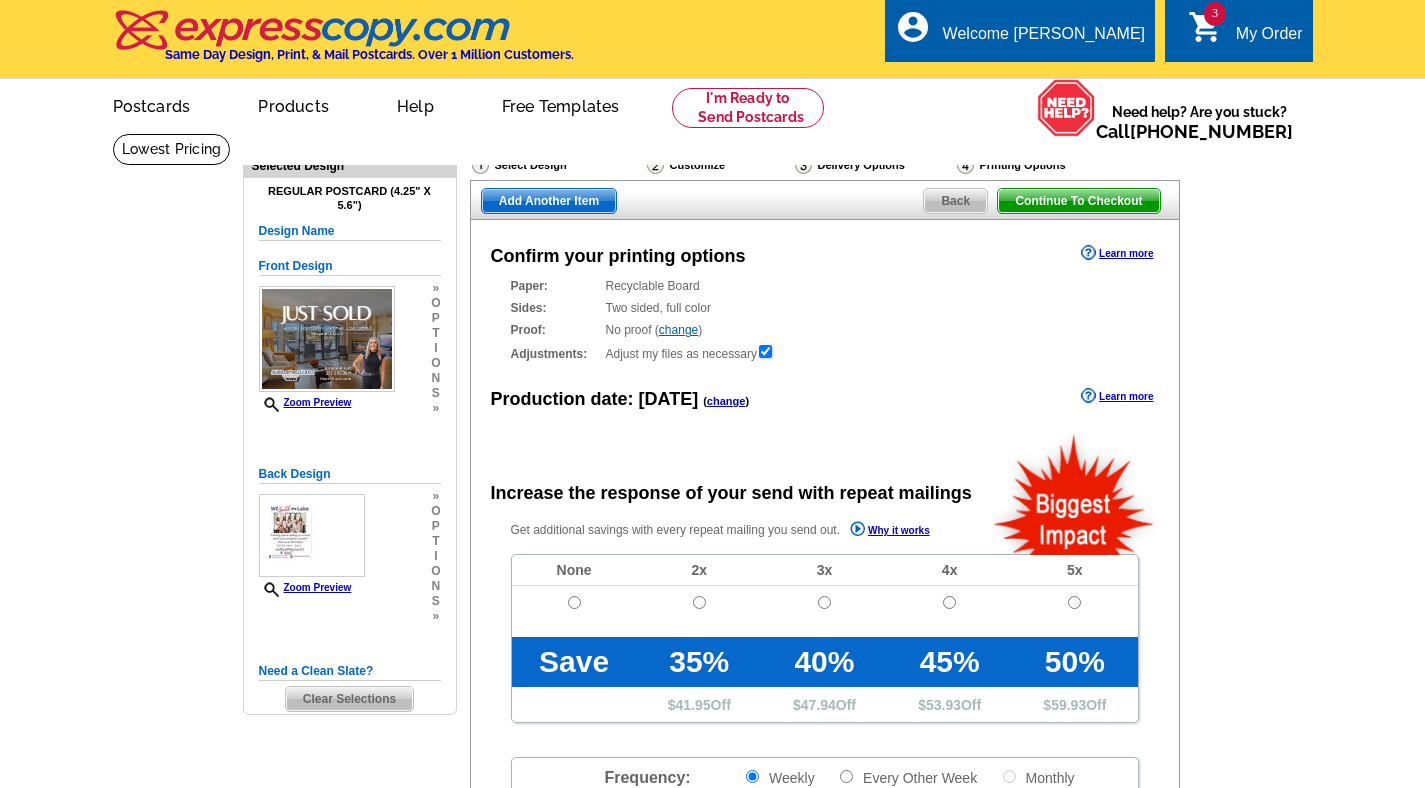 scroll, scrollTop: 0, scrollLeft: 0, axis: both 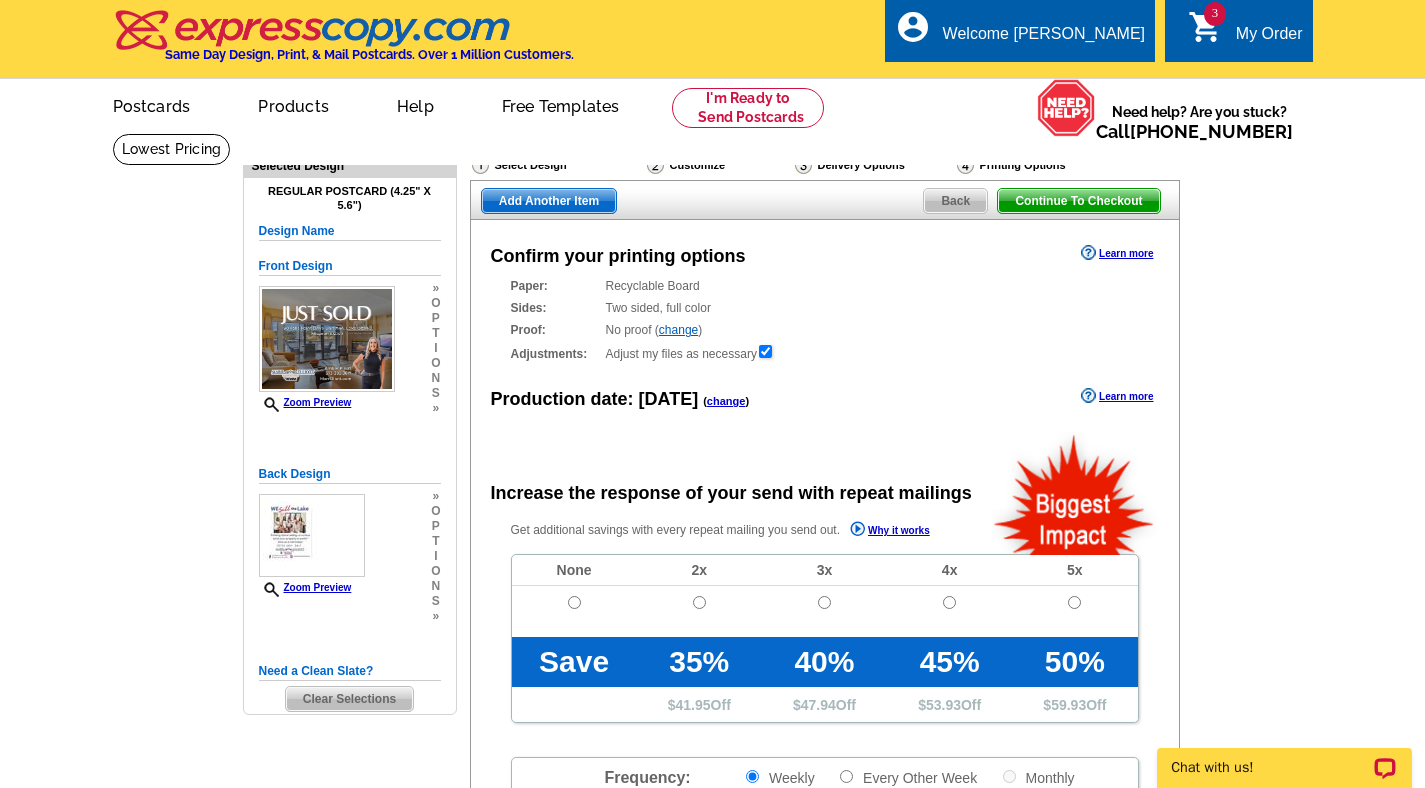radio on "false" 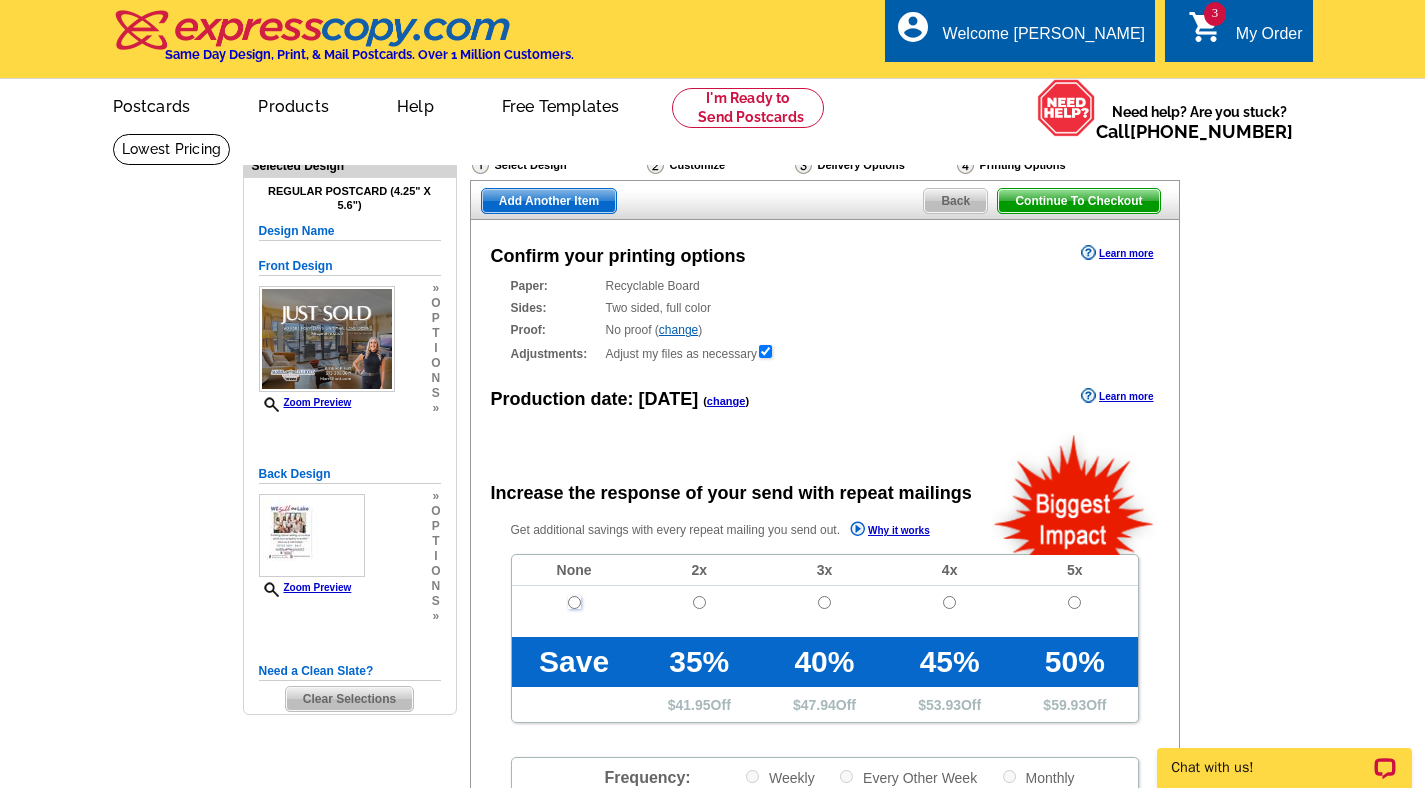 click at bounding box center [574, 602] 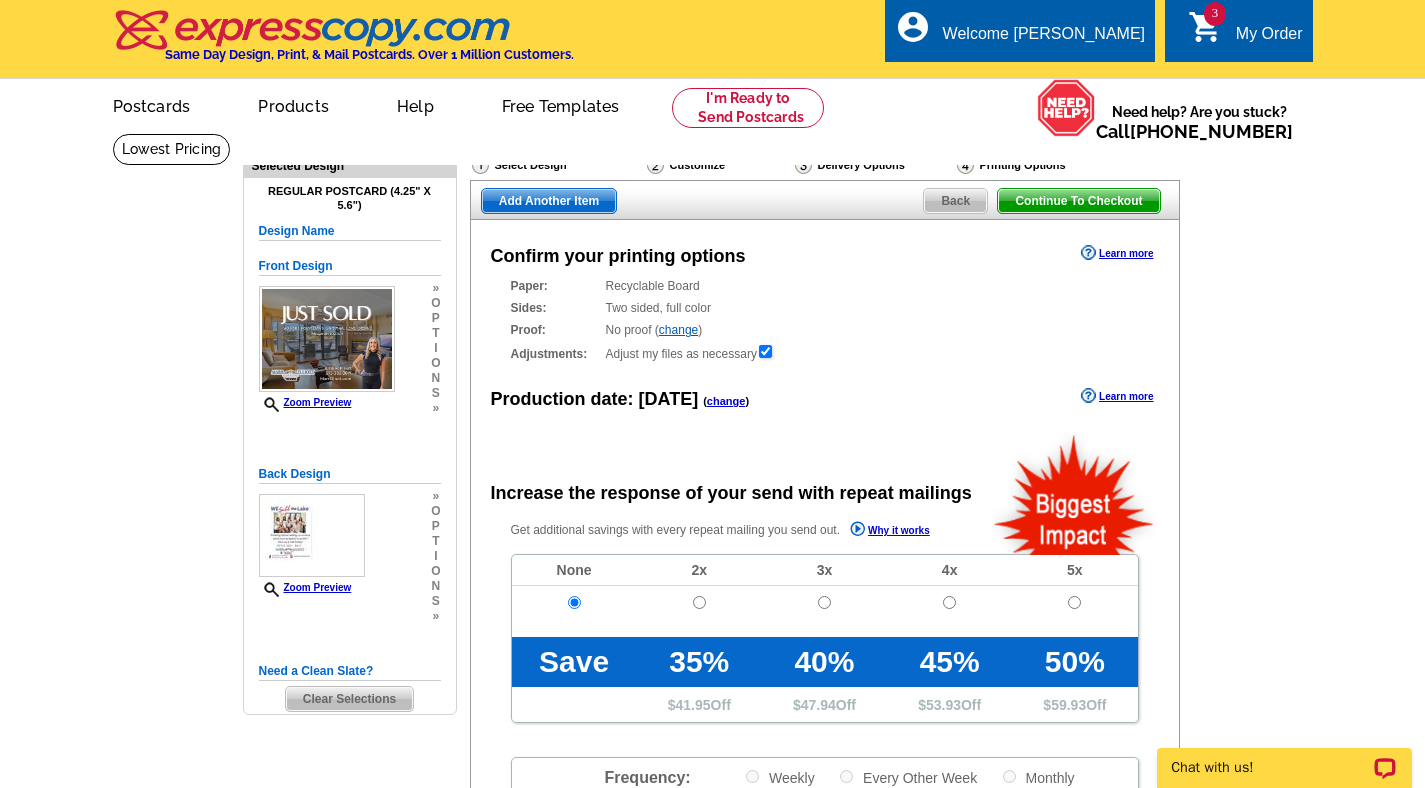 click on "Continue To Checkout" at bounding box center (1078, 201) 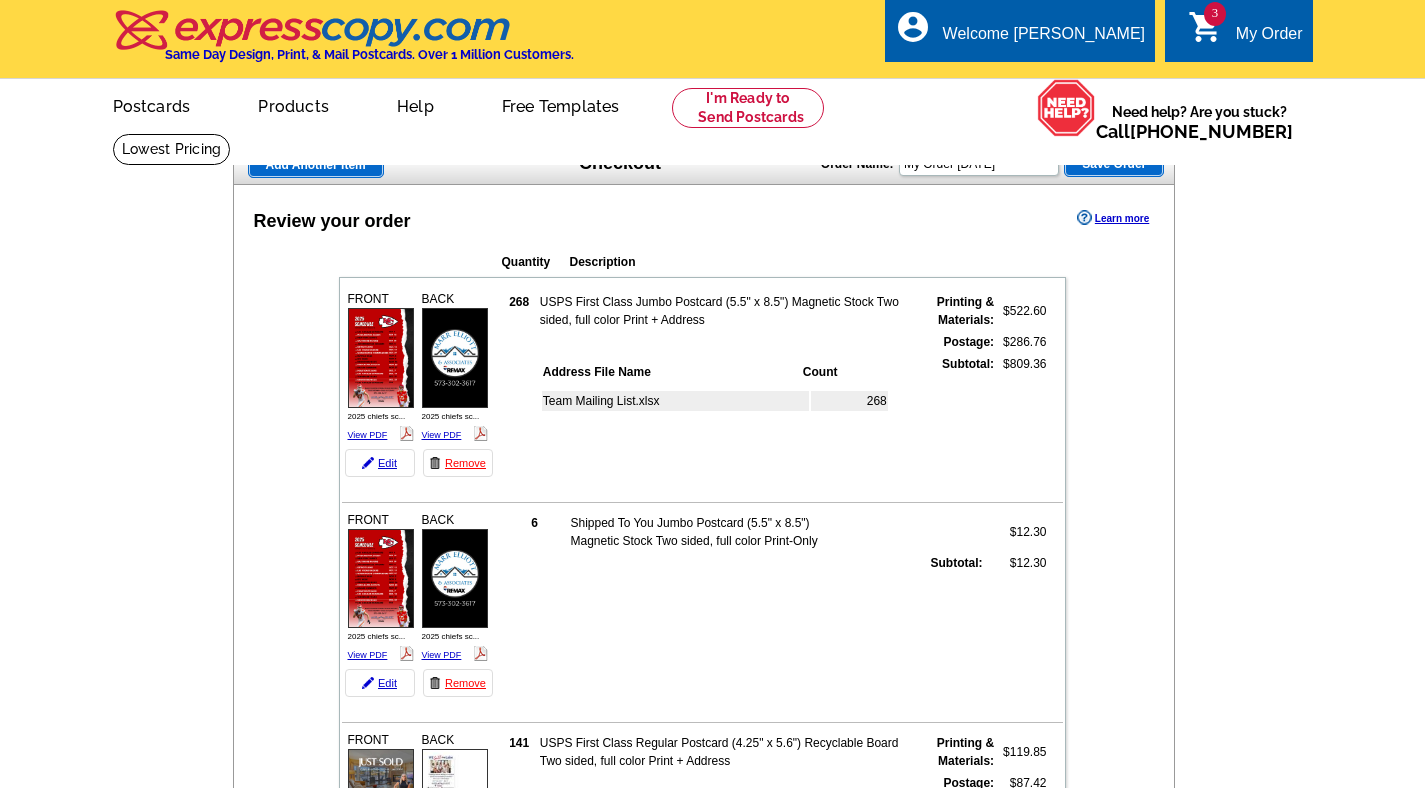 scroll, scrollTop: 0, scrollLeft: 0, axis: both 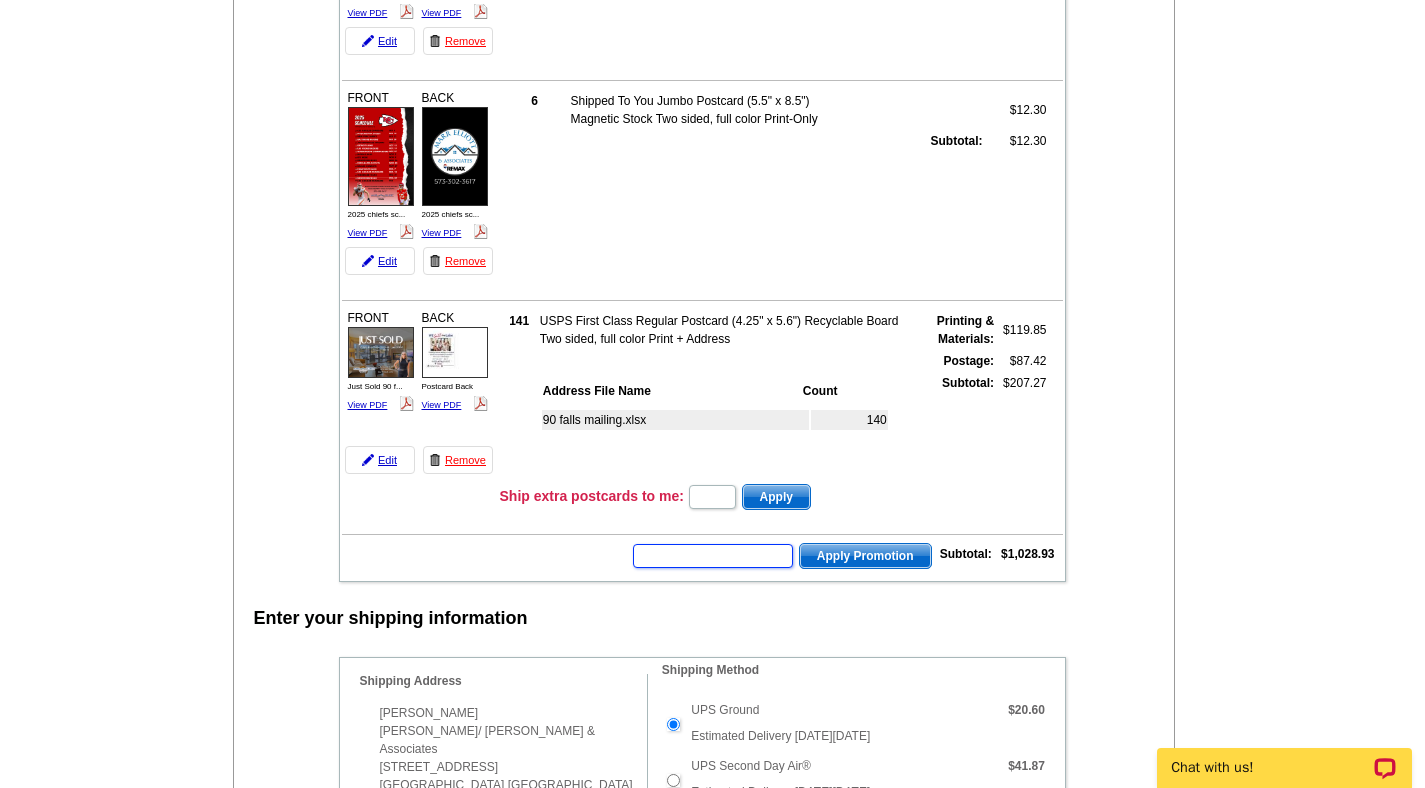 click at bounding box center [713, 556] 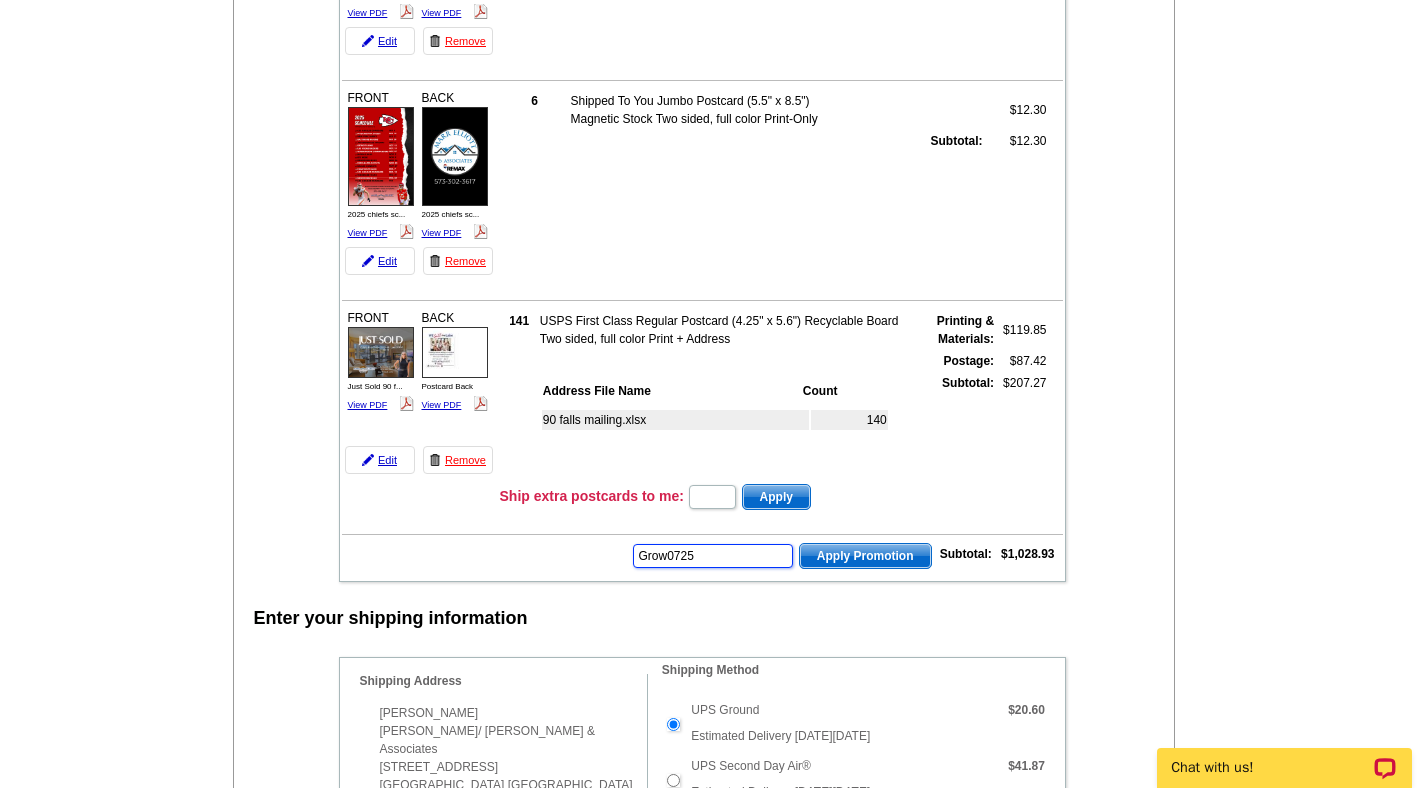 type on "Grow0725" 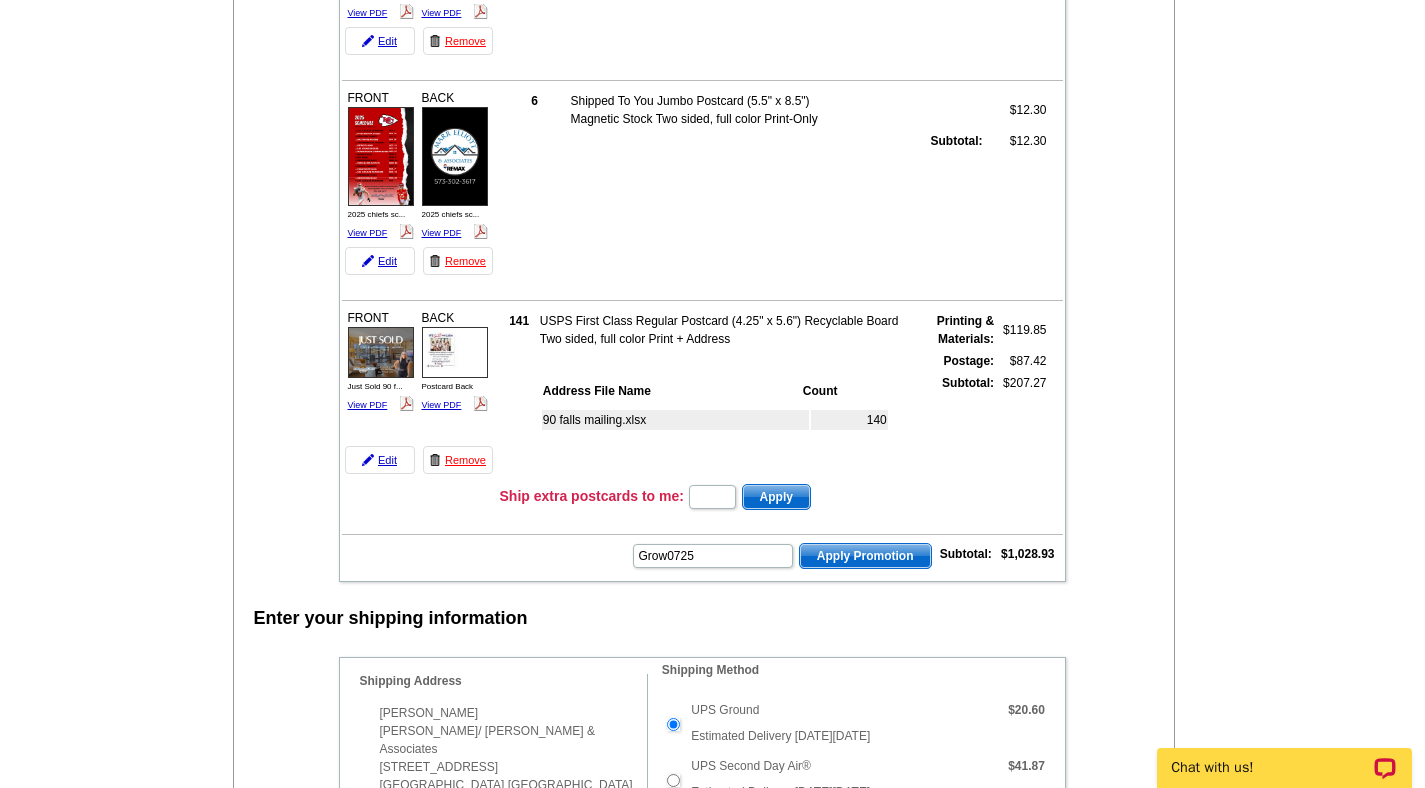 click on "Apply Promotion" at bounding box center (865, 556) 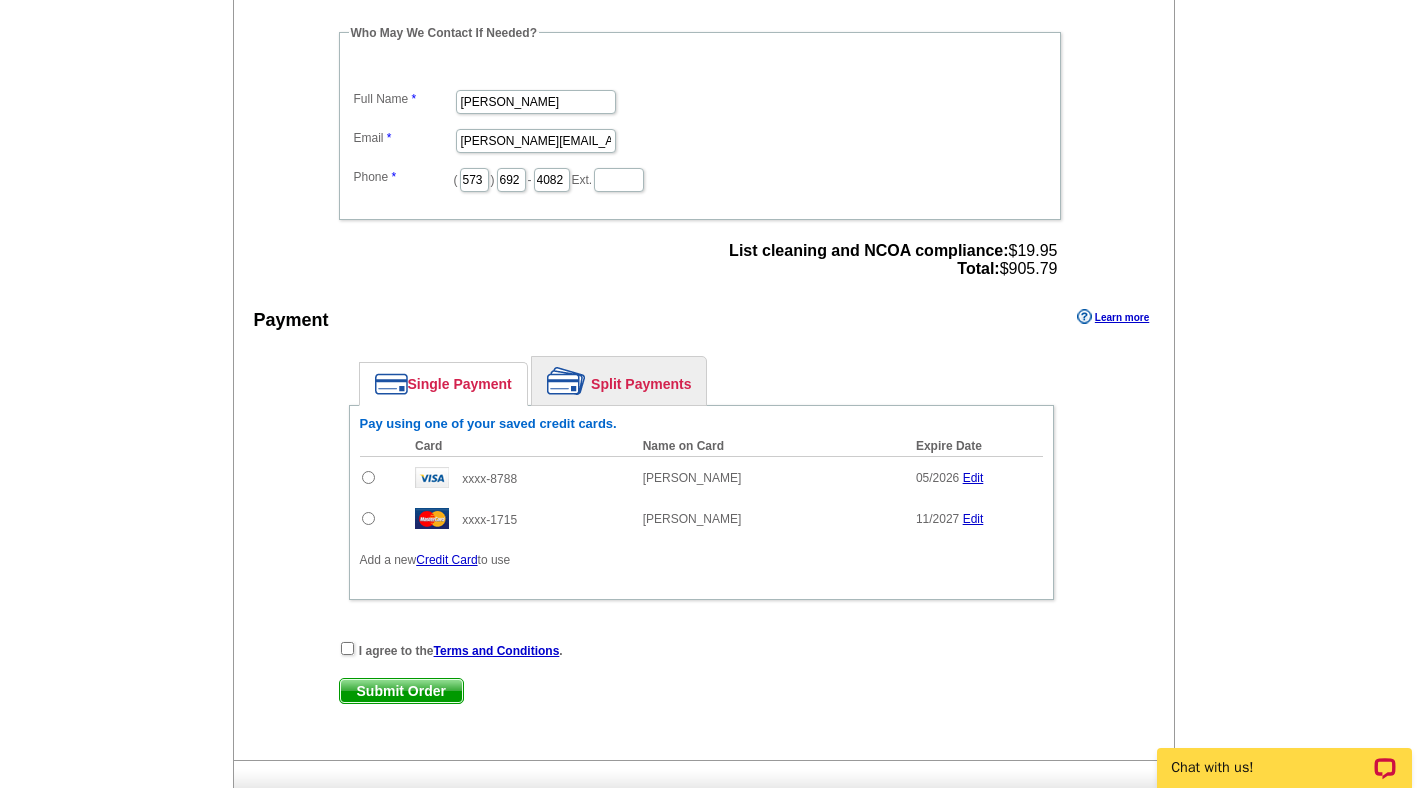 scroll, scrollTop: 1526, scrollLeft: 0, axis: vertical 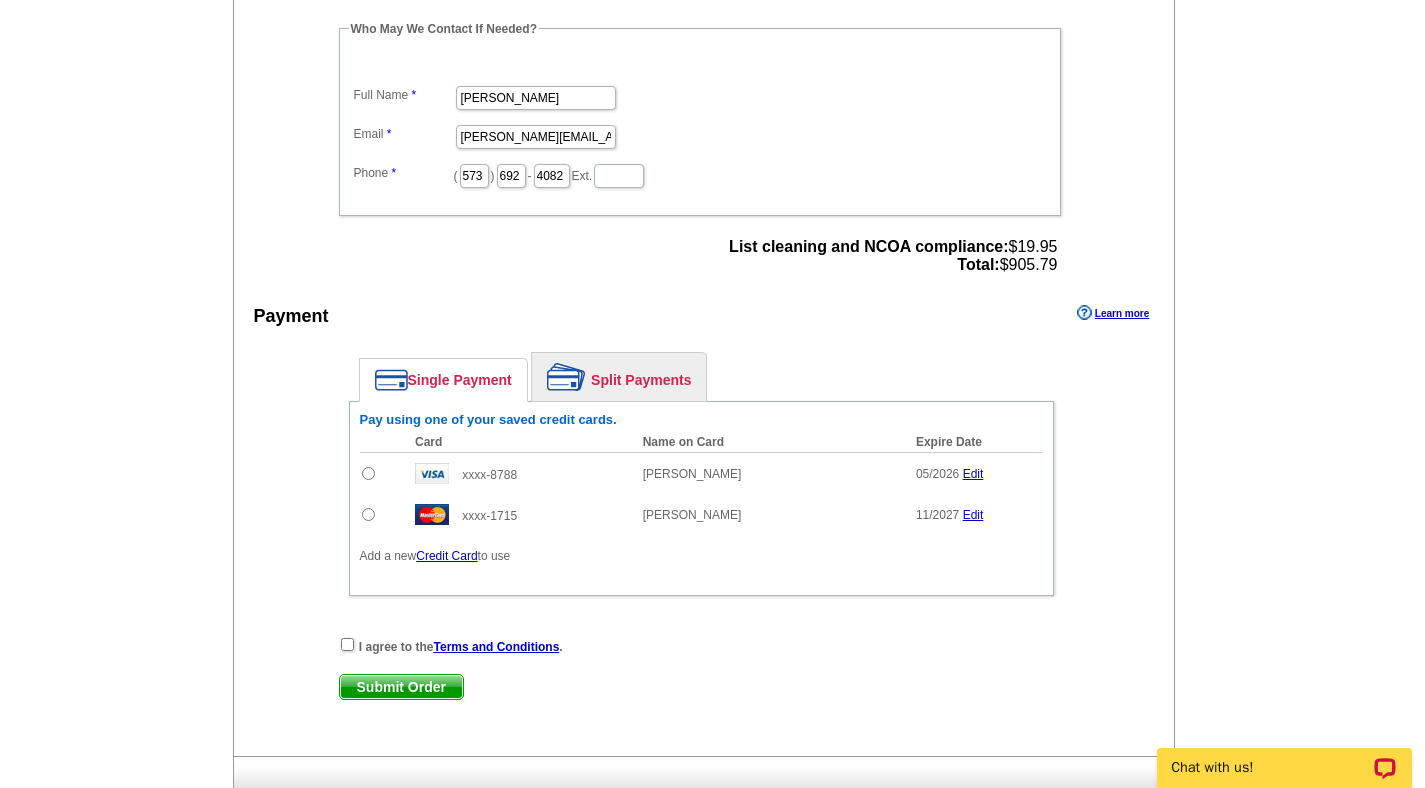 click at bounding box center (368, 514) 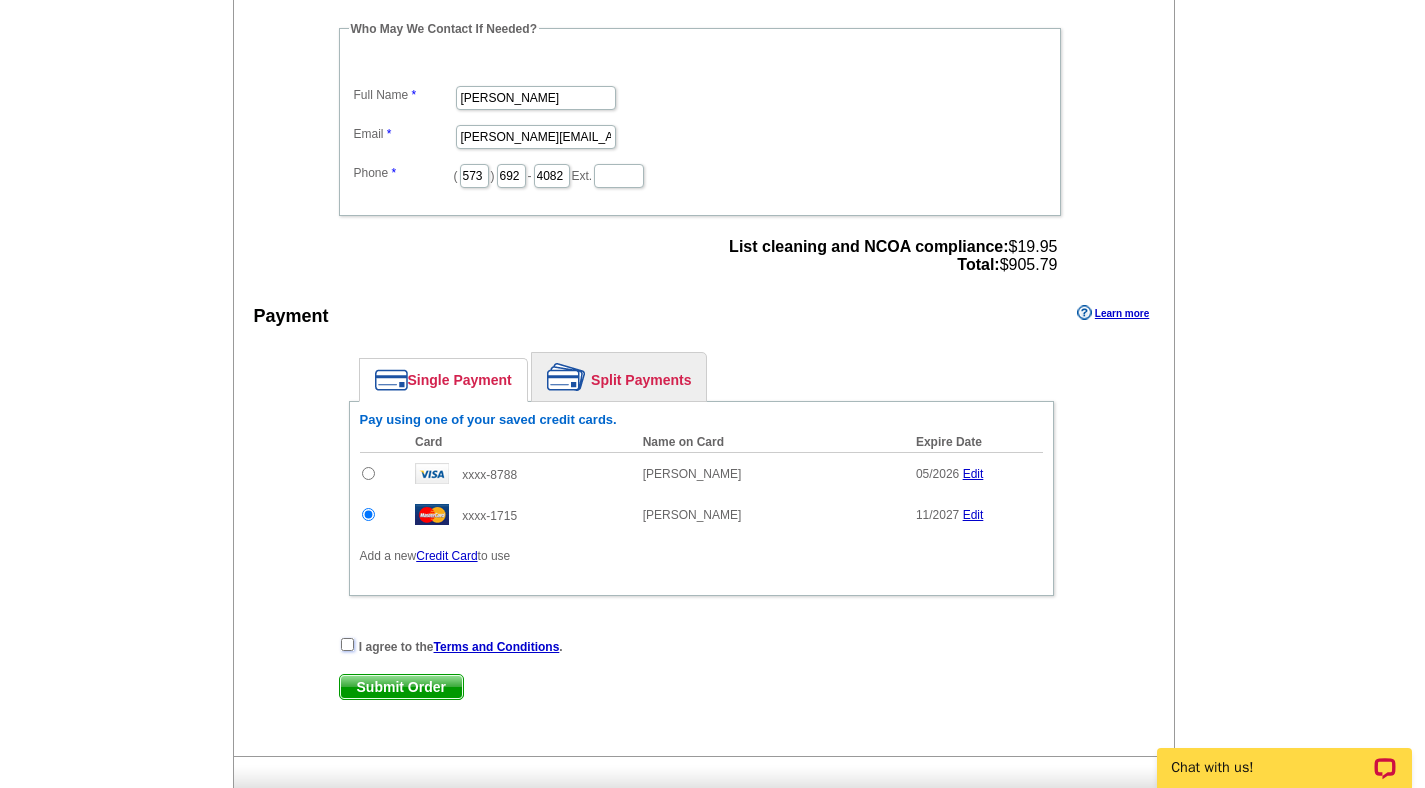 click at bounding box center [347, 644] 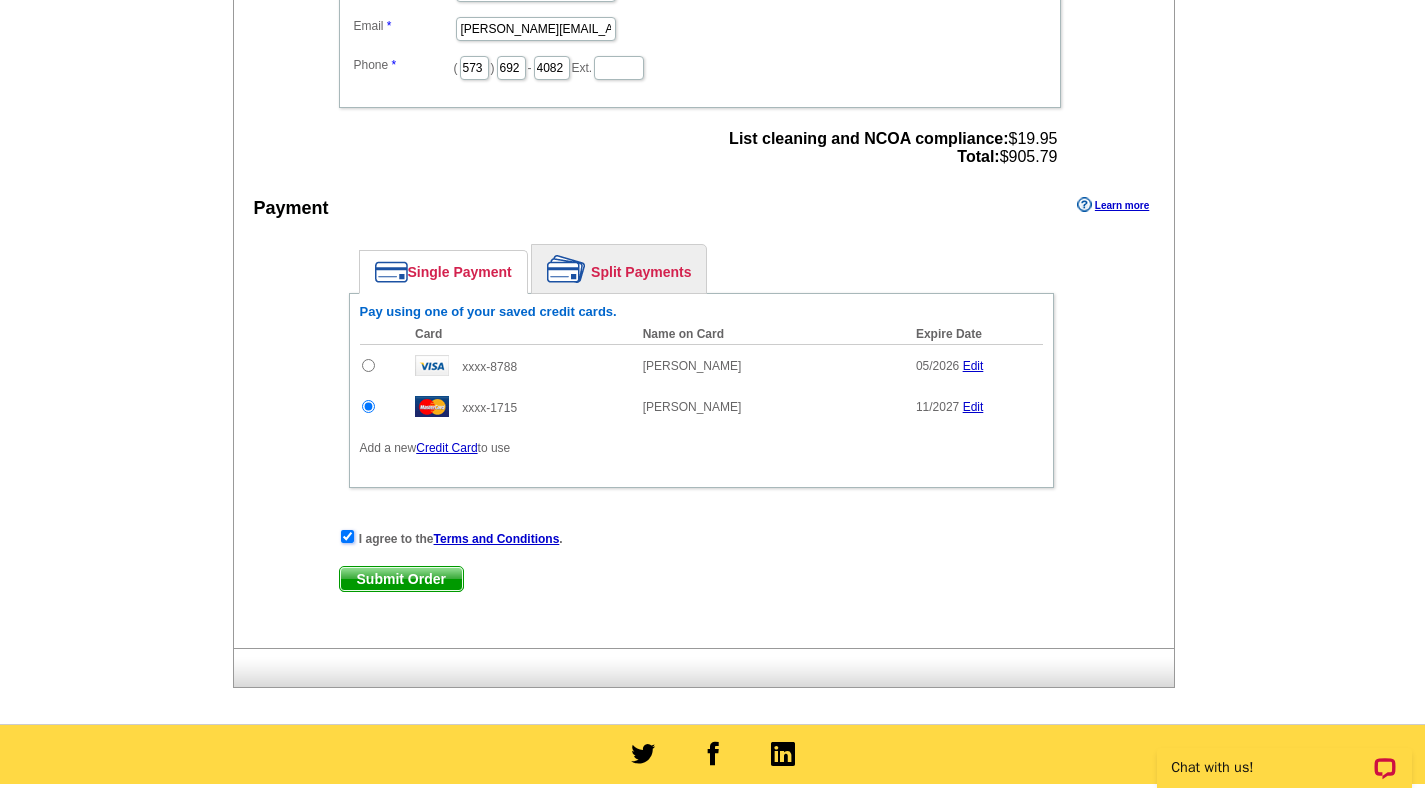 scroll, scrollTop: 1888, scrollLeft: 0, axis: vertical 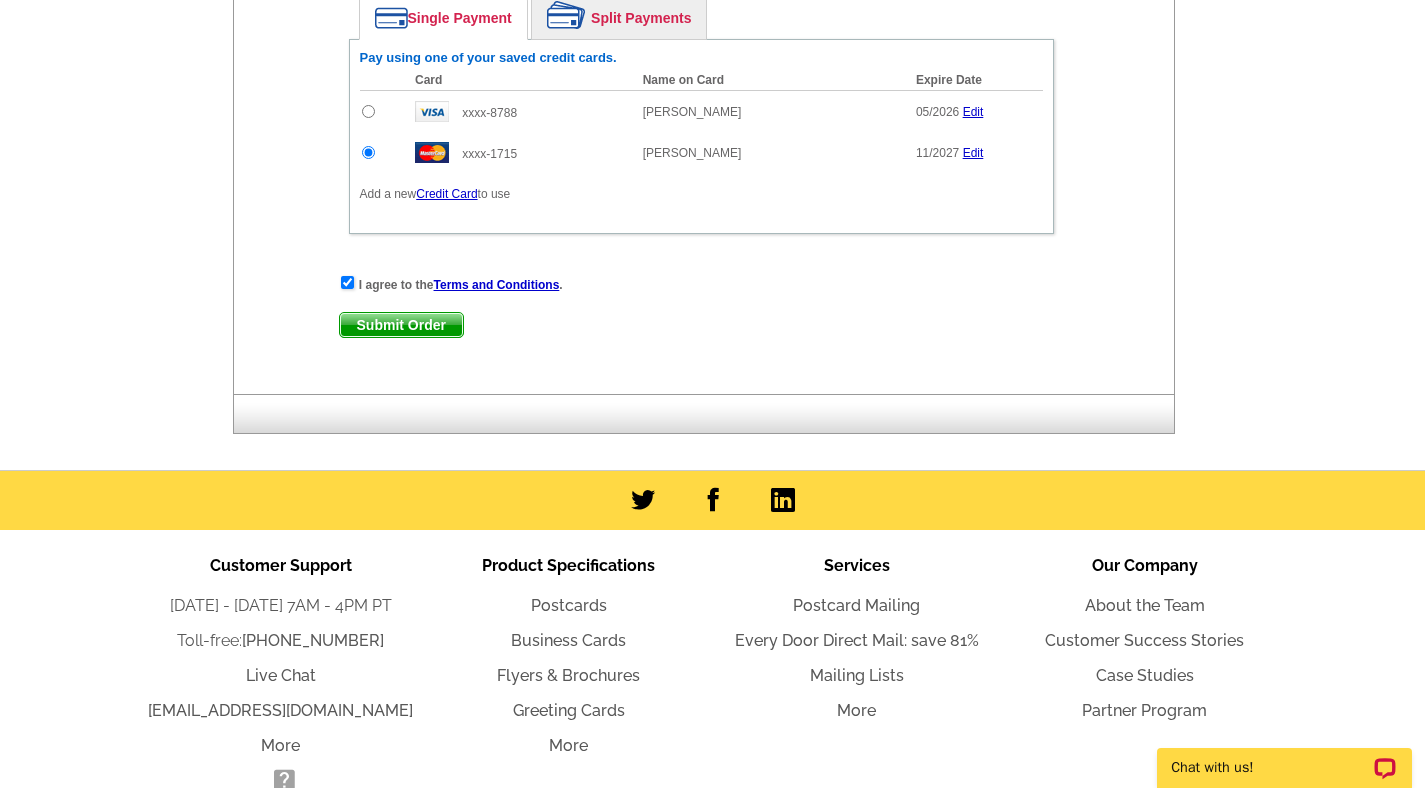 click on "Submit Order" at bounding box center [401, 325] 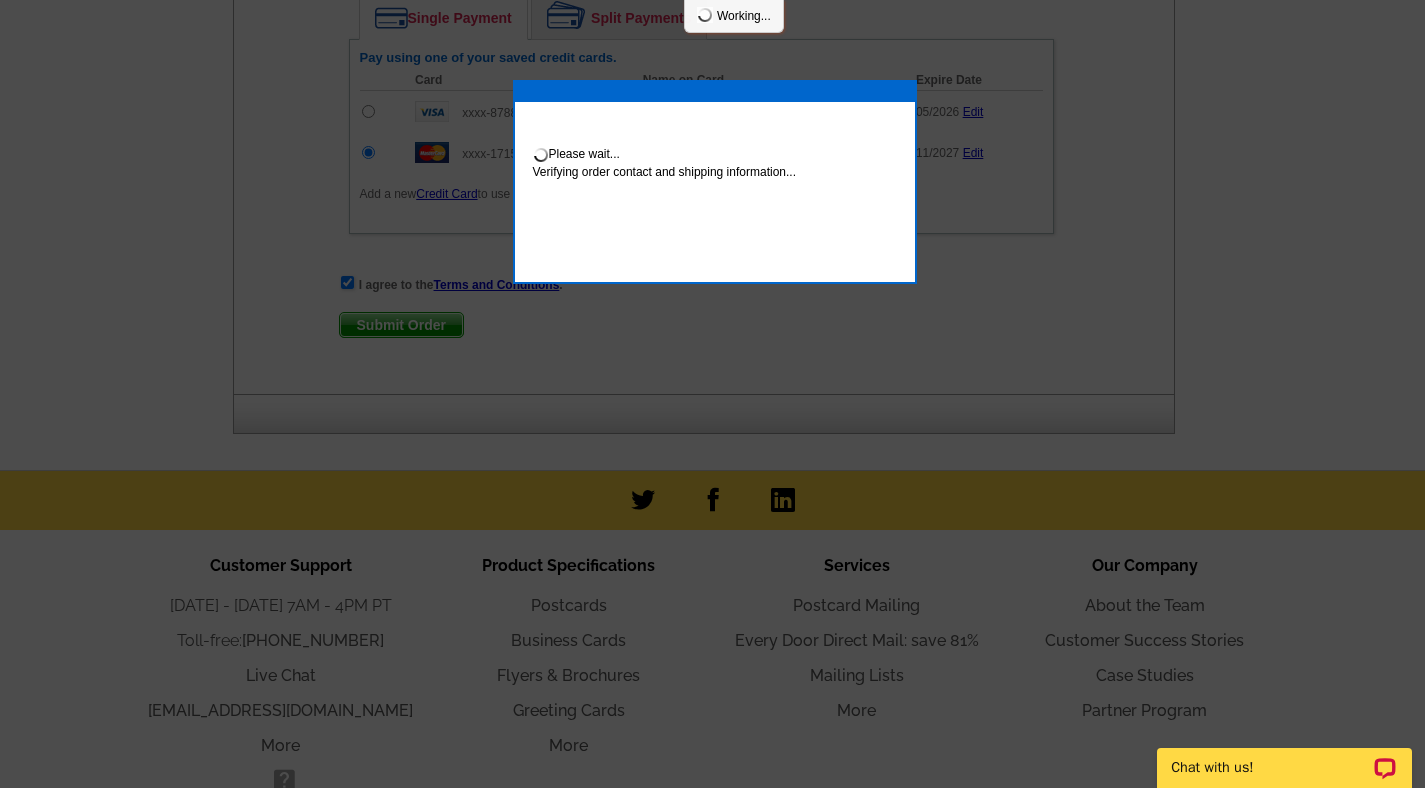 scroll, scrollTop: 1989, scrollLeft: 0, axis: vertical 